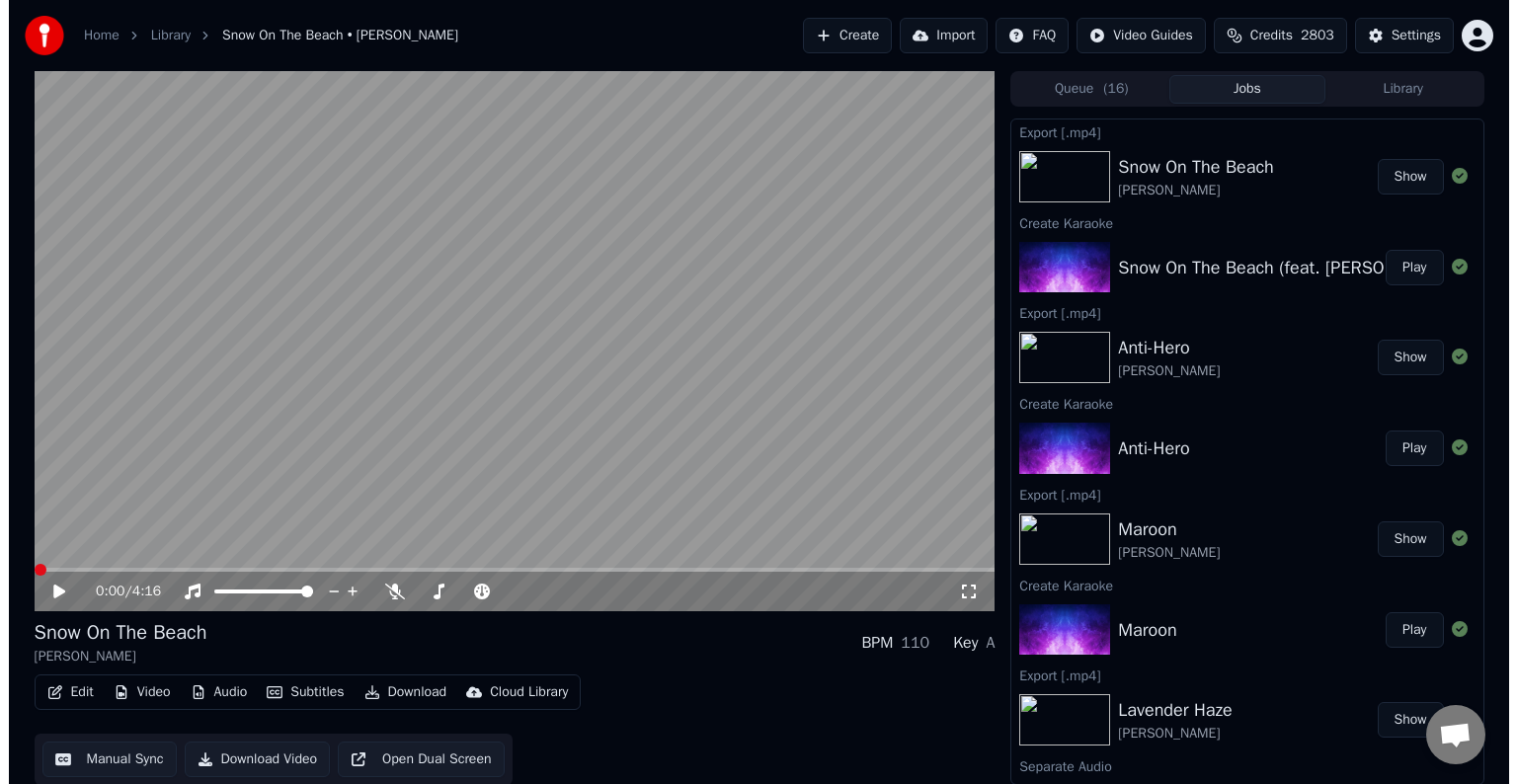 scroll, scrollTop: 0, scrollLeft: 0, axis: both 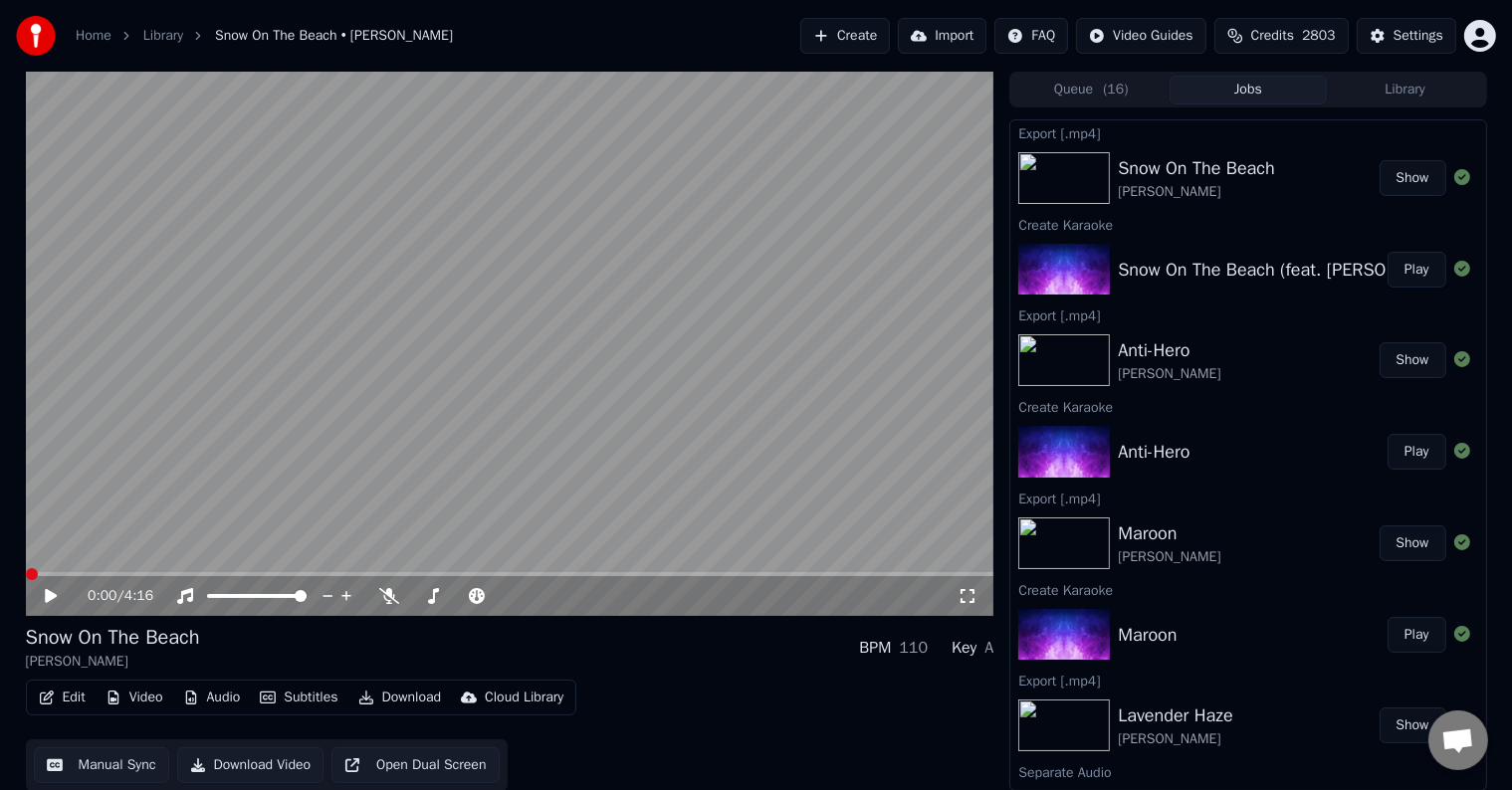 click on "Create" at bounding box center (845, 36) 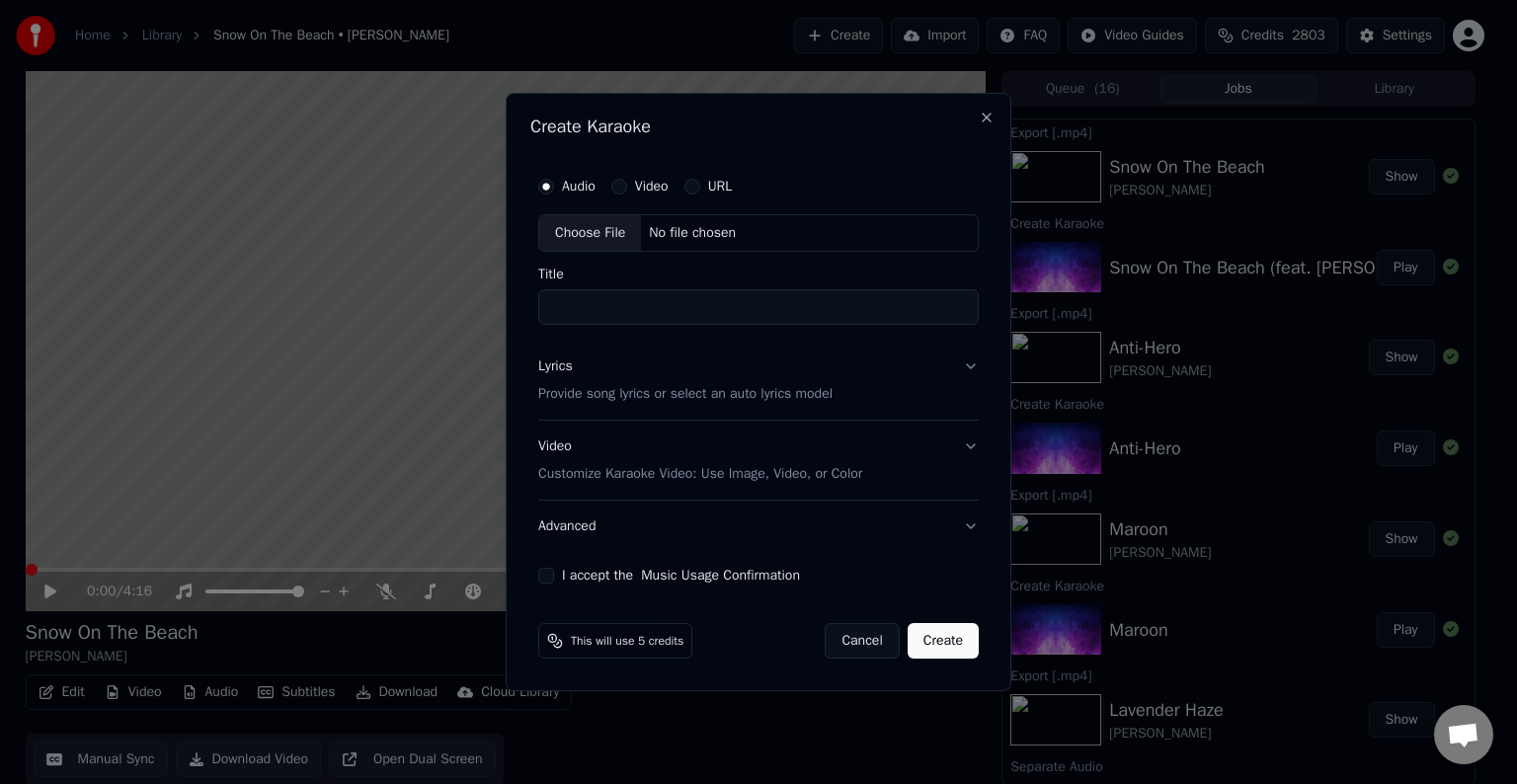 click on "Choose File" at bounding box center [590, 233] 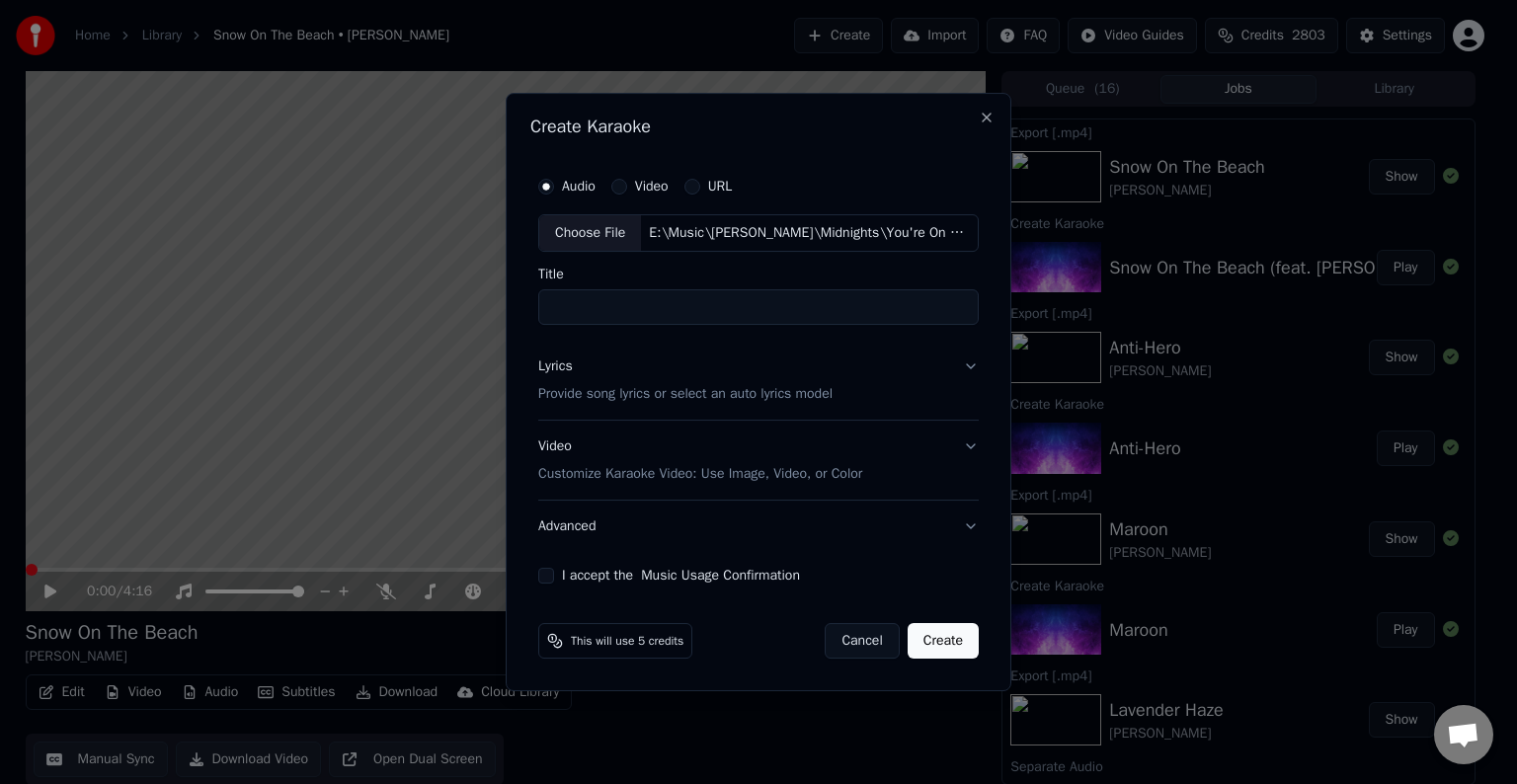 type on "**********" 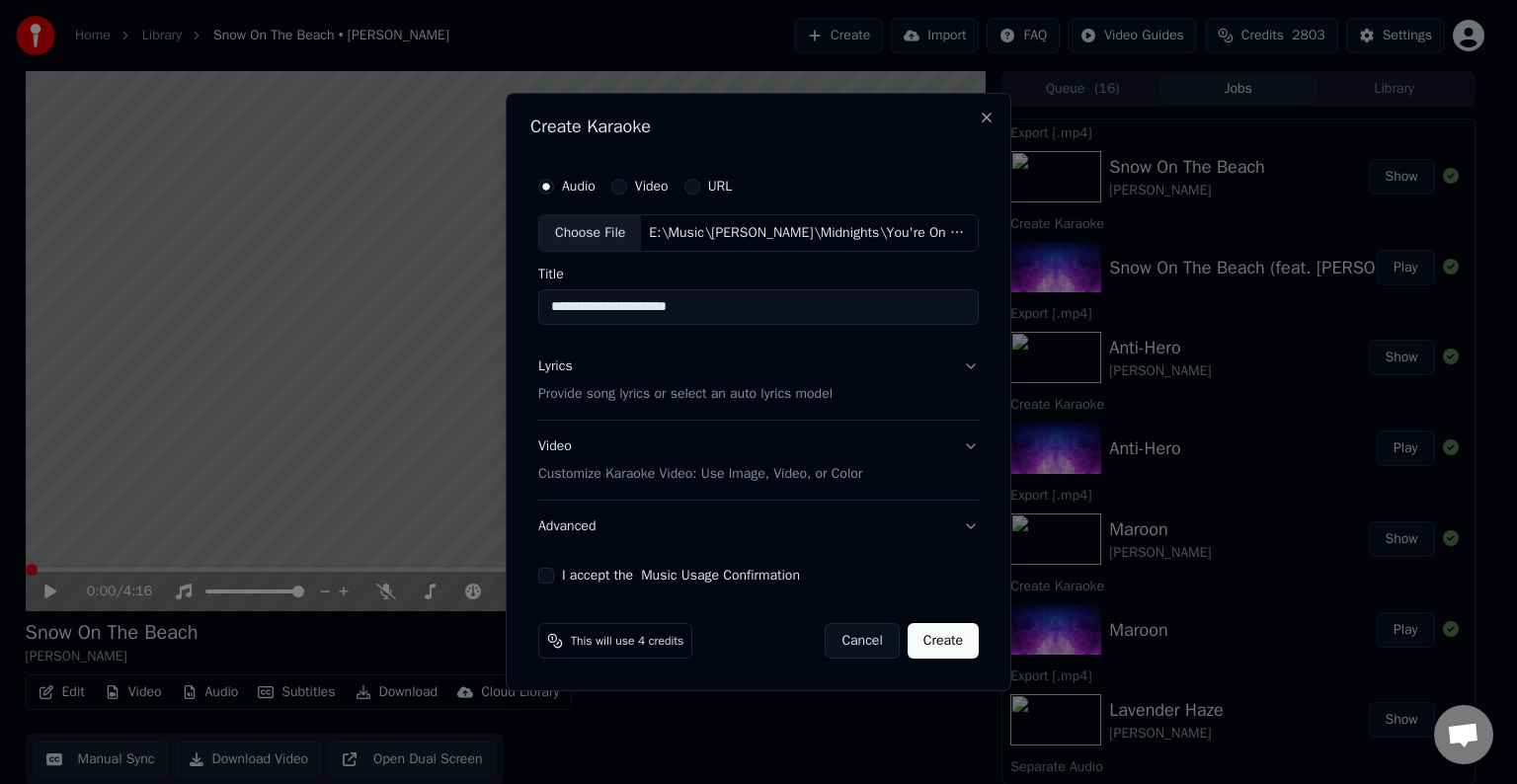 click on "Lyrics Provide song lyrics or select an auto lyrics model" at bounding box center [758, 380] 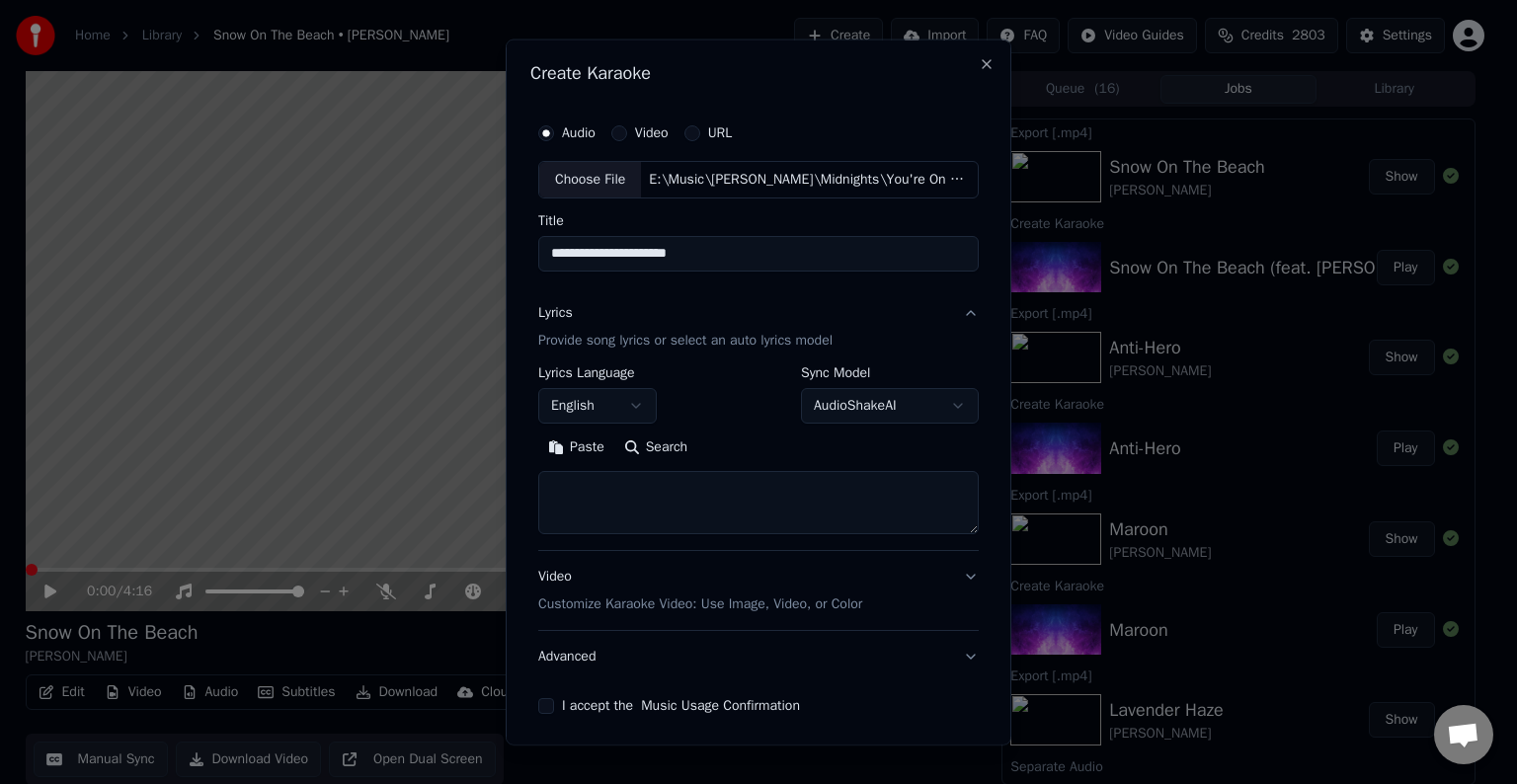 click at bounding box center [758, 503] 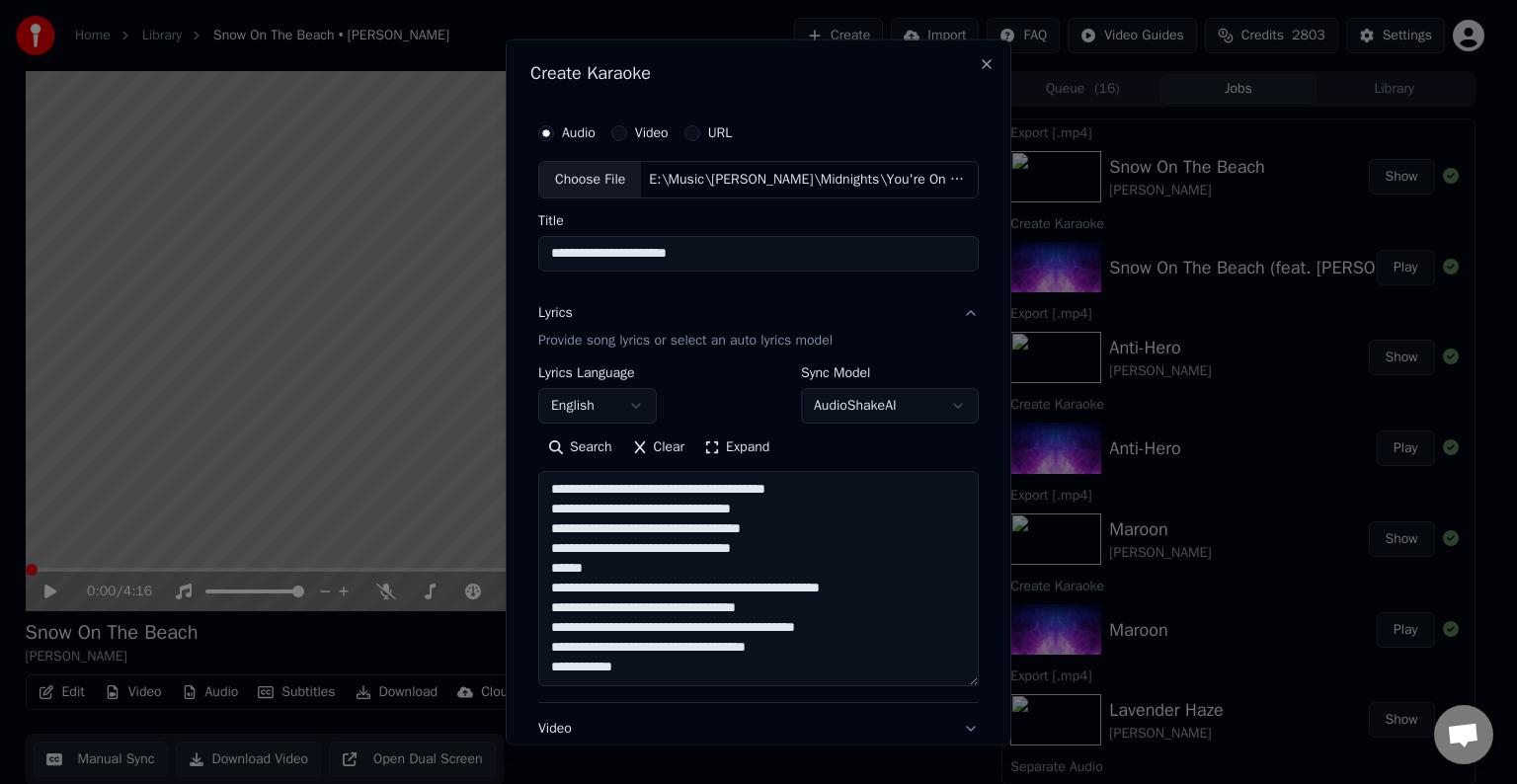 scroll, scrollTop: 162, scrollLeft: 0, axis: vertical 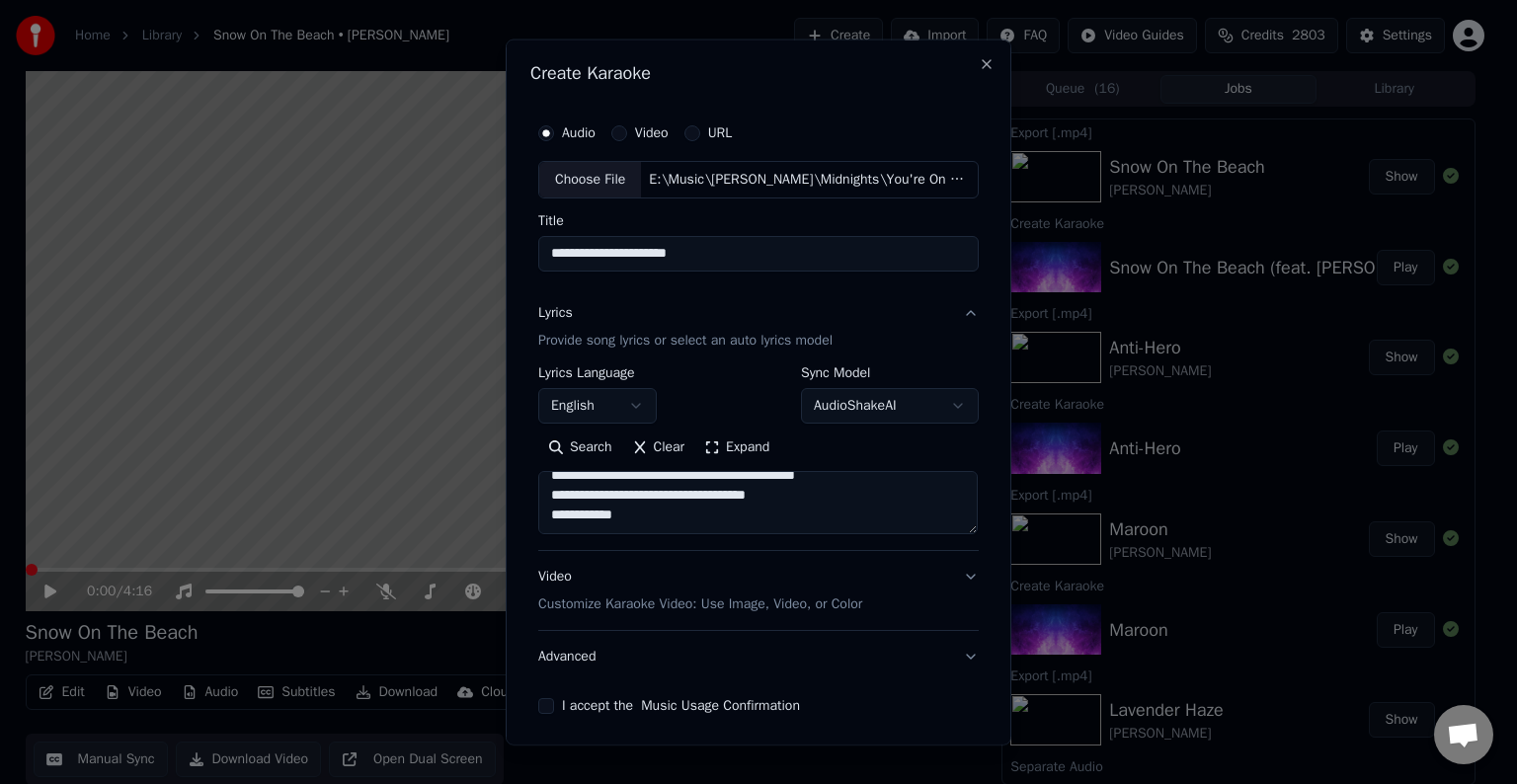 paste on "**********" 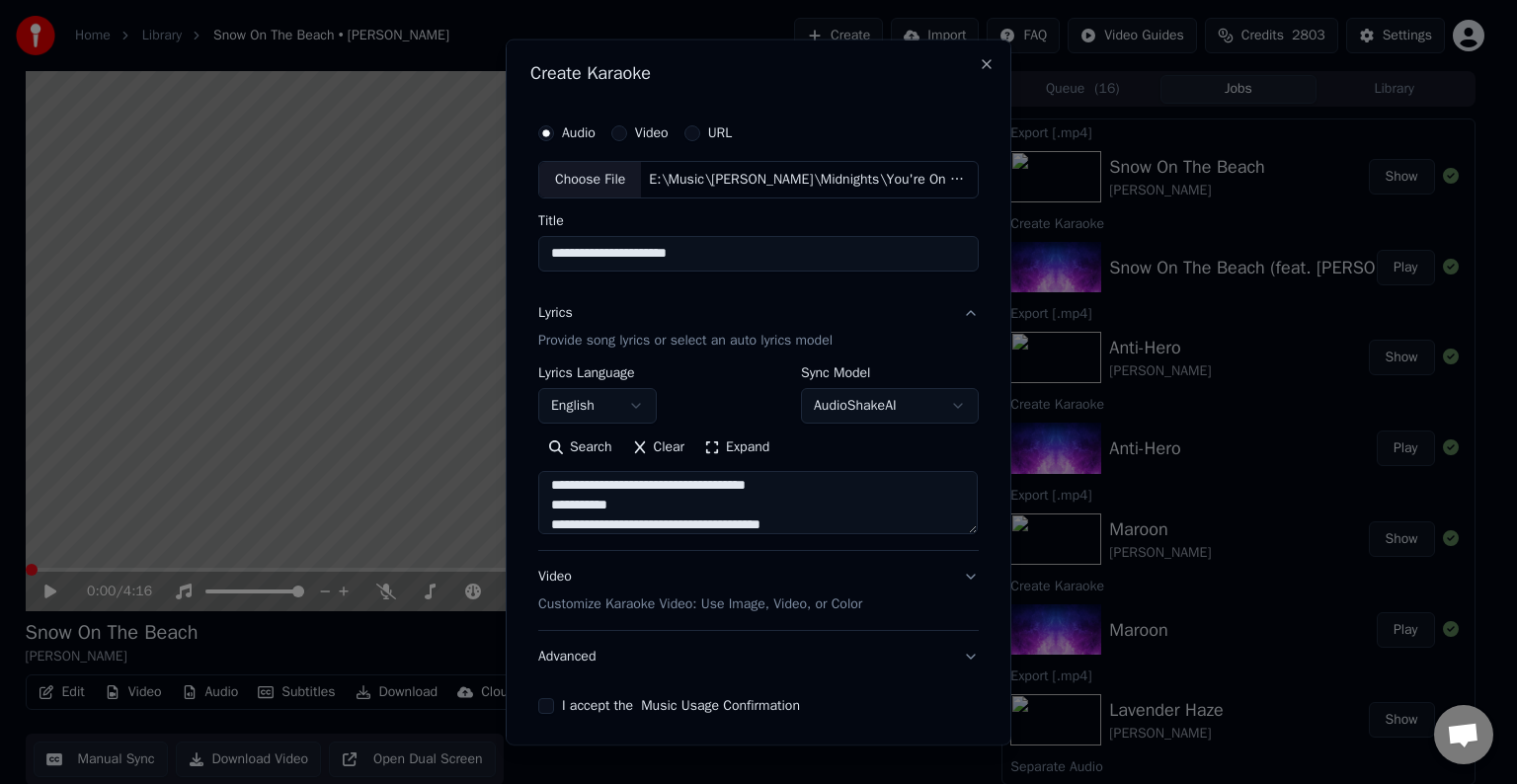 scroll, scrollTop: 241, scrollLeft: 0, axis: vertical 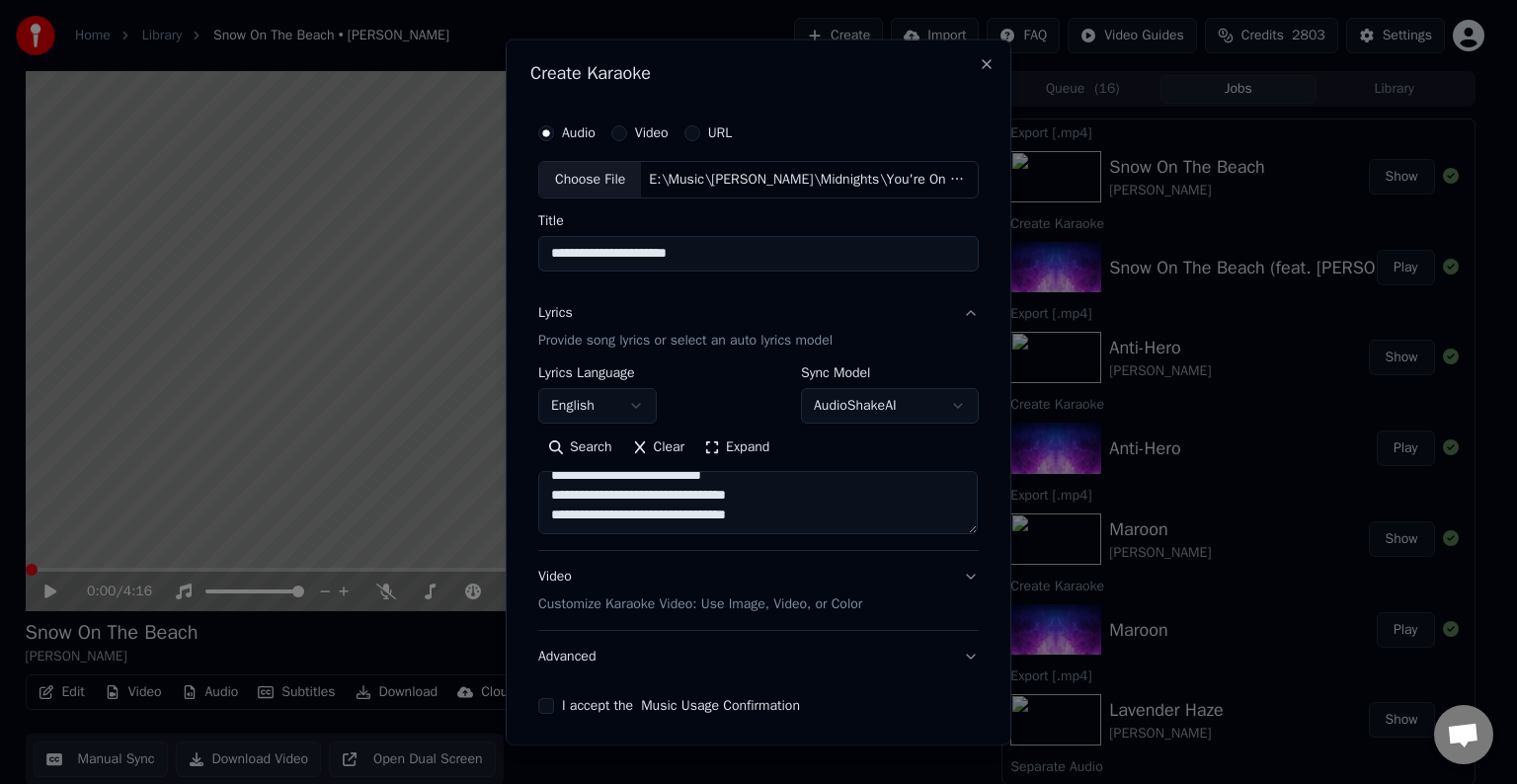 paste on "**********" 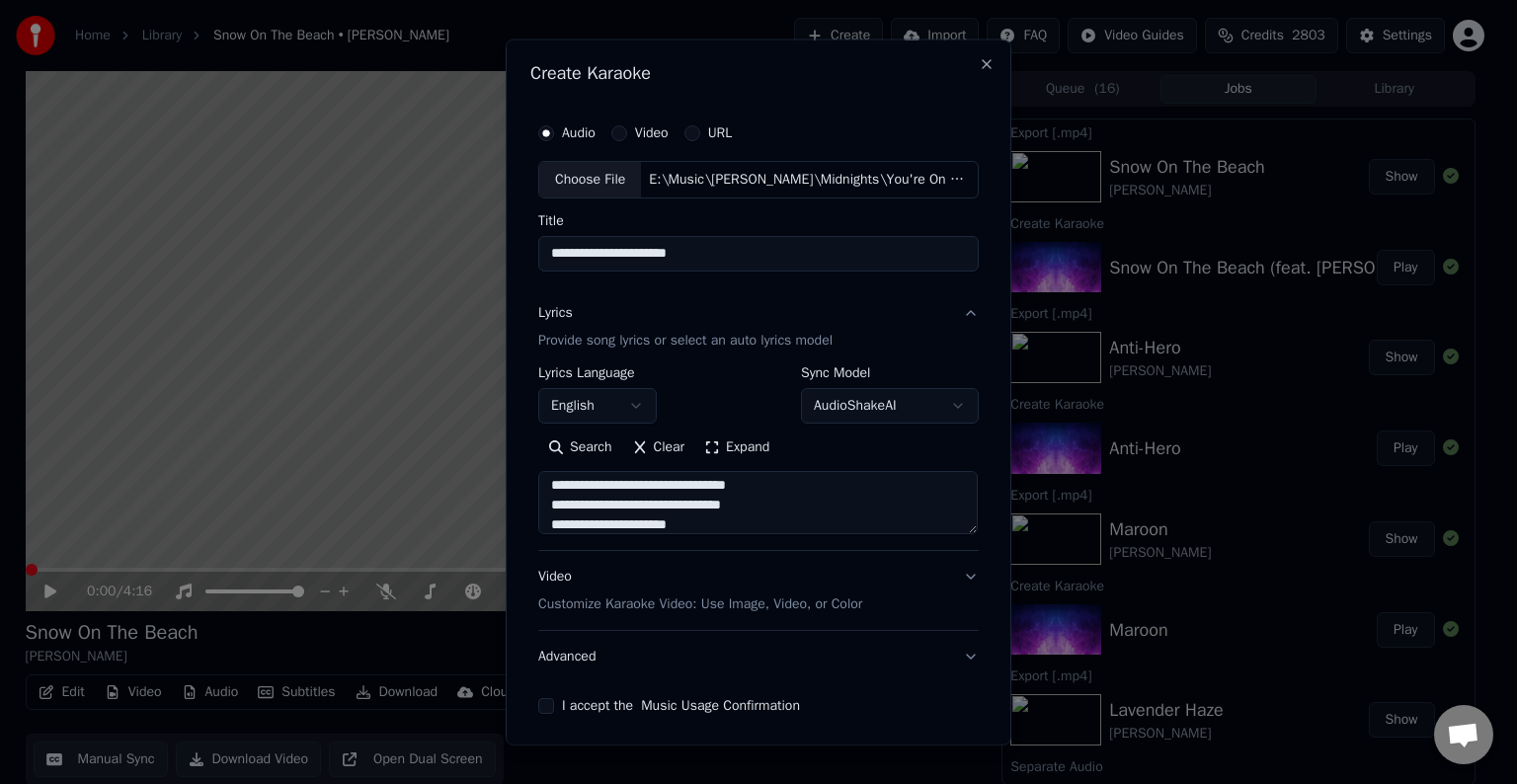scroll, scrollTop: 280, scrollLeft: 0, axis: vertical 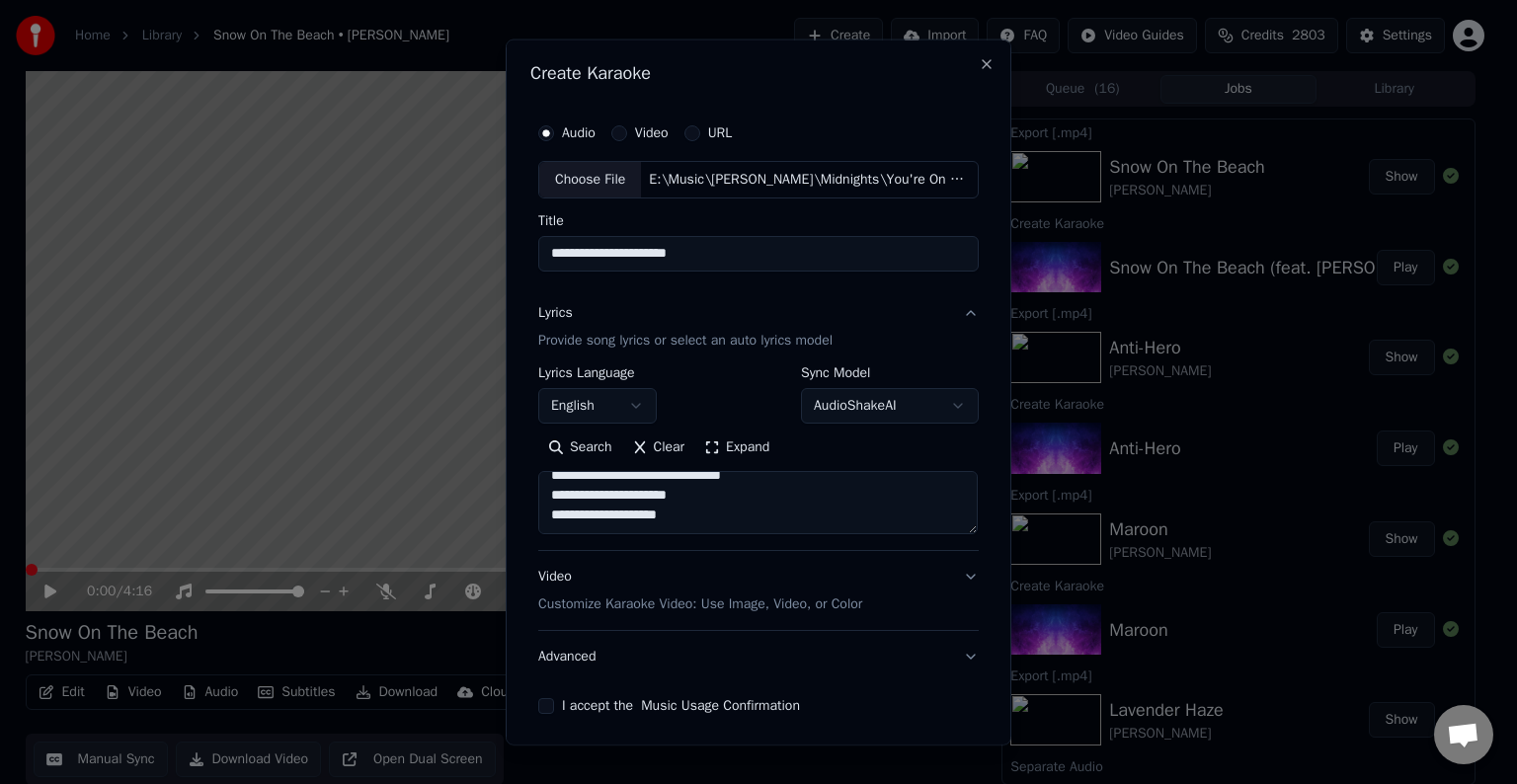 paste on "**********" 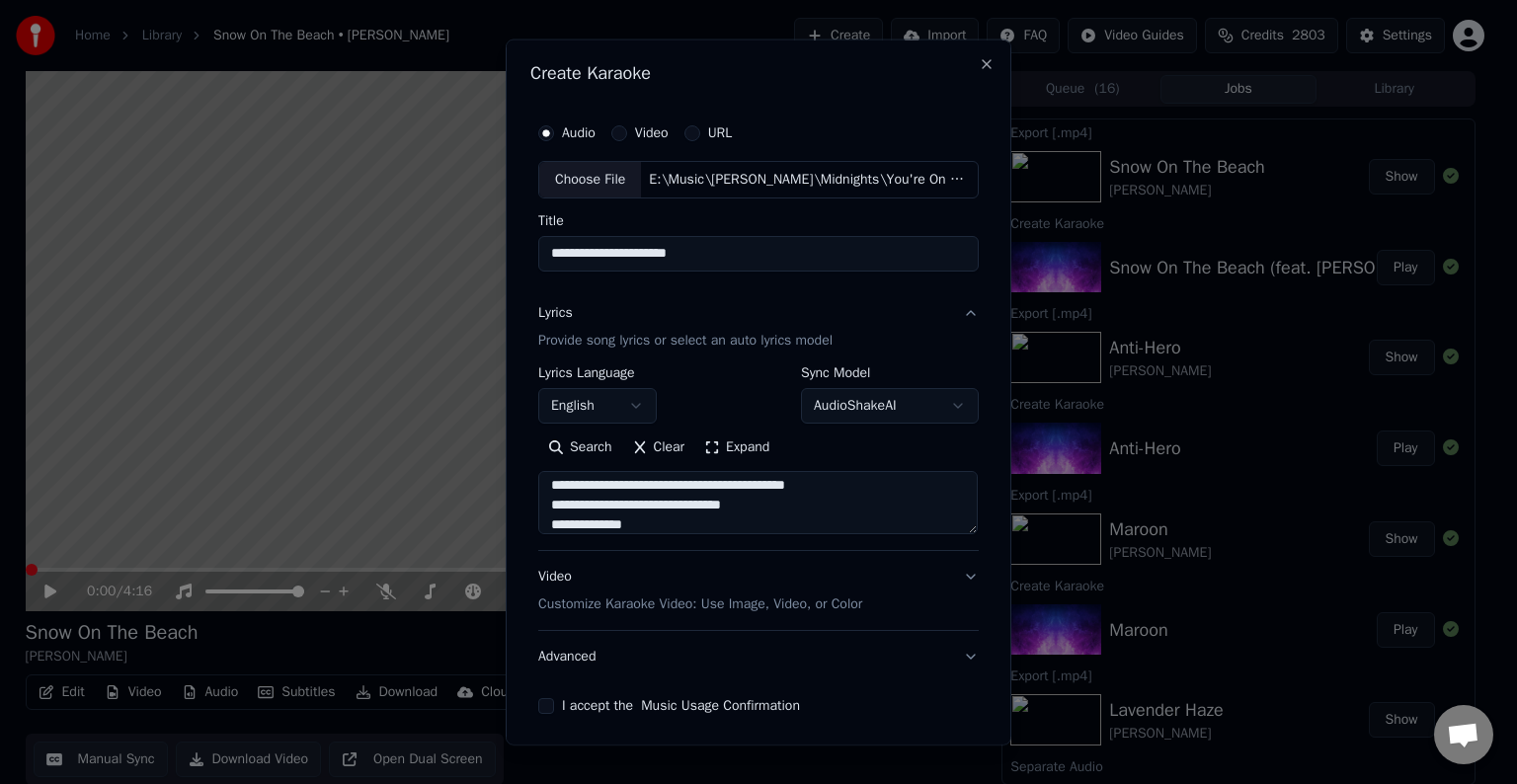scroll, scrollTop: 379, scrollLeft: 0, axis: vertical 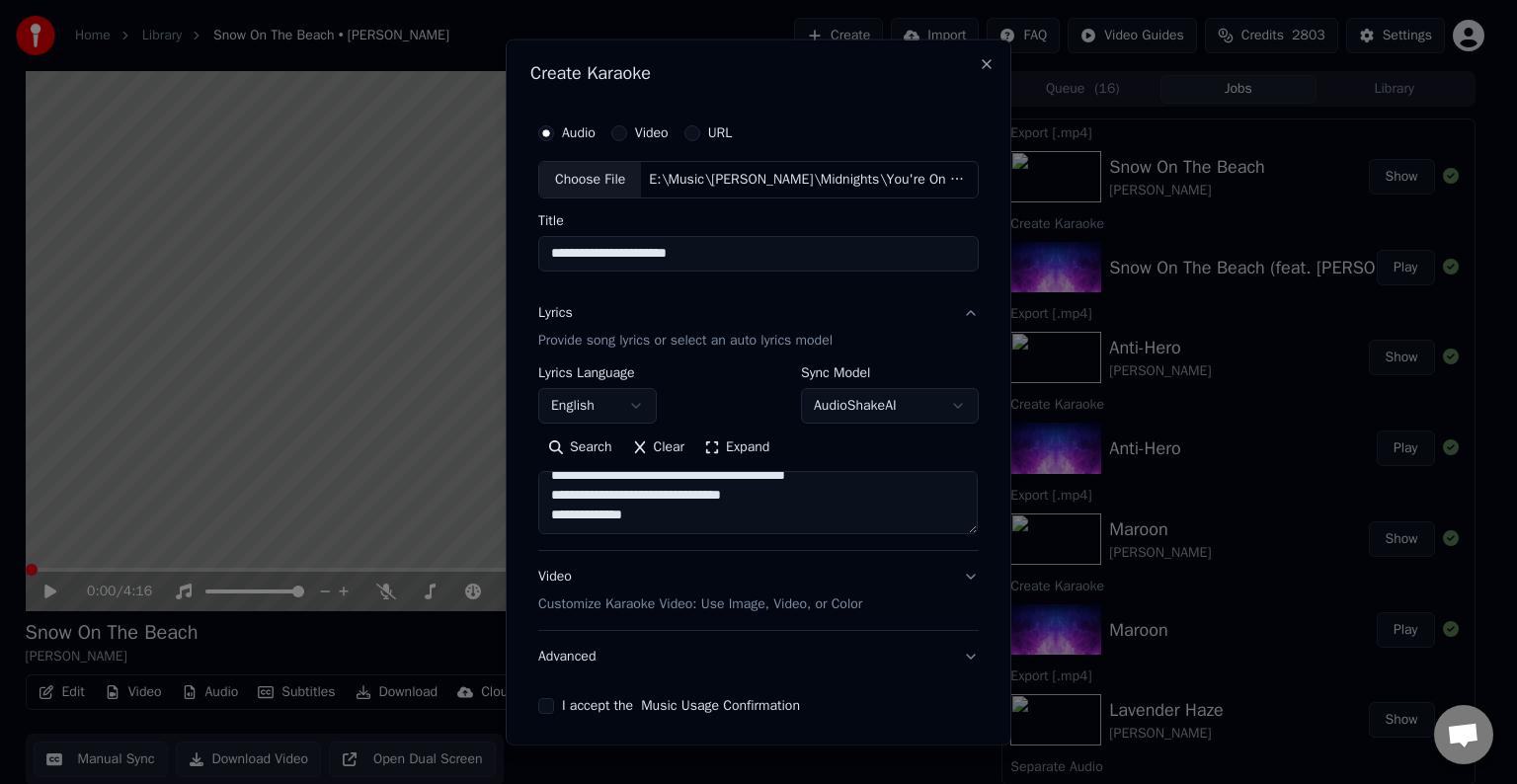 paste on "**********" 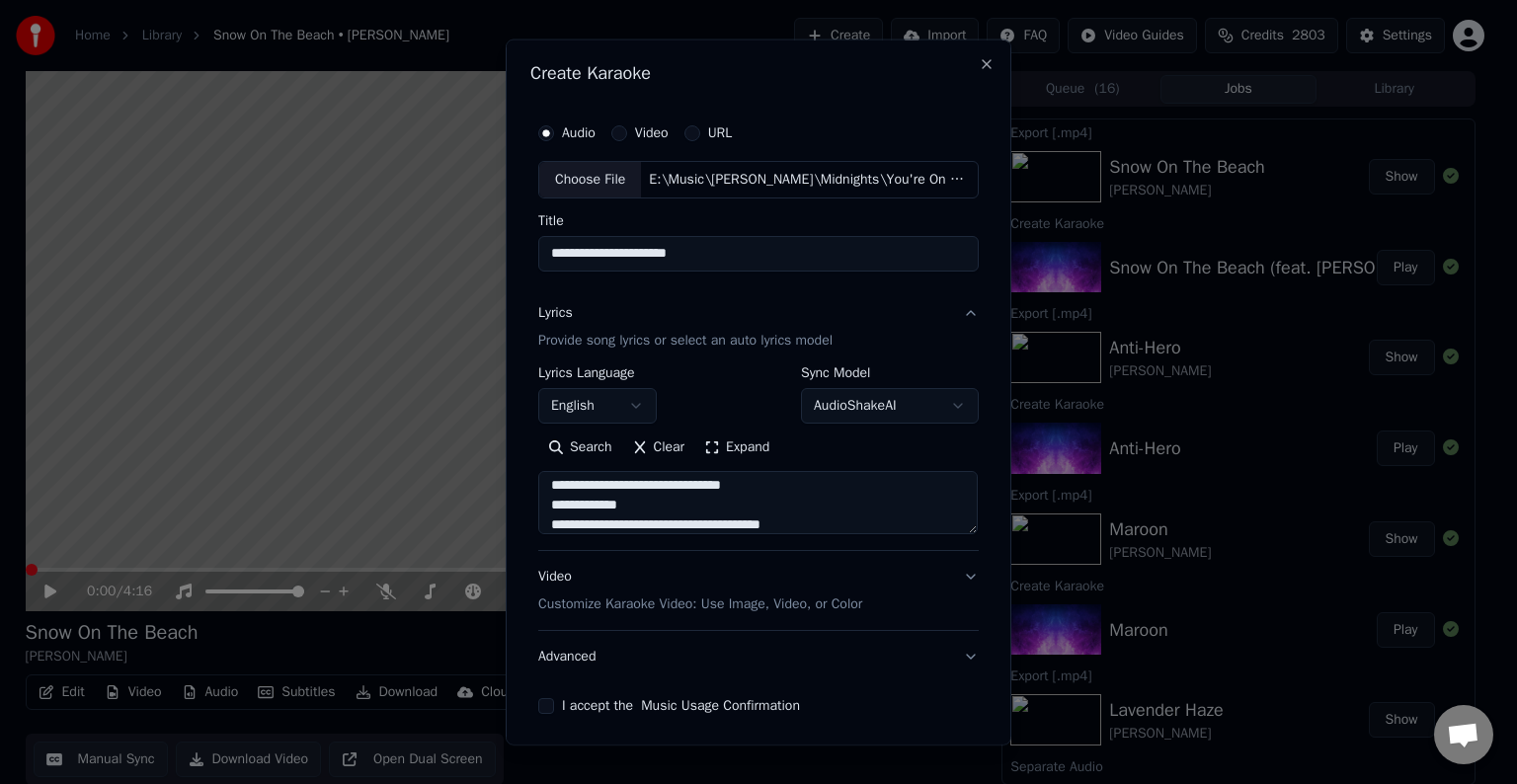 scroll, scrollTop: 458, scrollLeft: 0, axis: vertical 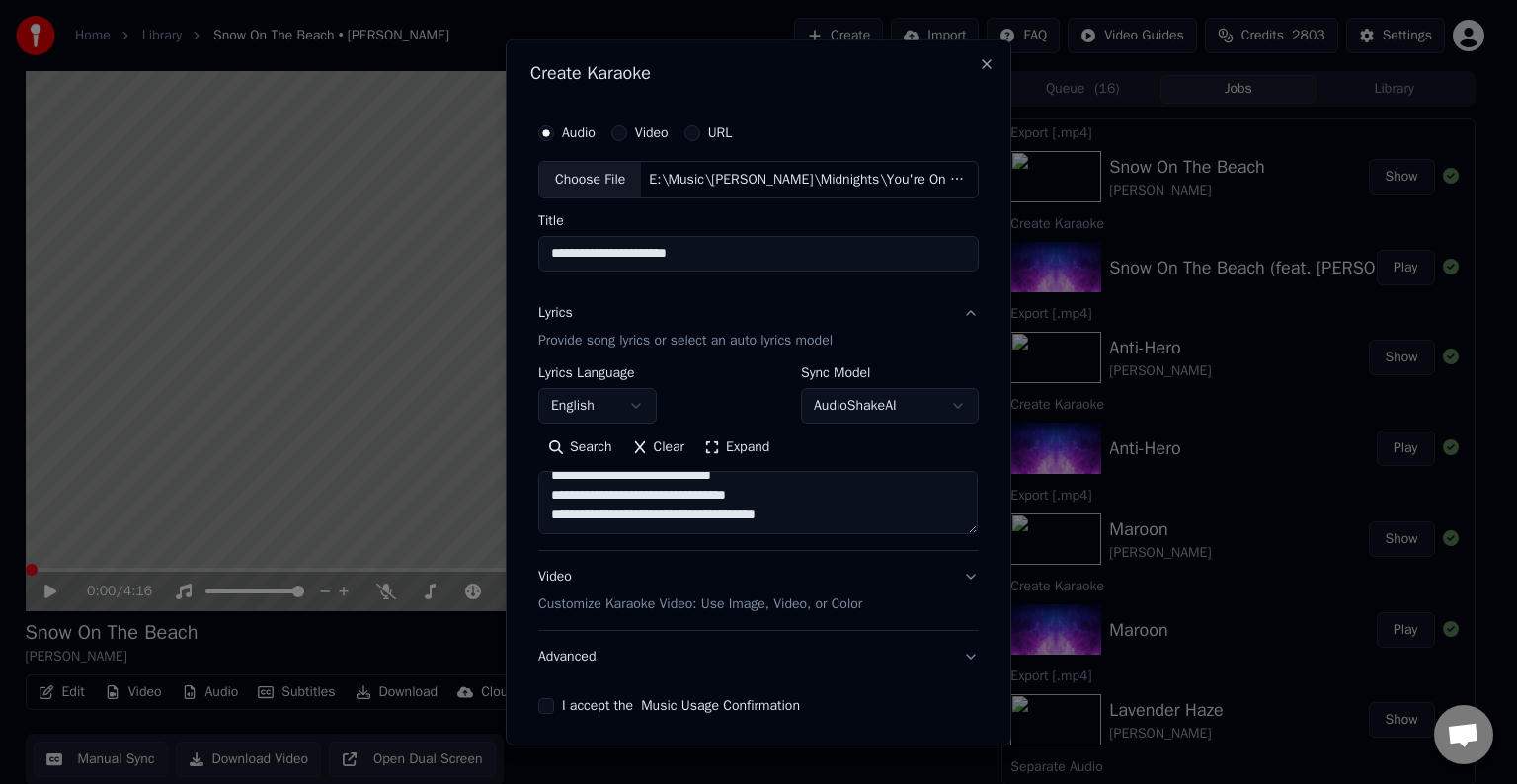 paste on "**********" 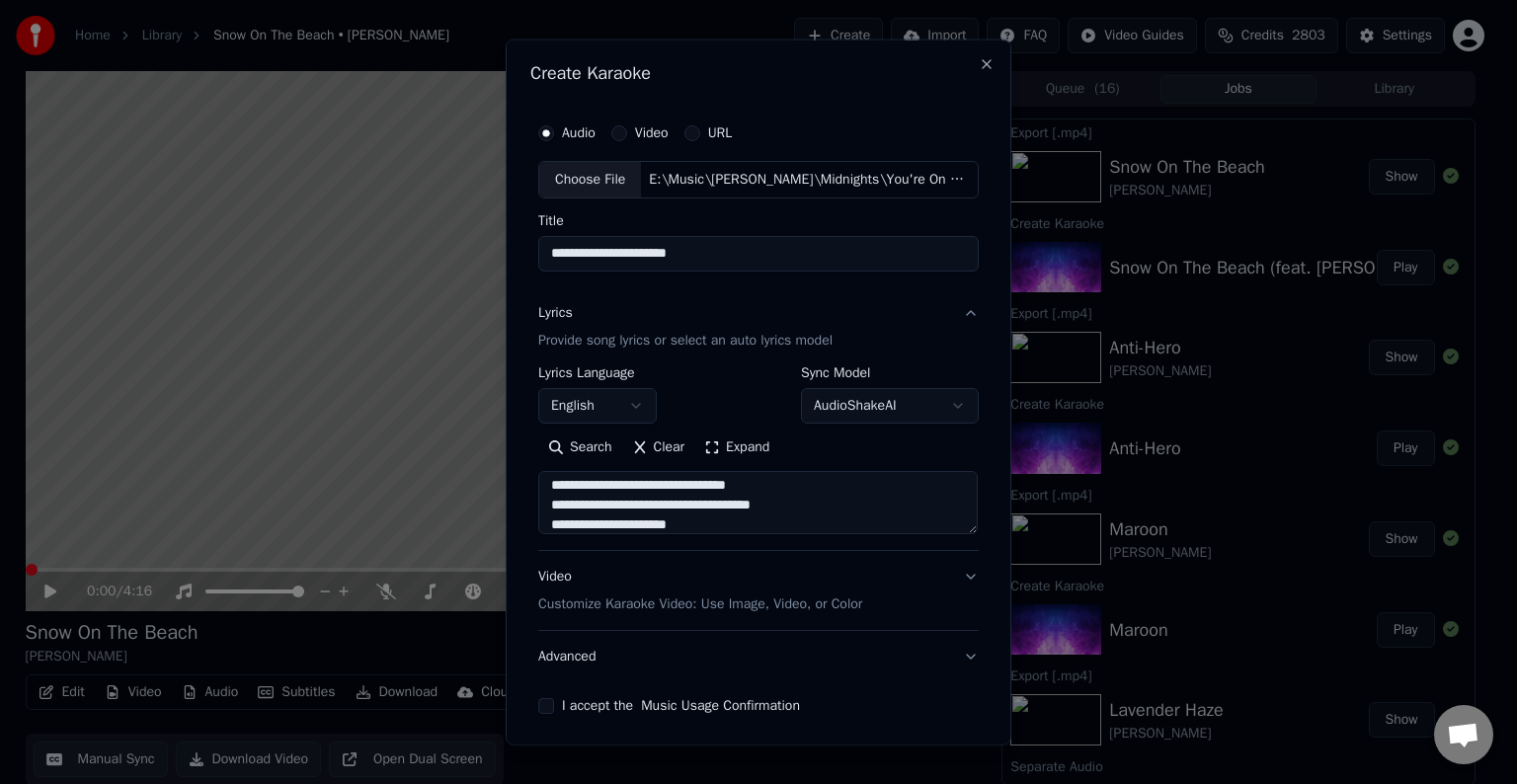 scroll, scrollTop: 498, scrollLeft: 0, axis: vertical 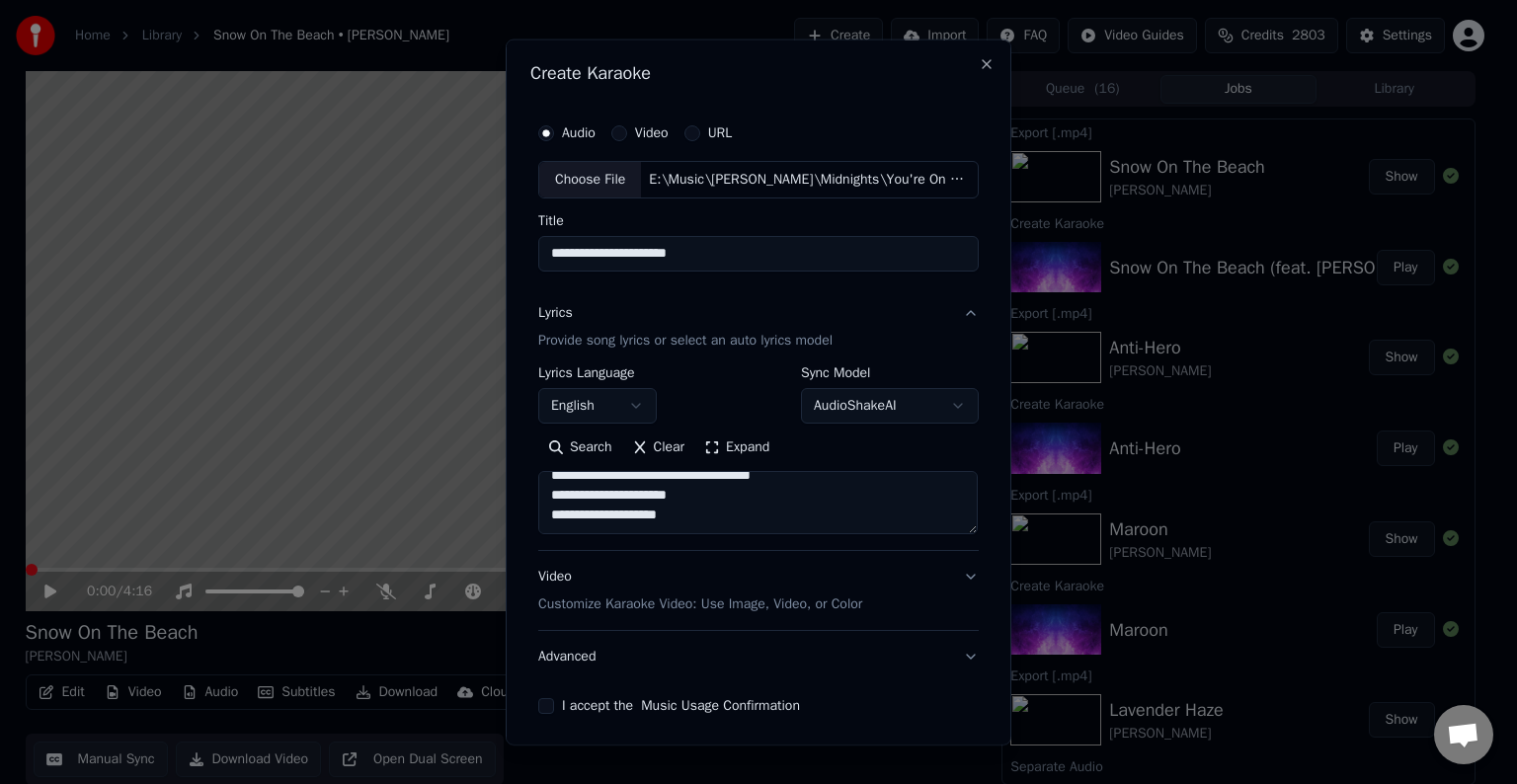paste on "**********" 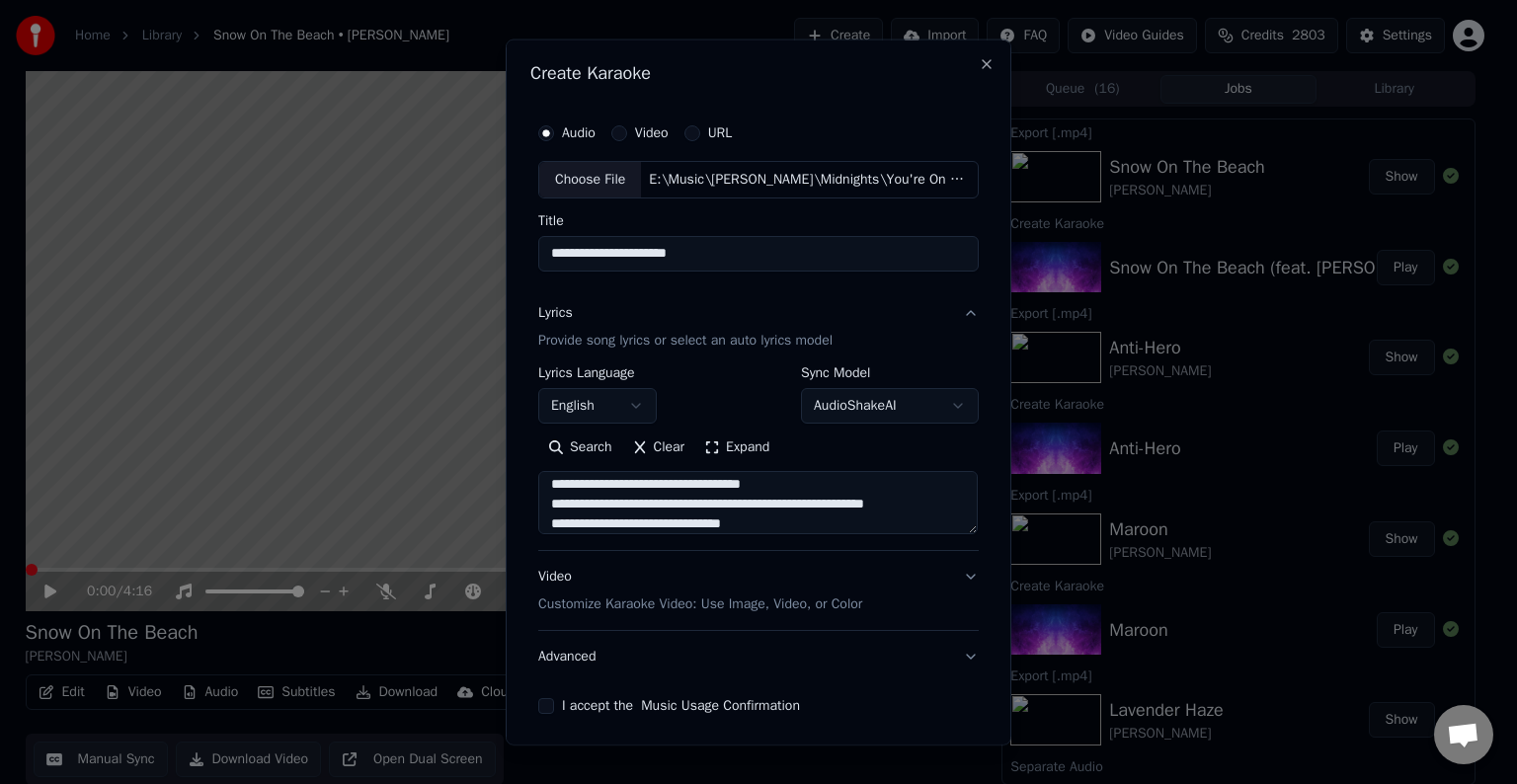scroll, scrollTop: 735, scrollLeft: 0, axis: vertical 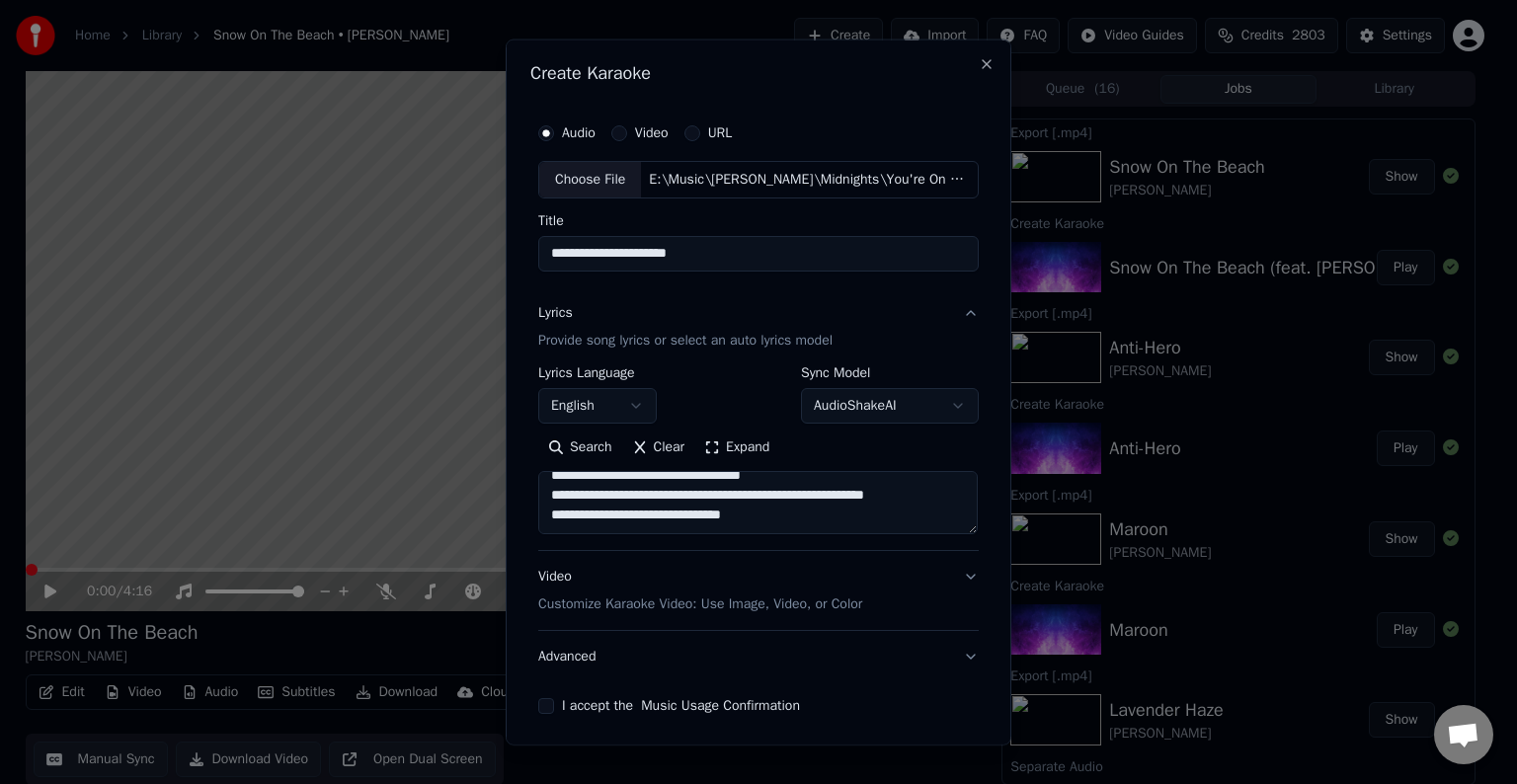 paste on "**********" 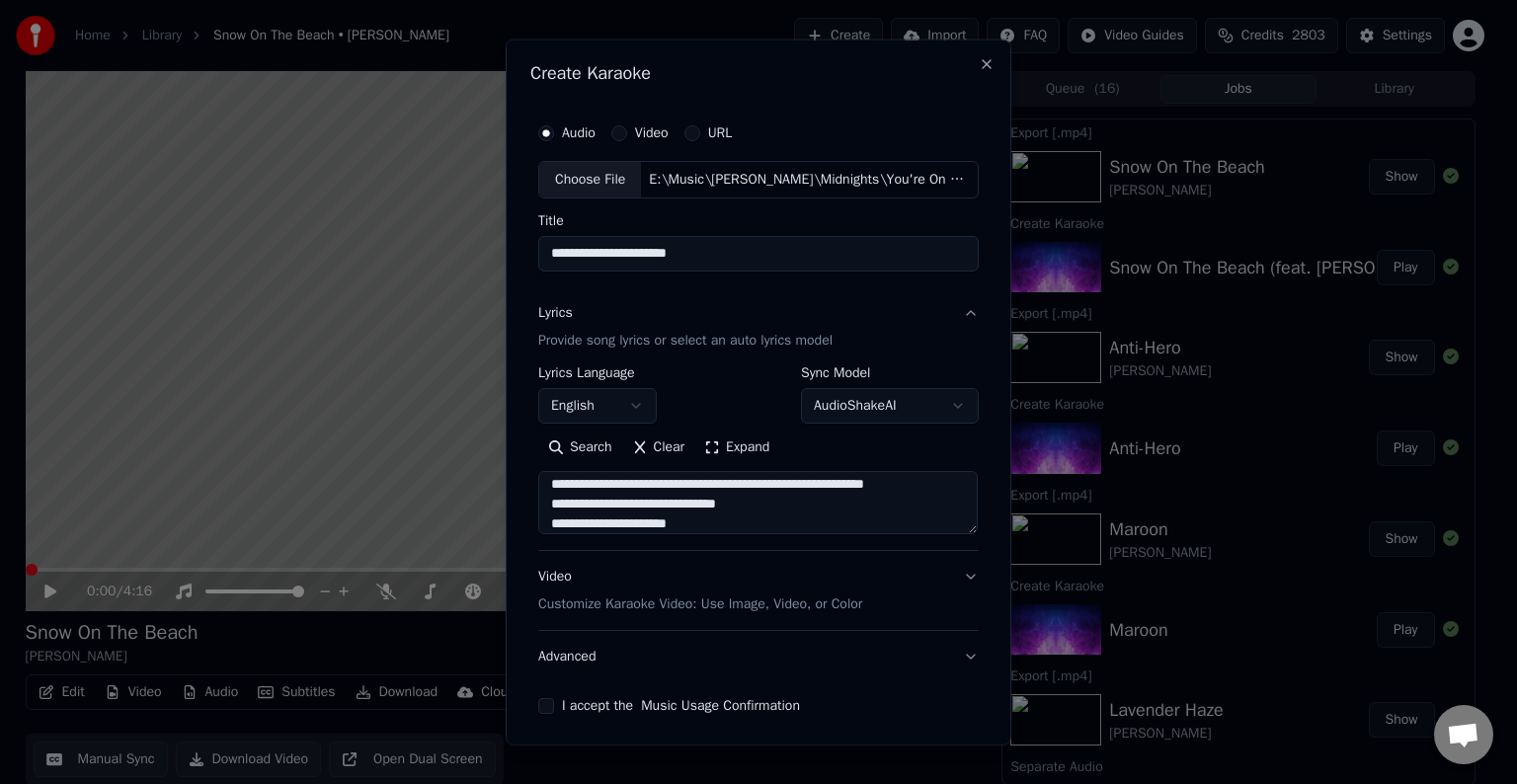 scroll, scrollTop: 794, scrollLeft: 0, axis: vertical 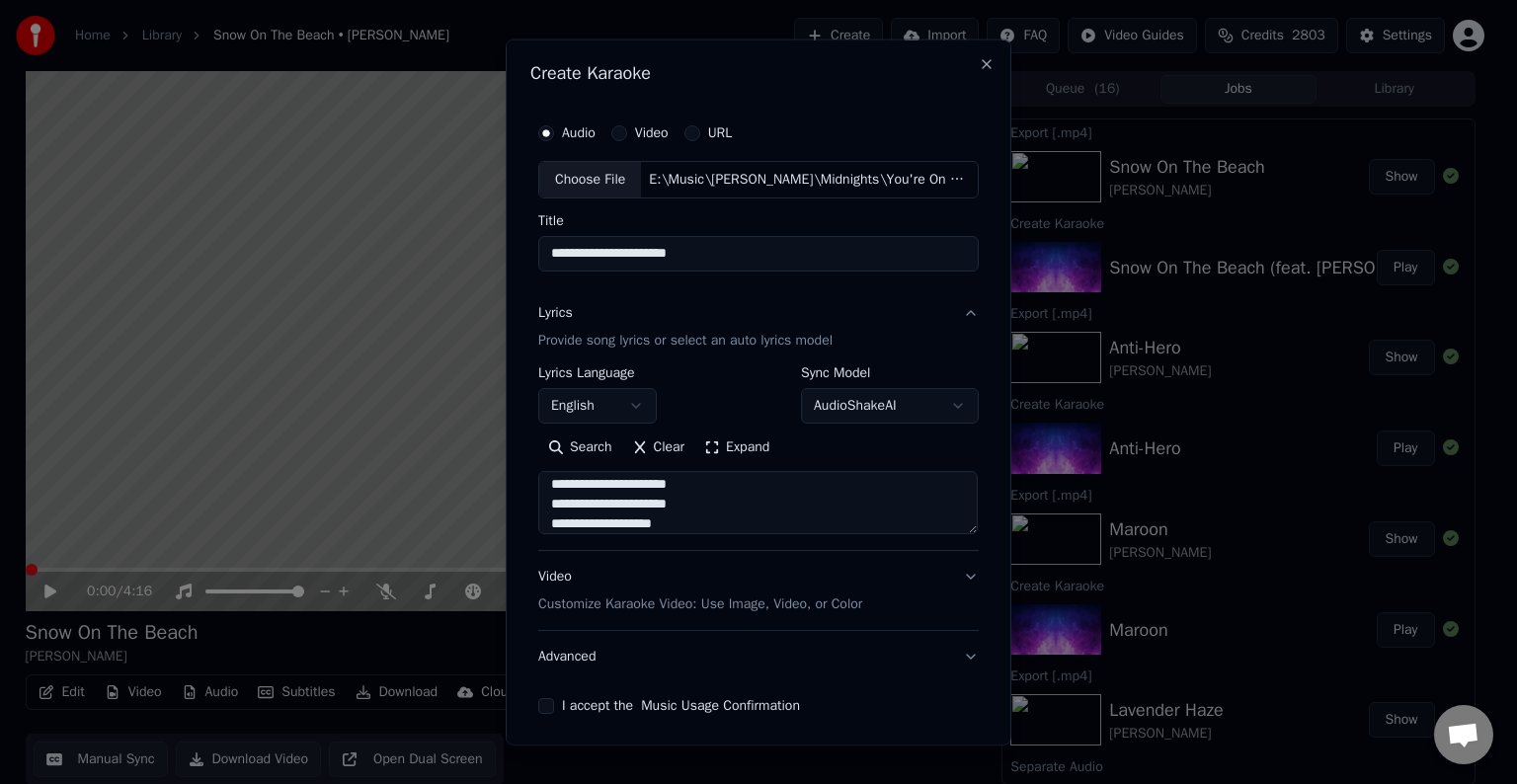 type on "**********" 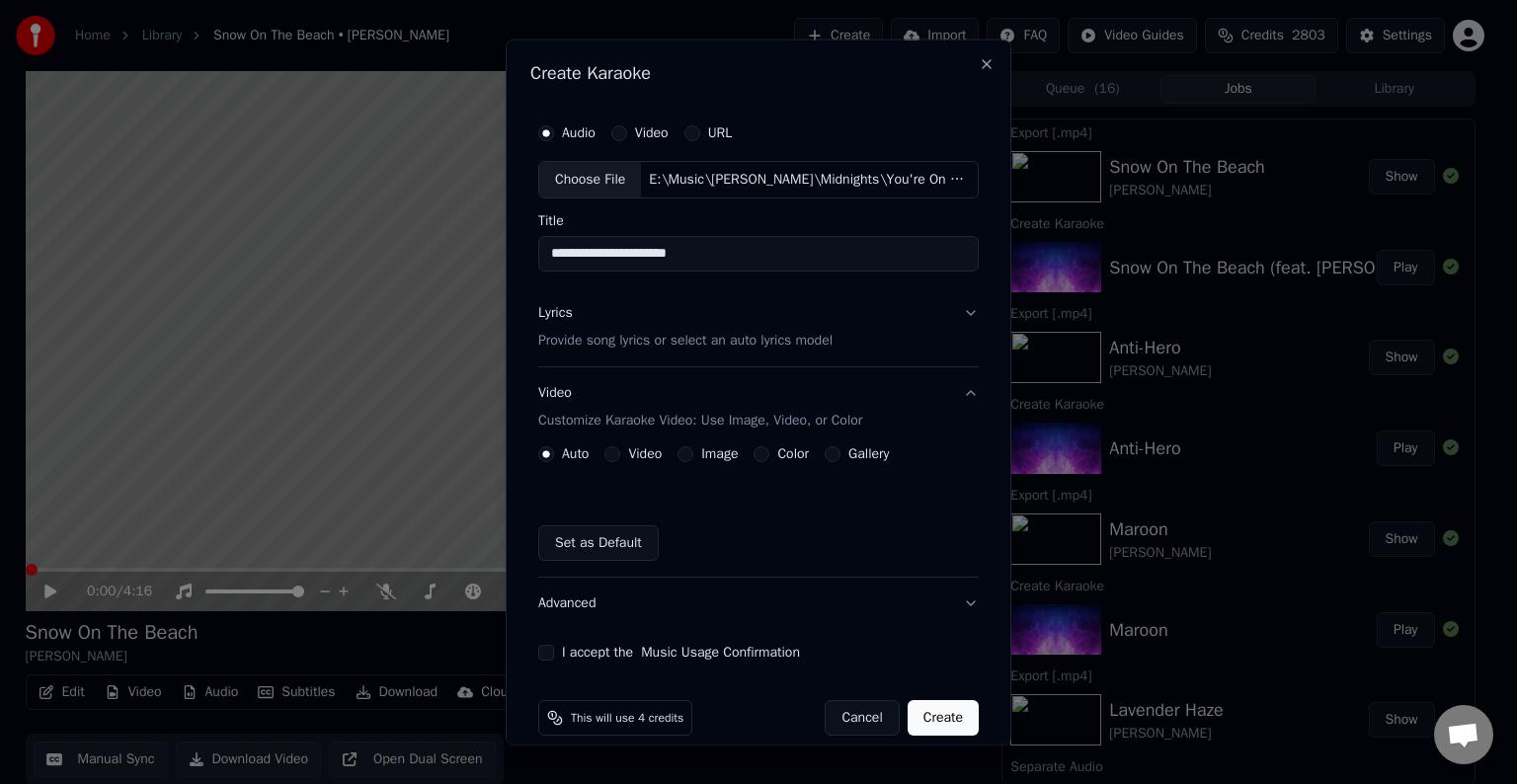 click on "Advanced" at bounding box center (758, 603) 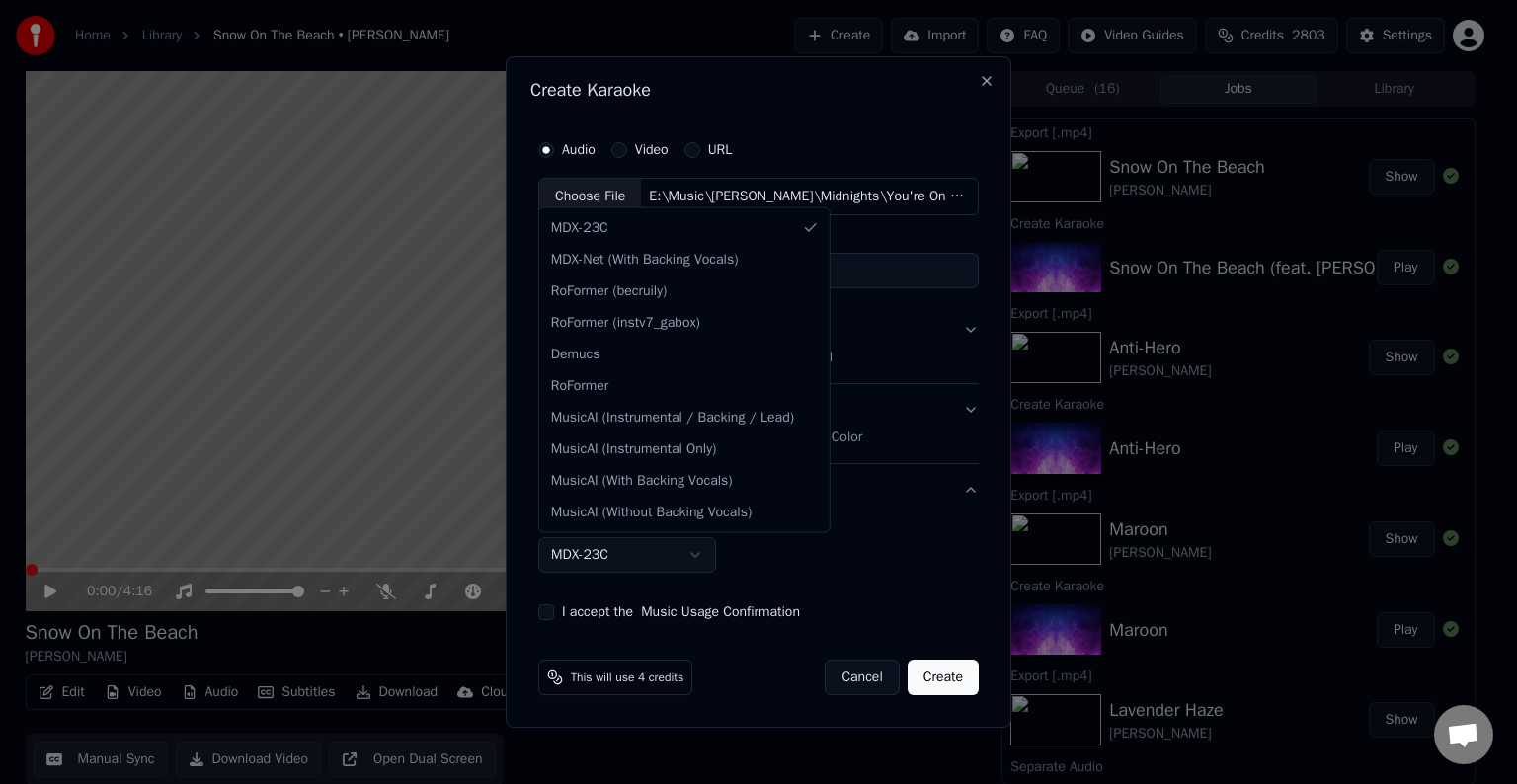click on "Home Library Snow On The Beach • [PERSON_NAME] Create Import FAQ Video Guides Credits 2803 Settings 0:00  /  4:16 Snow On The Beach [PERSON_NAME] BPM 110 Key A Edit Video Audio Subtitles Download Cloud Library Manual Sync Download Video Open Dual Screen Queue ( 16 ) Jobs Library Export [.mp4] Snow On The Beach [PERSON_NAME] Show Create Karaoke Snow On The Beach (feat. [PERSON_NAME]) Play Export [.mp4] Anti-Hero [PERSON_NAME] Show Create Karaoke Anti-Hero Play Export [.mp4] [PERSON_NAME] Show Create Karaoke Maroon Play Export [.mp4] Lavender [PERSON_NAME] Show Separate Audio Lavender Haze [PERSON_NAME] Play Create Karaoke Lavender Haze Play Export [.mp4] If This Was A Movie ([PERSON_NAME] Version) [PERSON_NAME] Show Create Karaoke If This Was A Movie ([PERSON_NAME] Version) Play Export [.mp4] Bye Bye Baby (From The Vault) [PERSON_NAME] Show Sync Lyrics Bye Bye Baby (From The Vault) [PERSON_NAME] Play Create Karaoke Bye Bye Baby ([PERSON_NAME] Version) [From The Vault] Play Export [.mp4] Don’t You (From The Vault)" at bounding box center (750, 392) 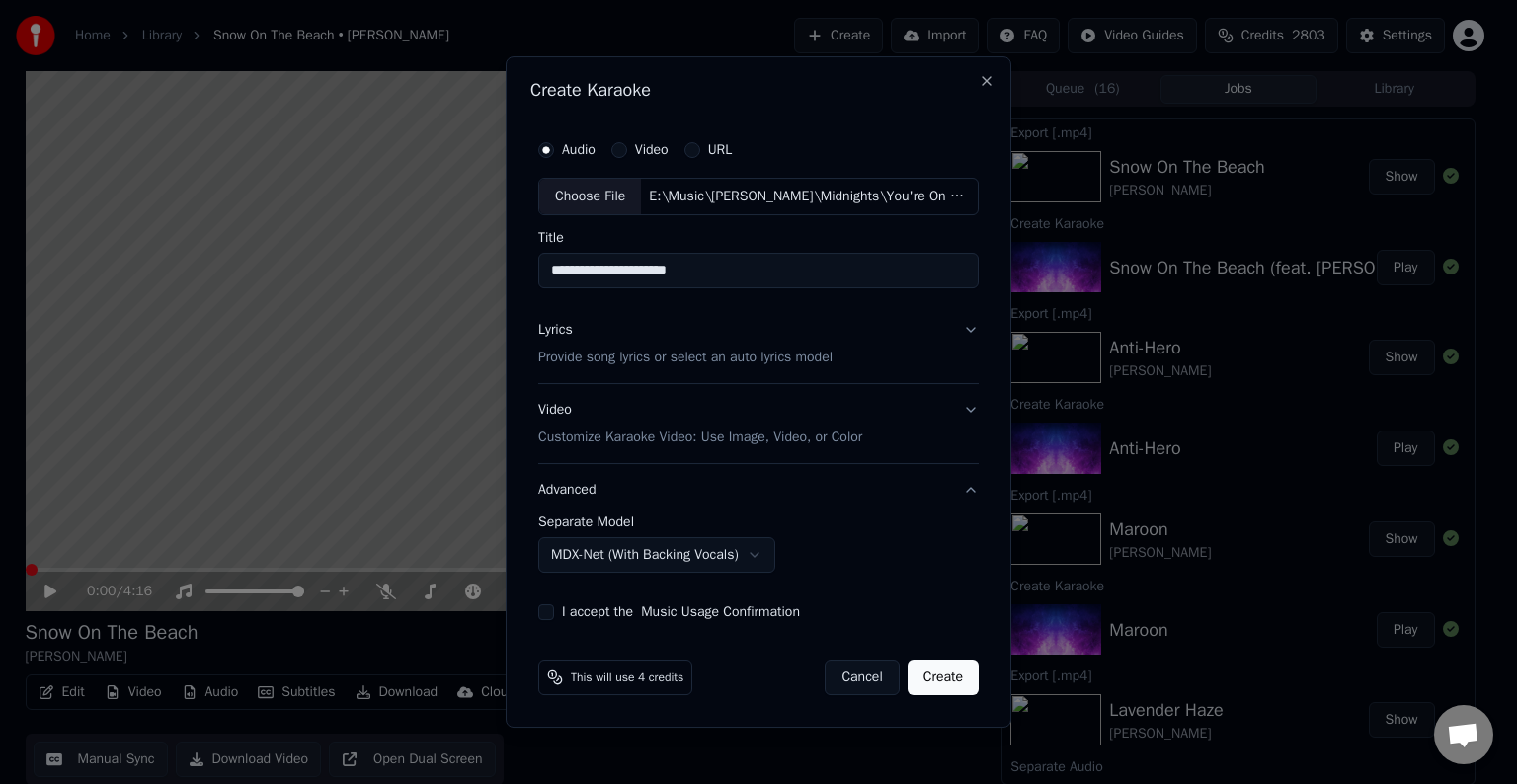 click on "I accept the   Music Usage Confirmation" at bounding box center (546, 612) 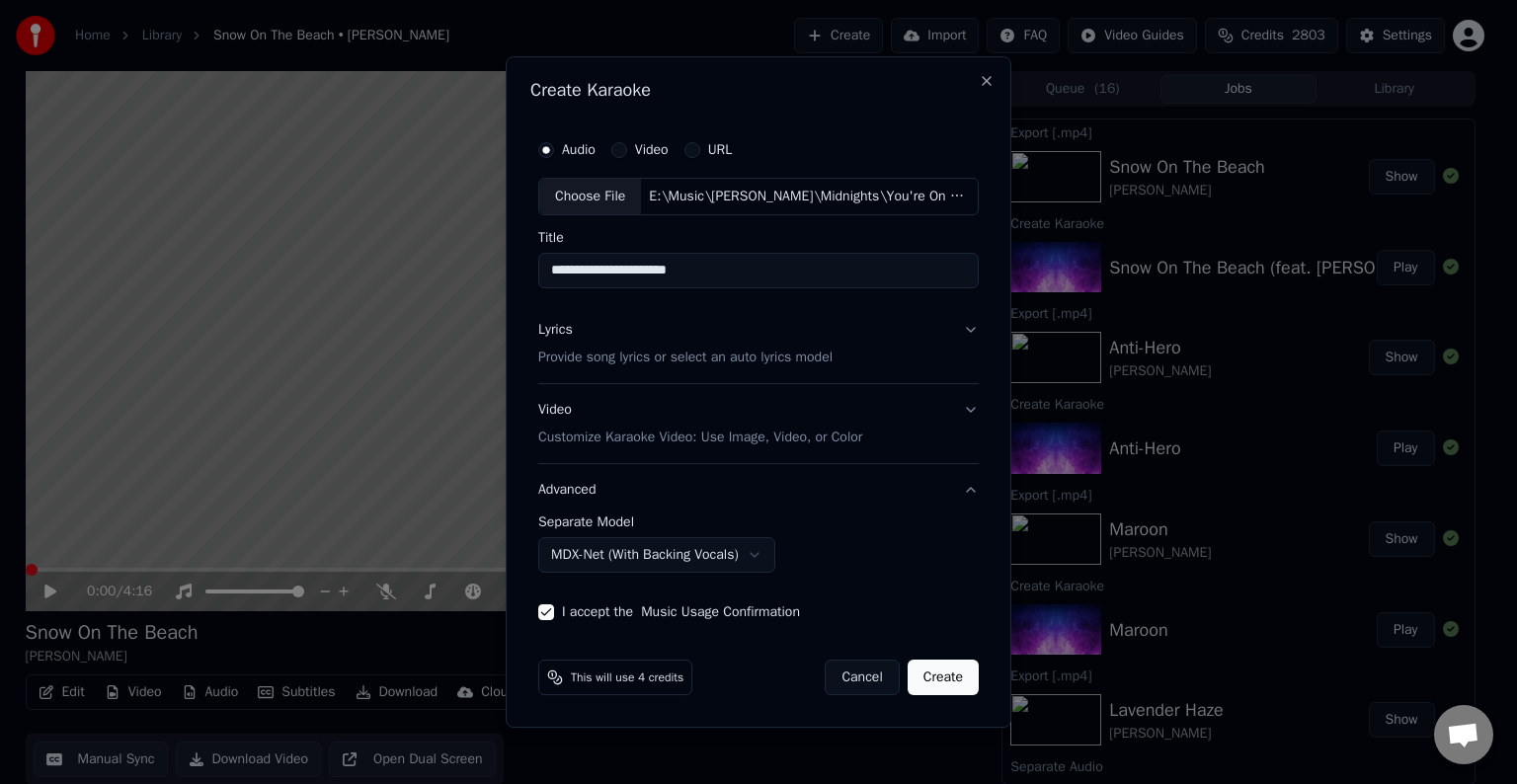 click on "Create" at bounding box center (943, 677) 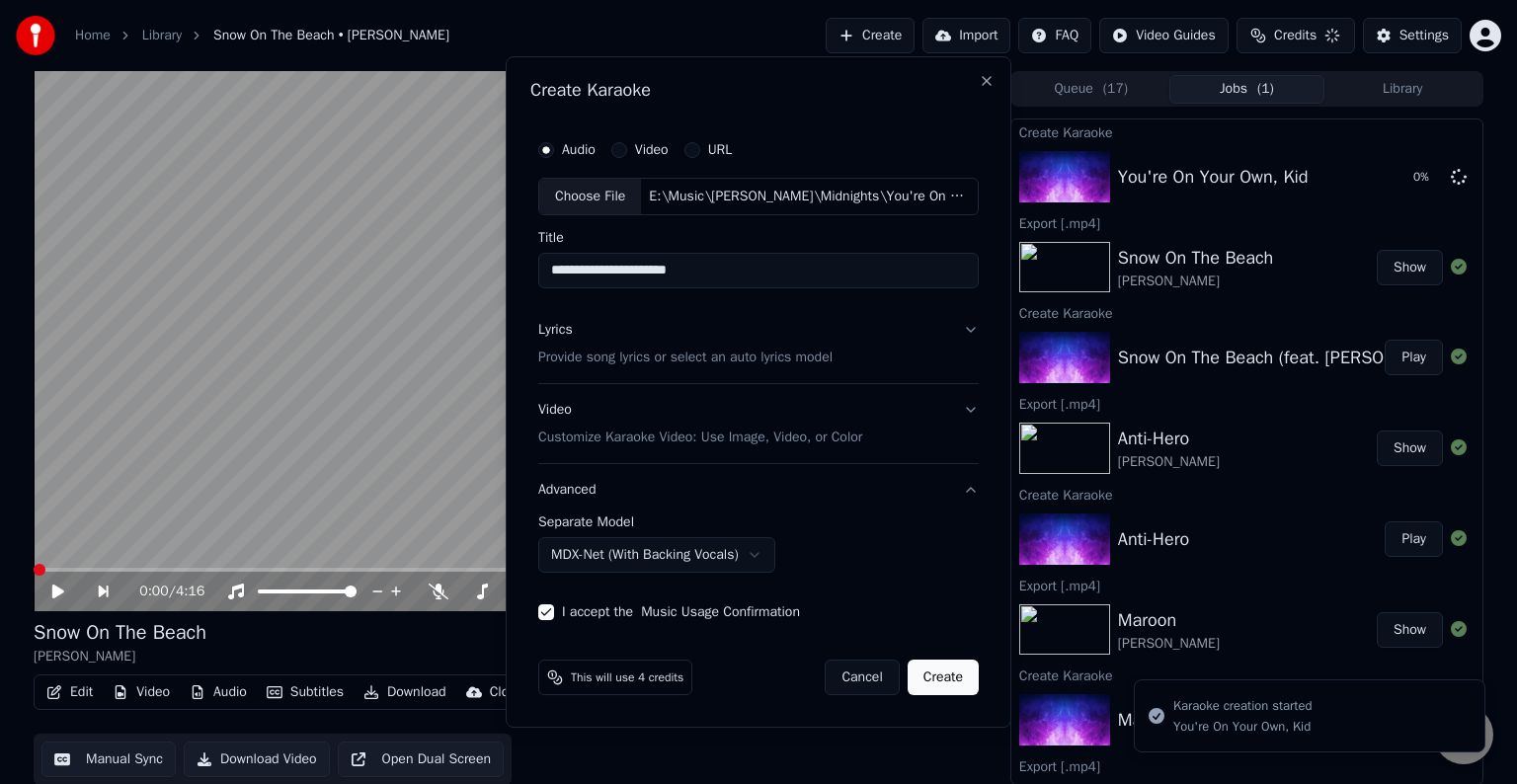 select on "******" 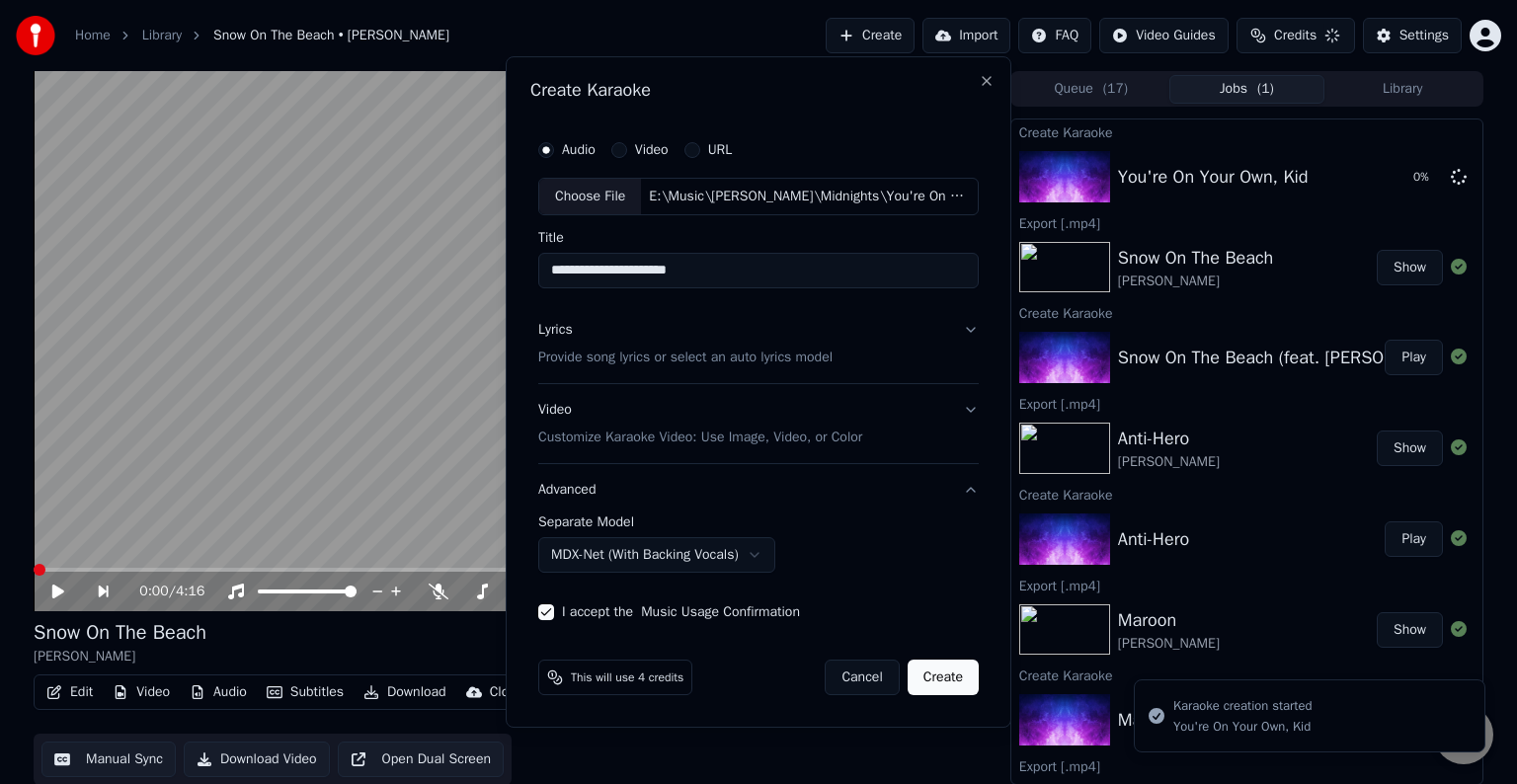 type 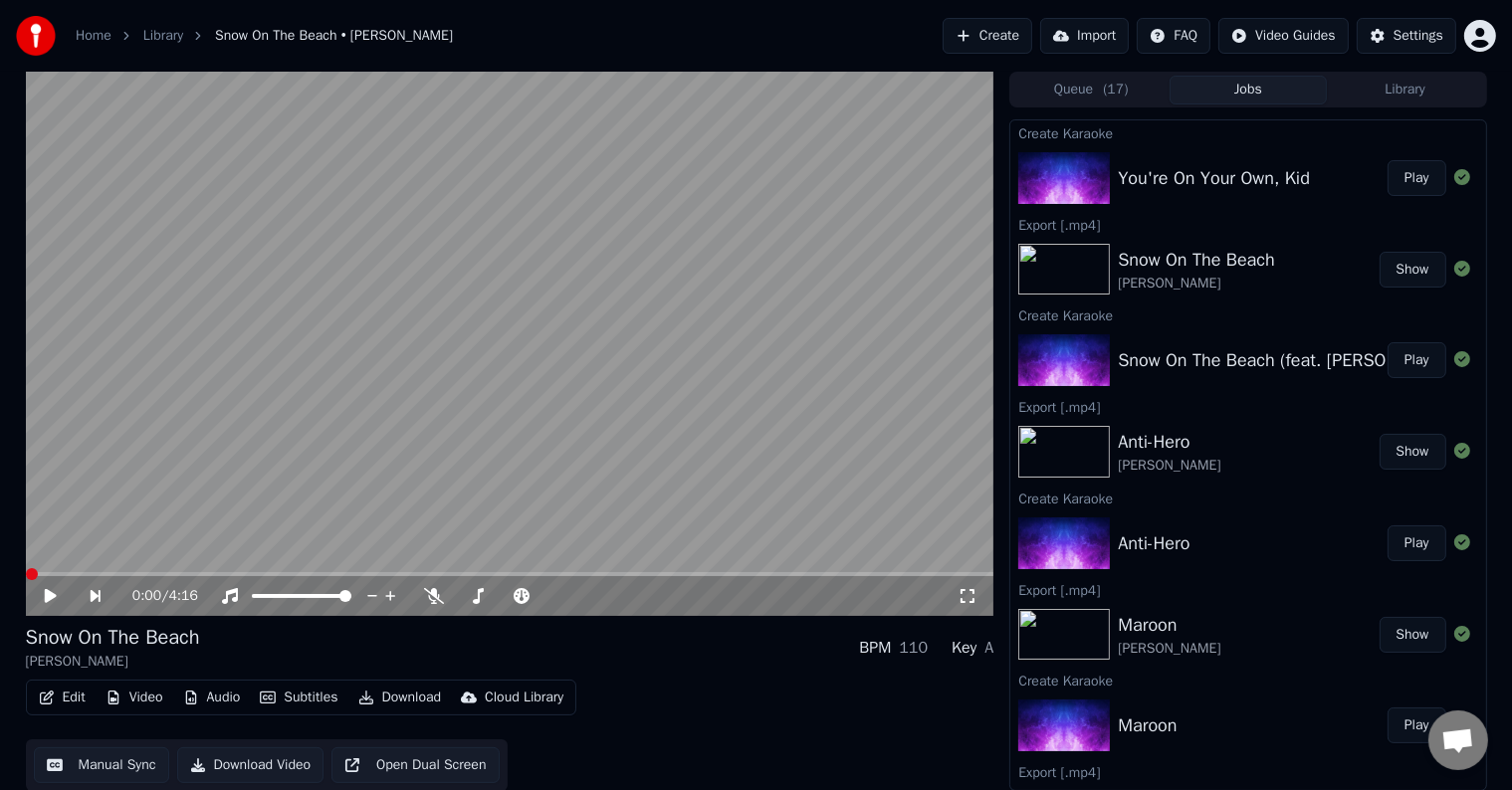 click on "Play" at bounding box center [1416, 178] 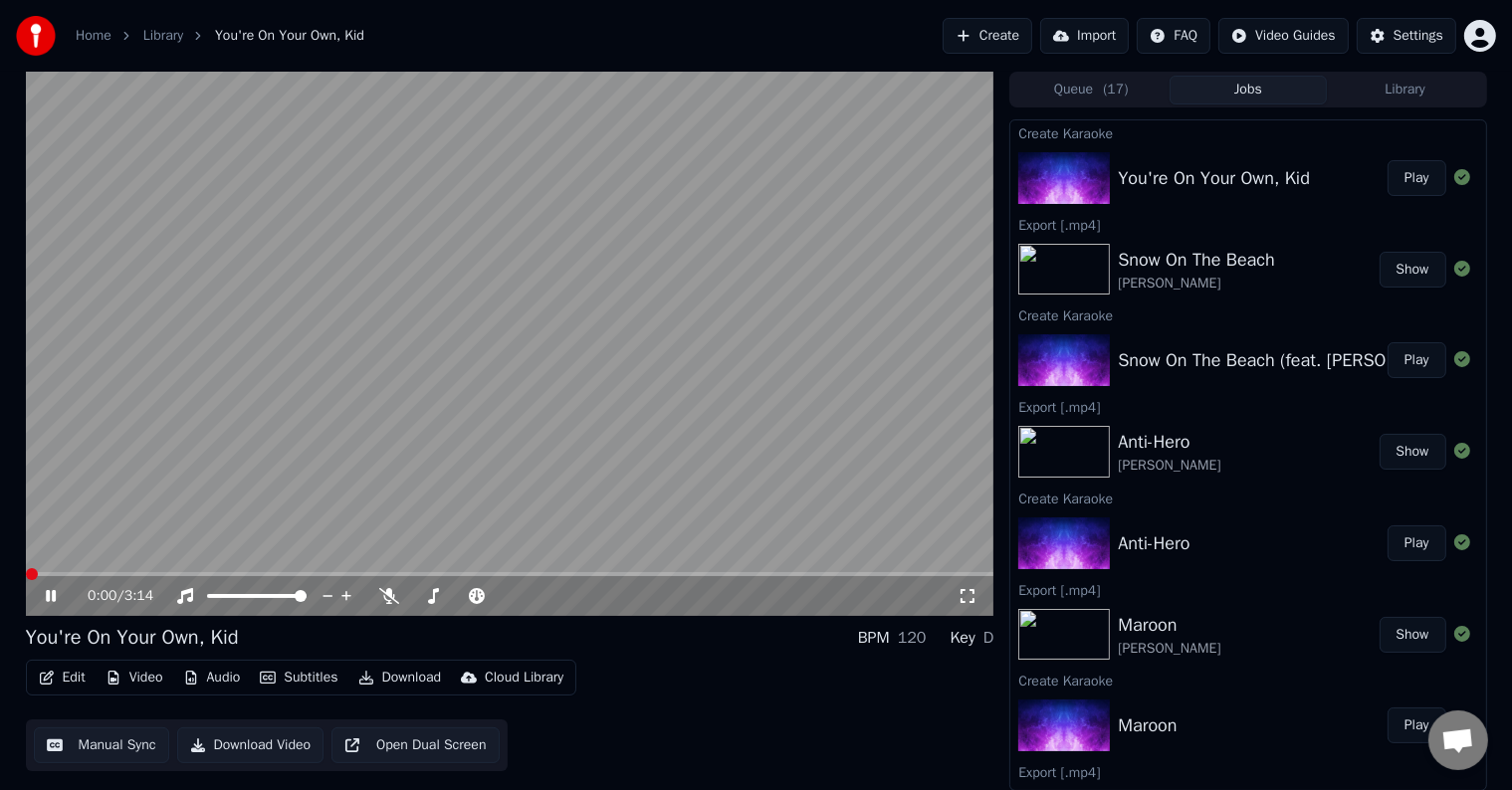 click on "Edit" at bounding box center [62, 678] 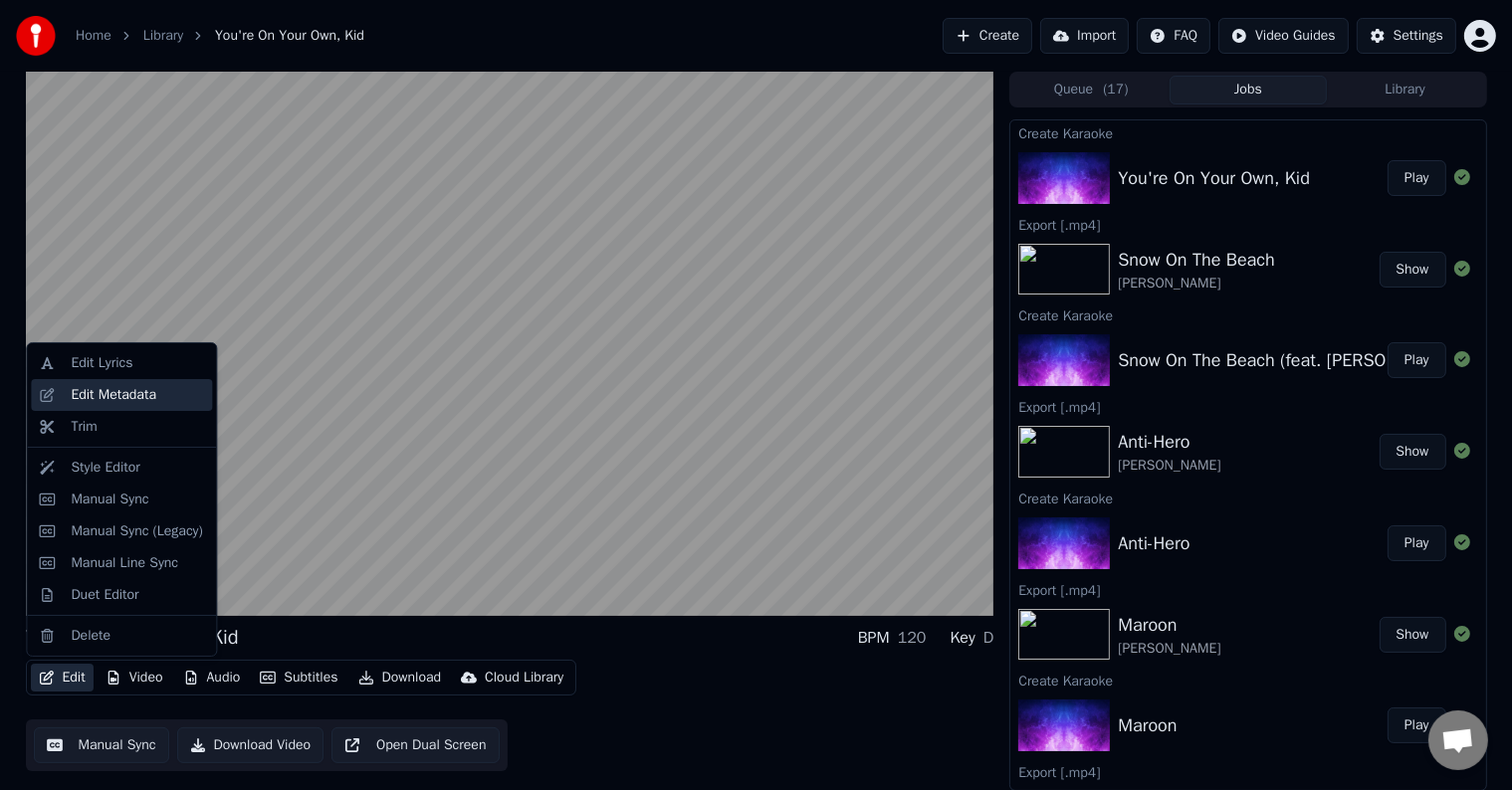 click on "Edit Metadata" at bounding box center (113, 395) 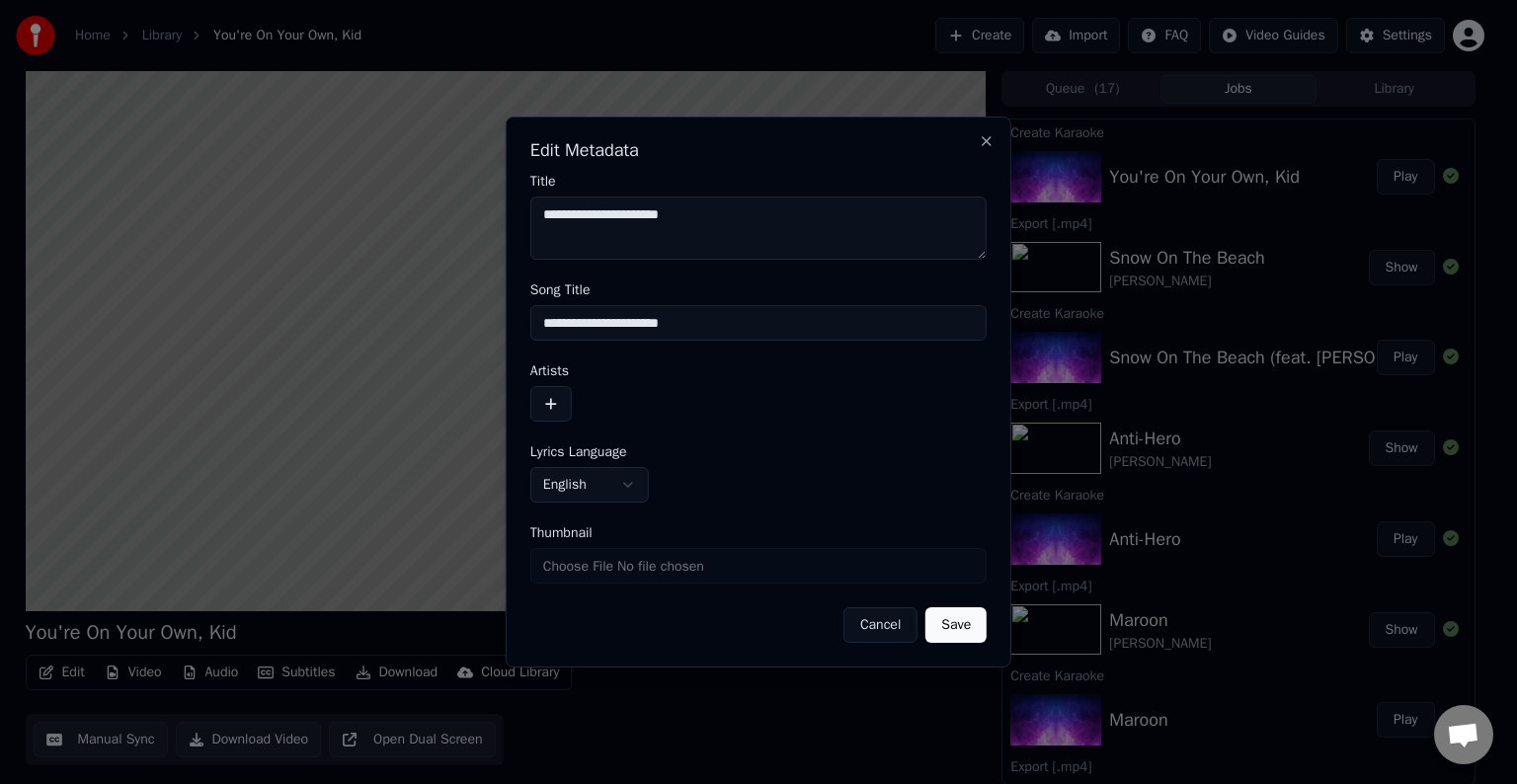 click on "**********" at bounding box center (758, 323) 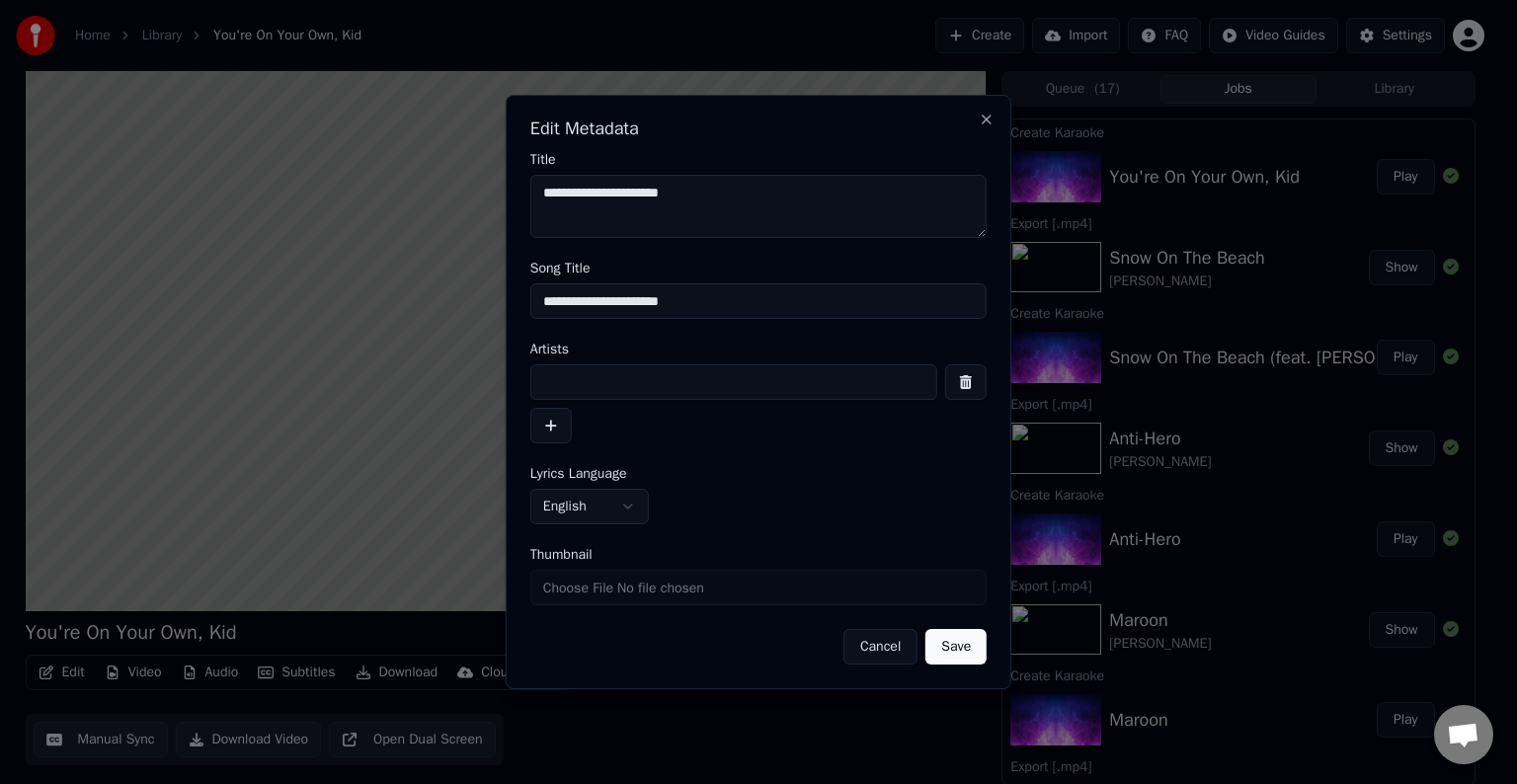 click at bounding box center [734, 382] 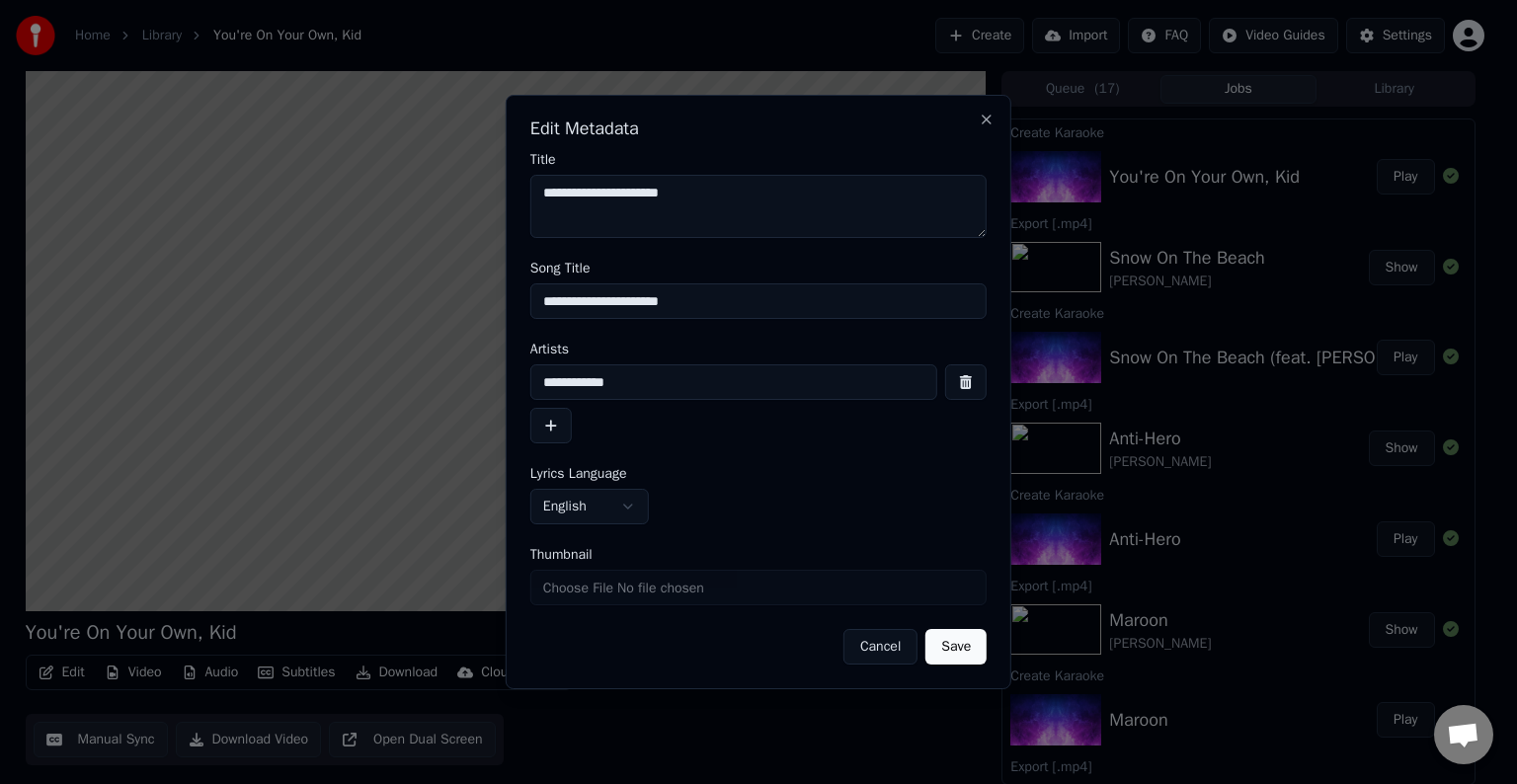 type on "**********" 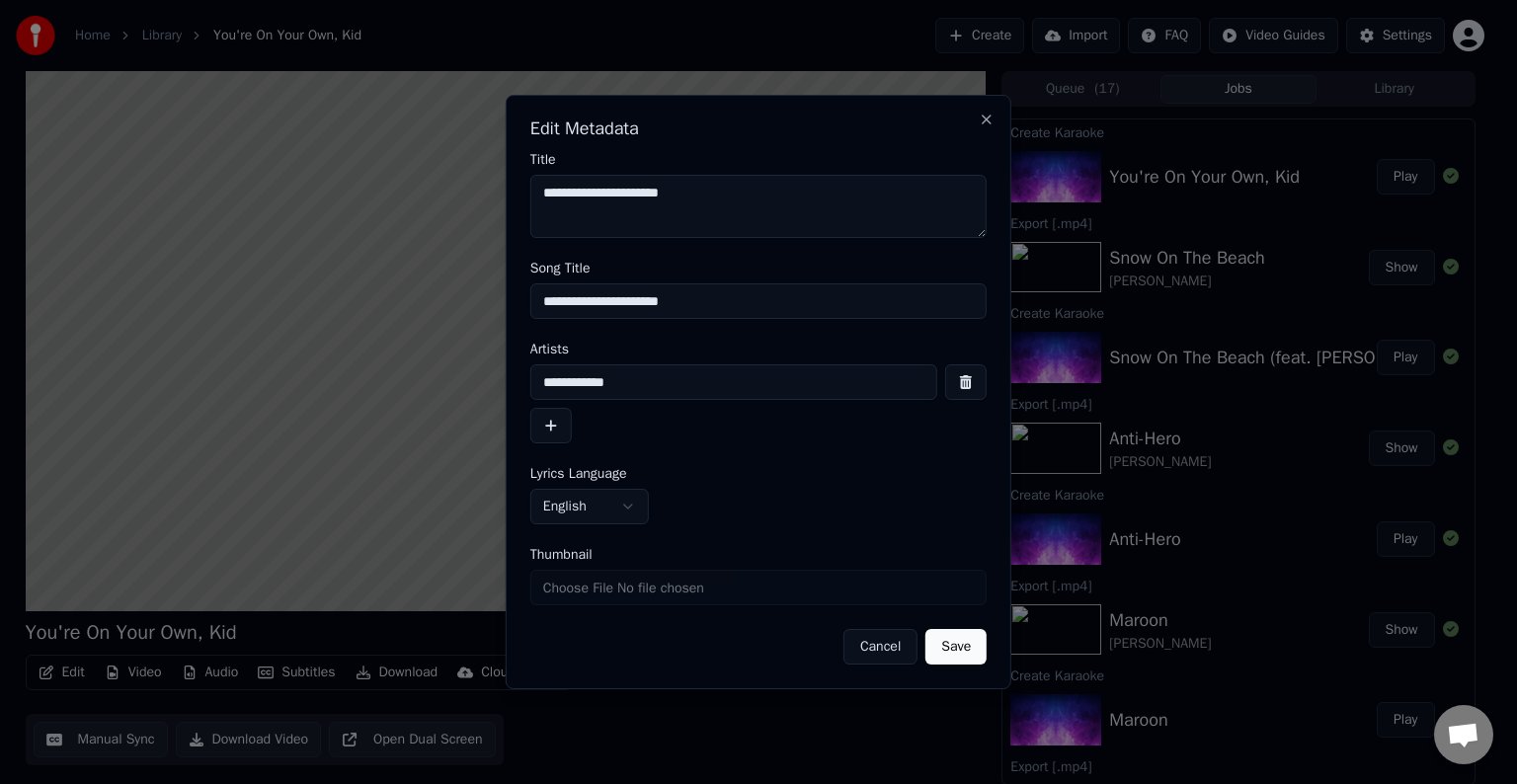 click on "Save" at bounding box center (956, 647) 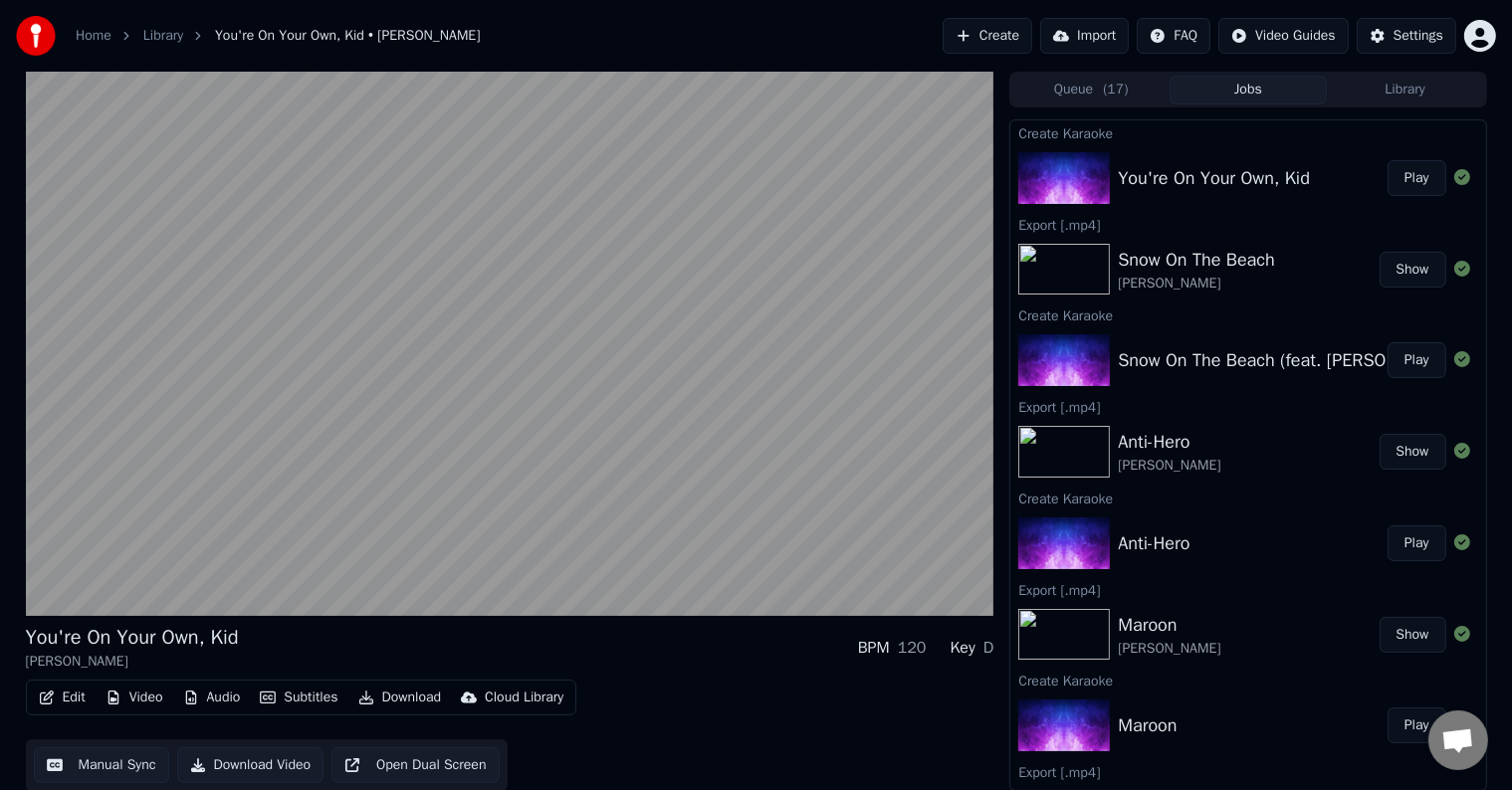 click on "Edit" at bounding box center [62, 697] 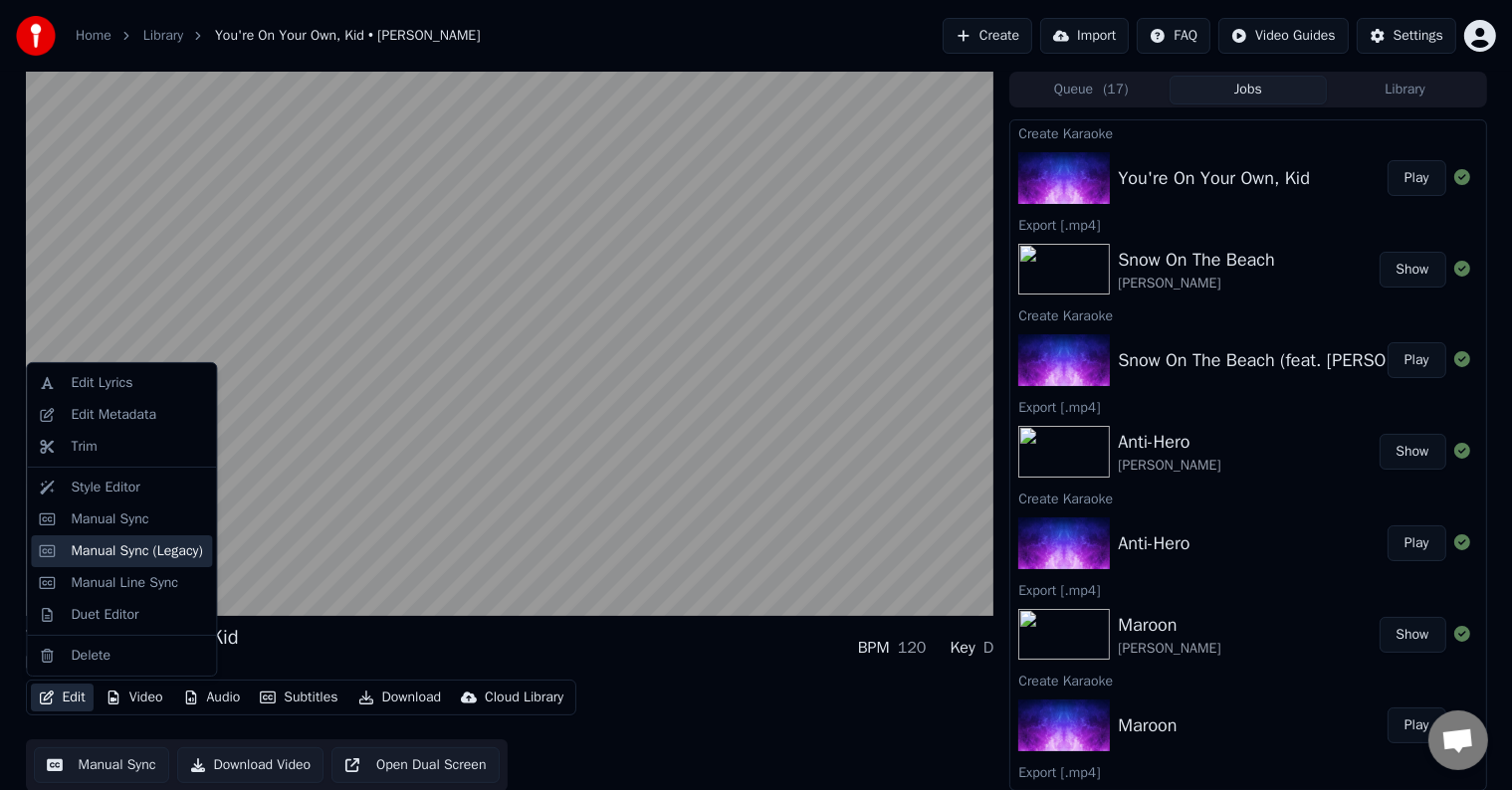 click on "Manual Sync (Legacy)" at bounding box center [121, 551] 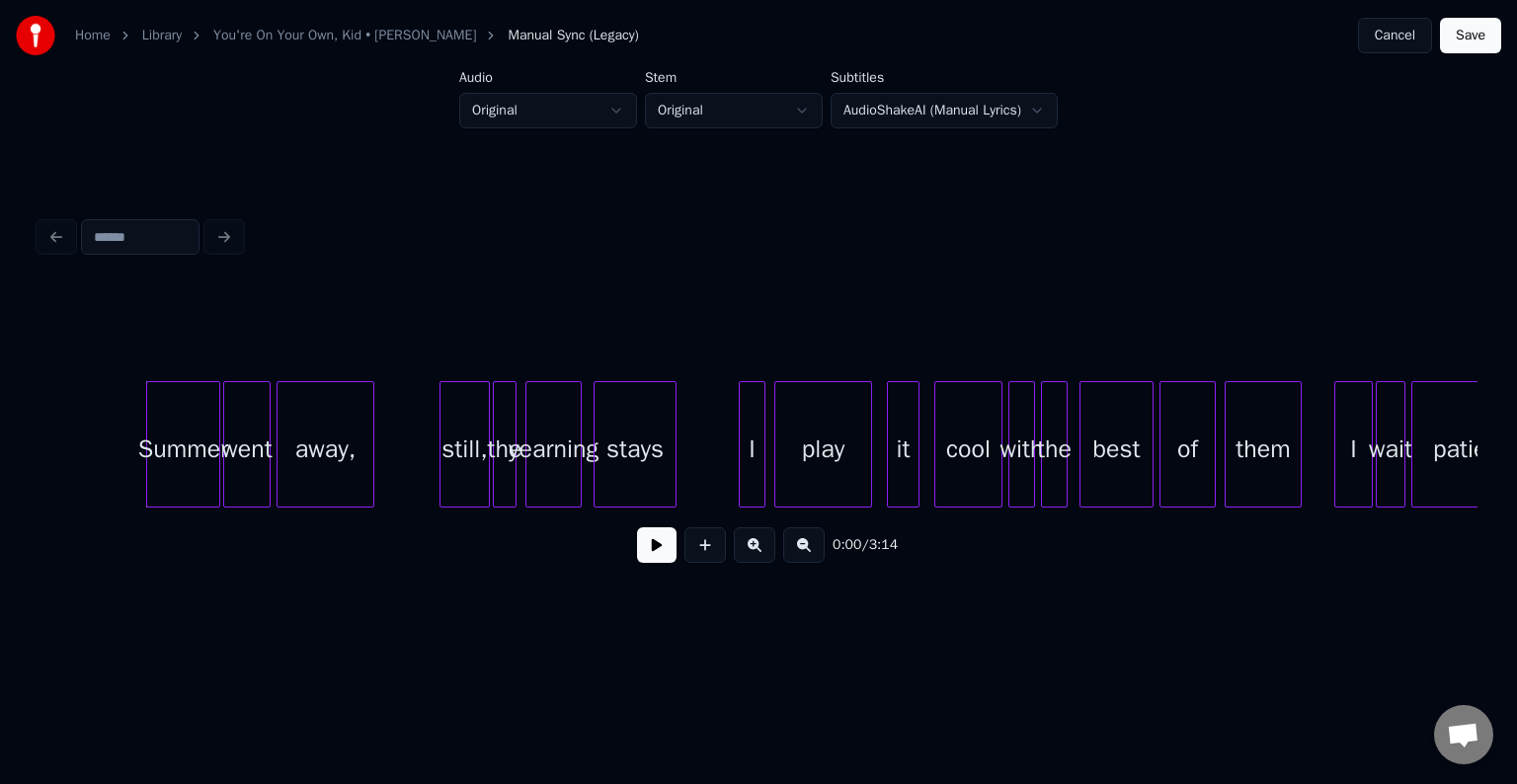 click at bounding box center [657, 545] 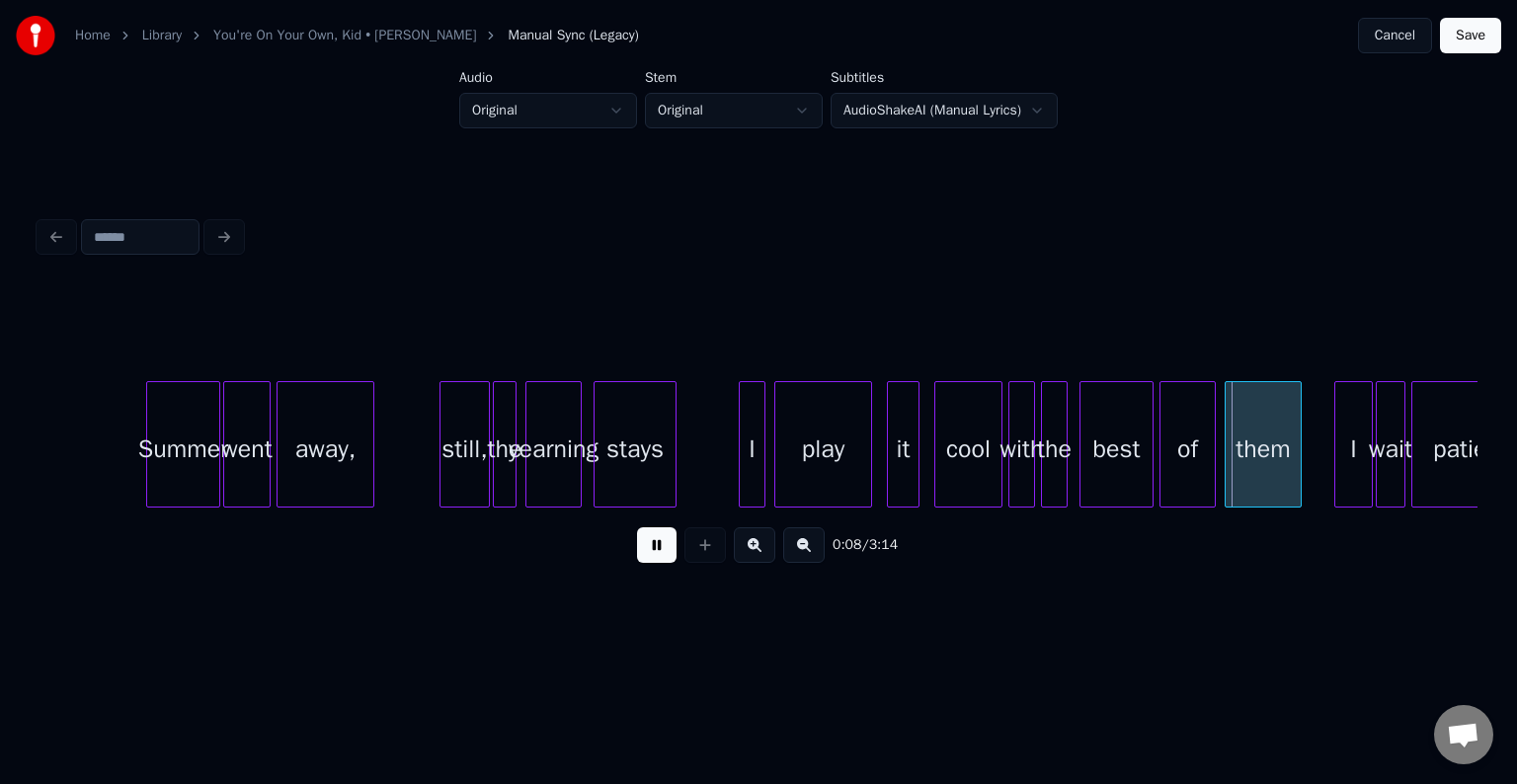 click on "Summer went away, still, the yearning stays I play it cool with the best of them I wait patiently," at bounding box center [14428, 444] 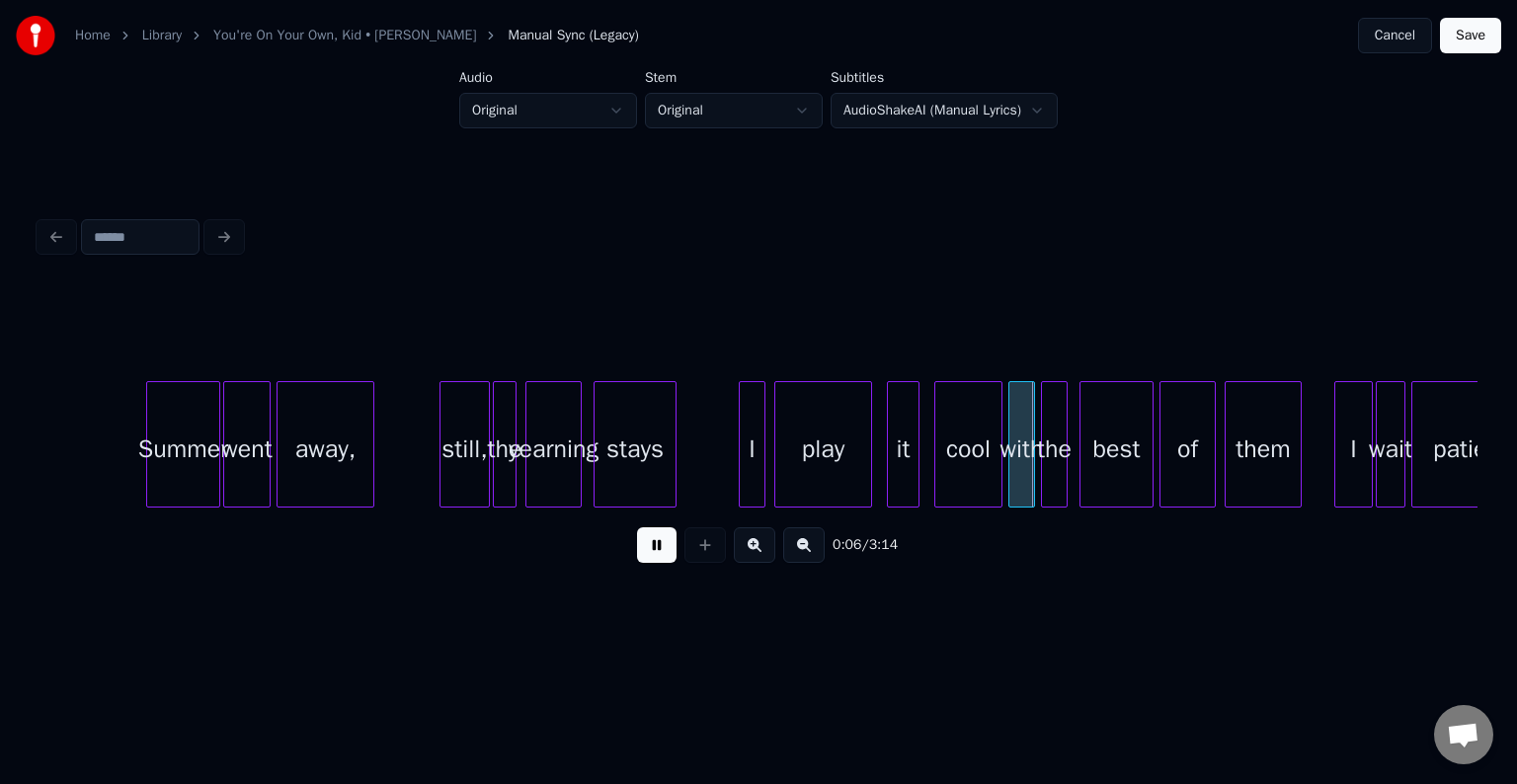 click on "0:06  /  3:14" at bounding box center [758, 545] 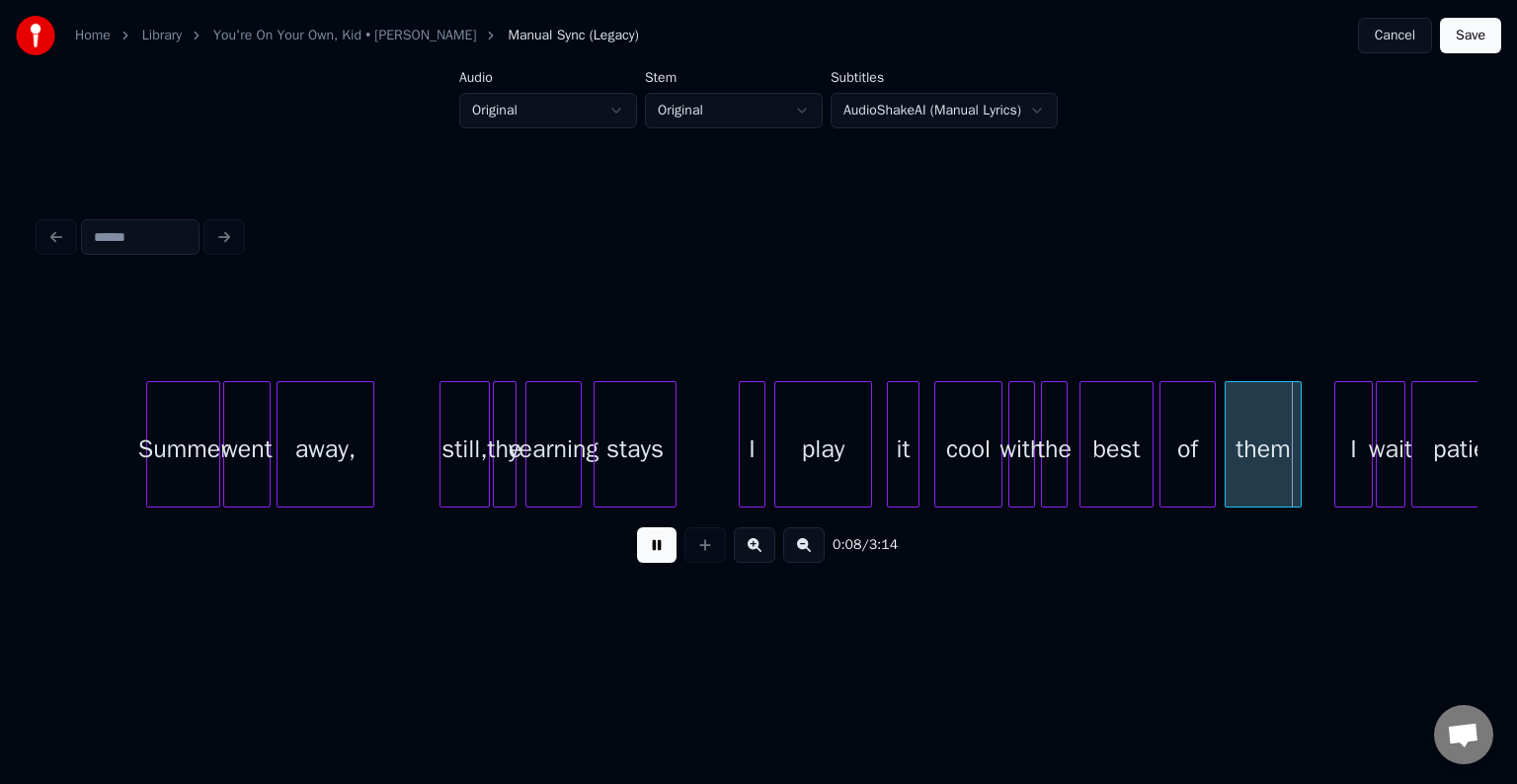 click on "Summer went away, still, the yearning stays I play it cool with the best of them I wait patiently," at bounding box center [14428, 444] 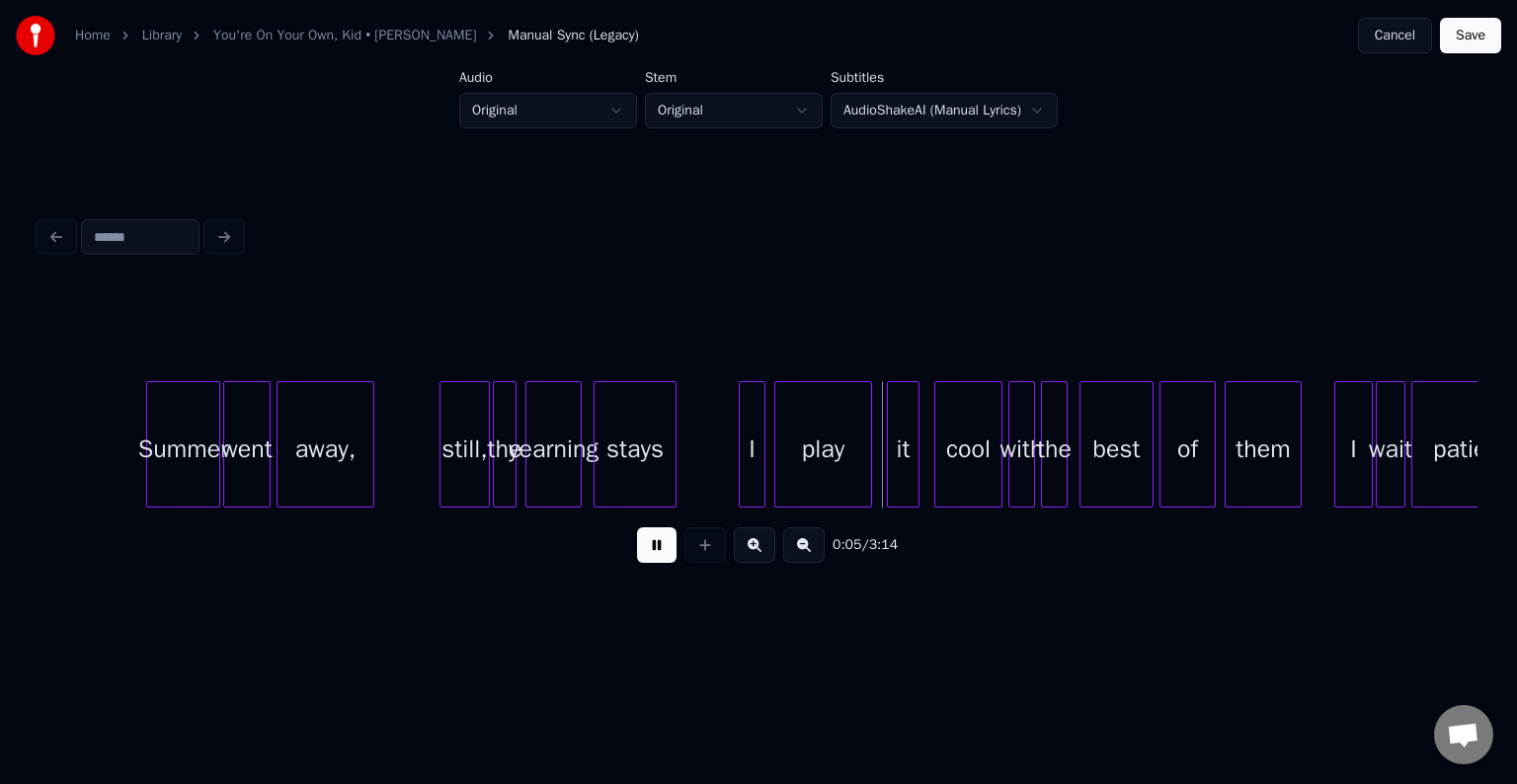click on "0:05  /  3:14" at bounding box center [758, 545] 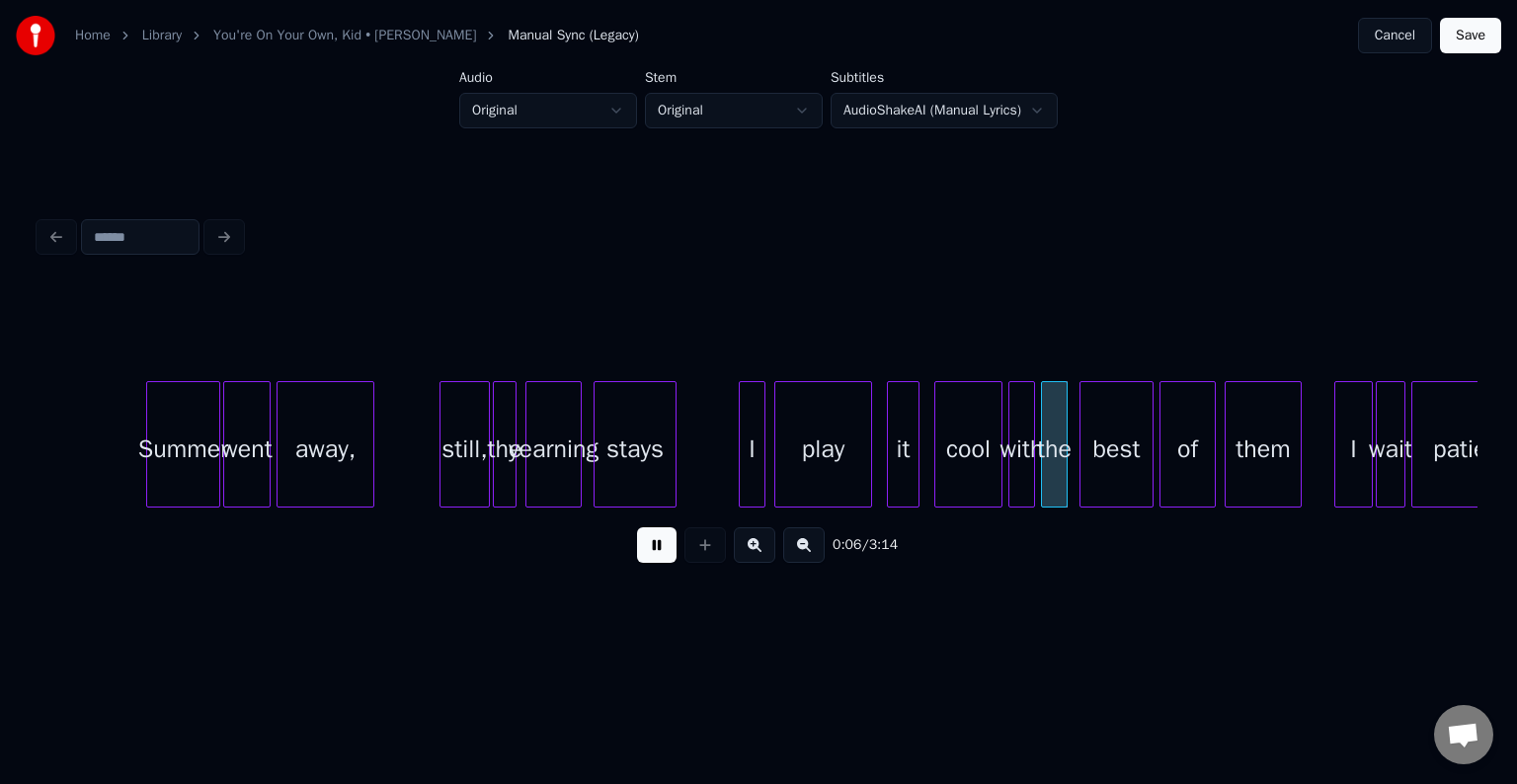 click at bounding box center [657, 545] 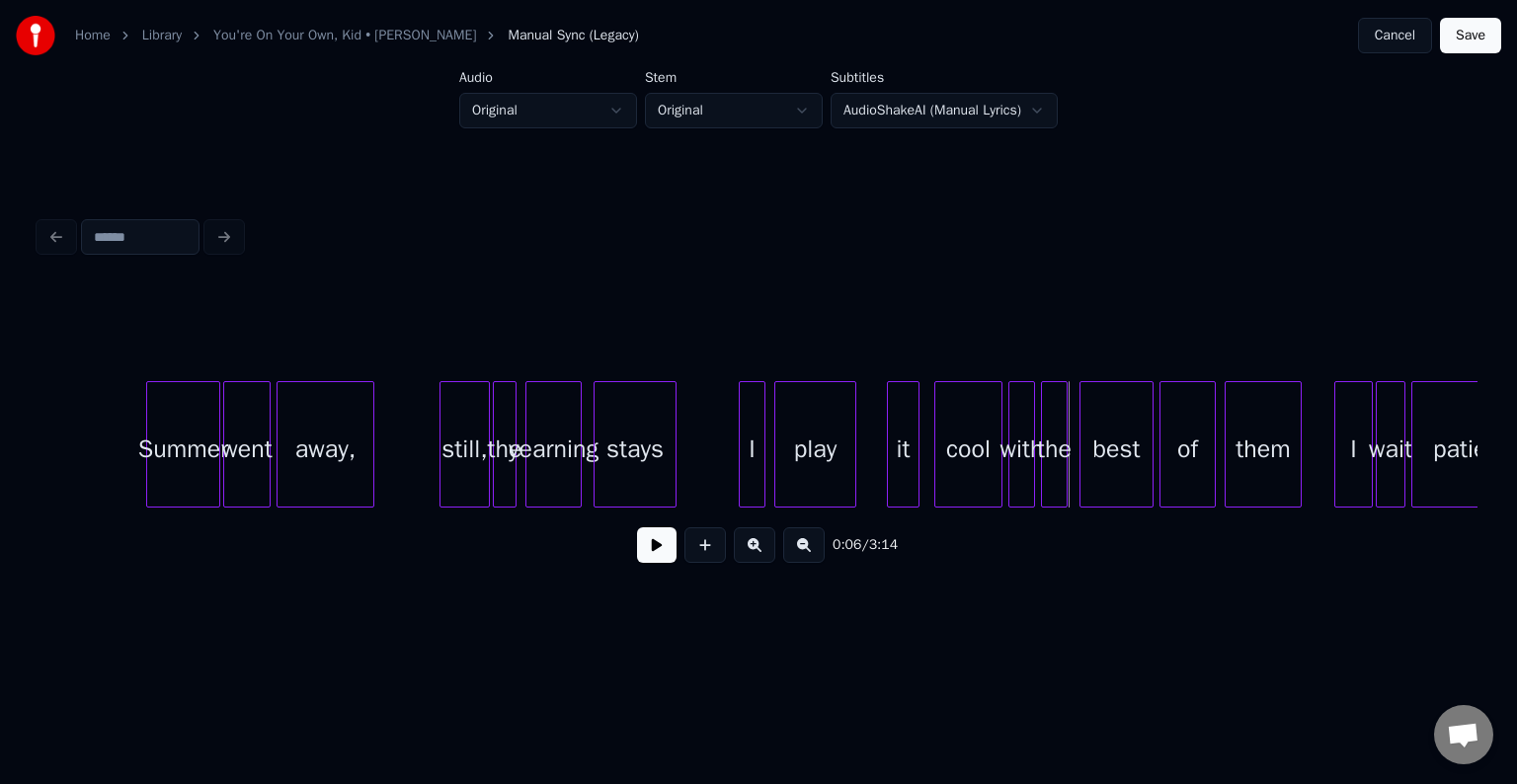click at bounding box center (852, 444) 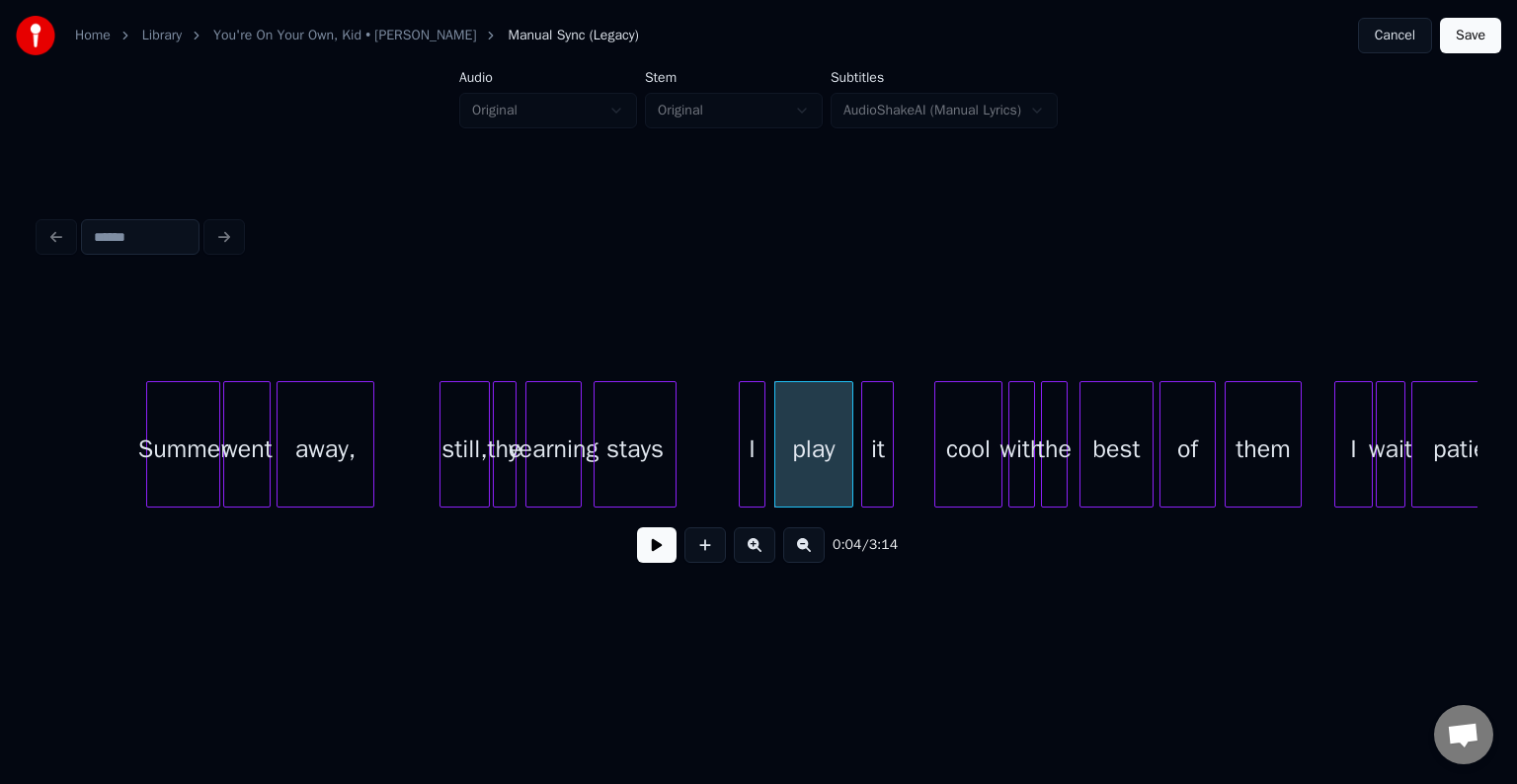 click on "it" at bounding box center [877, 449] 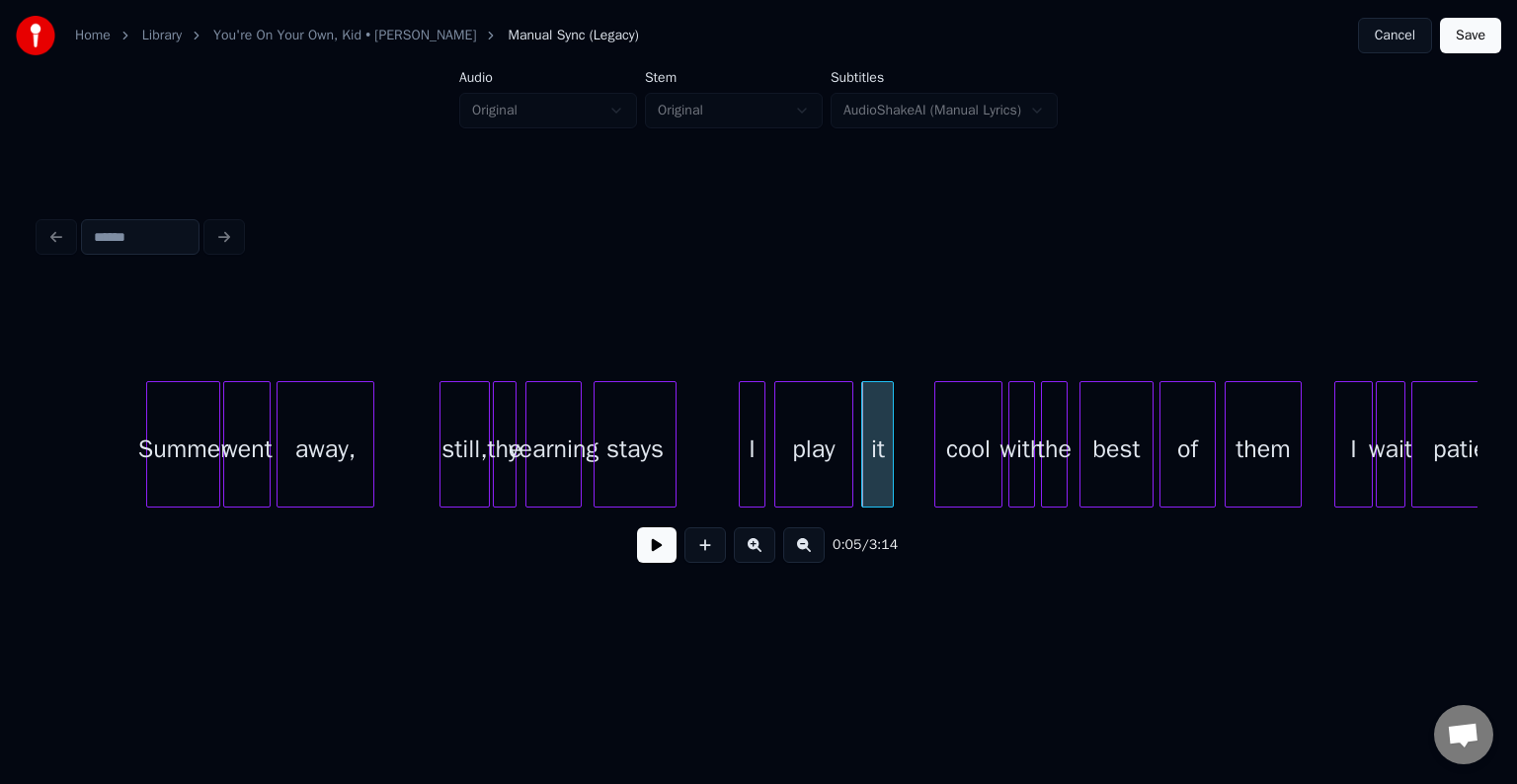 click on "Summer went away, still, the yearning stays I play it cool with the best of them I wait patiently," at bounding box center [14428, 444] 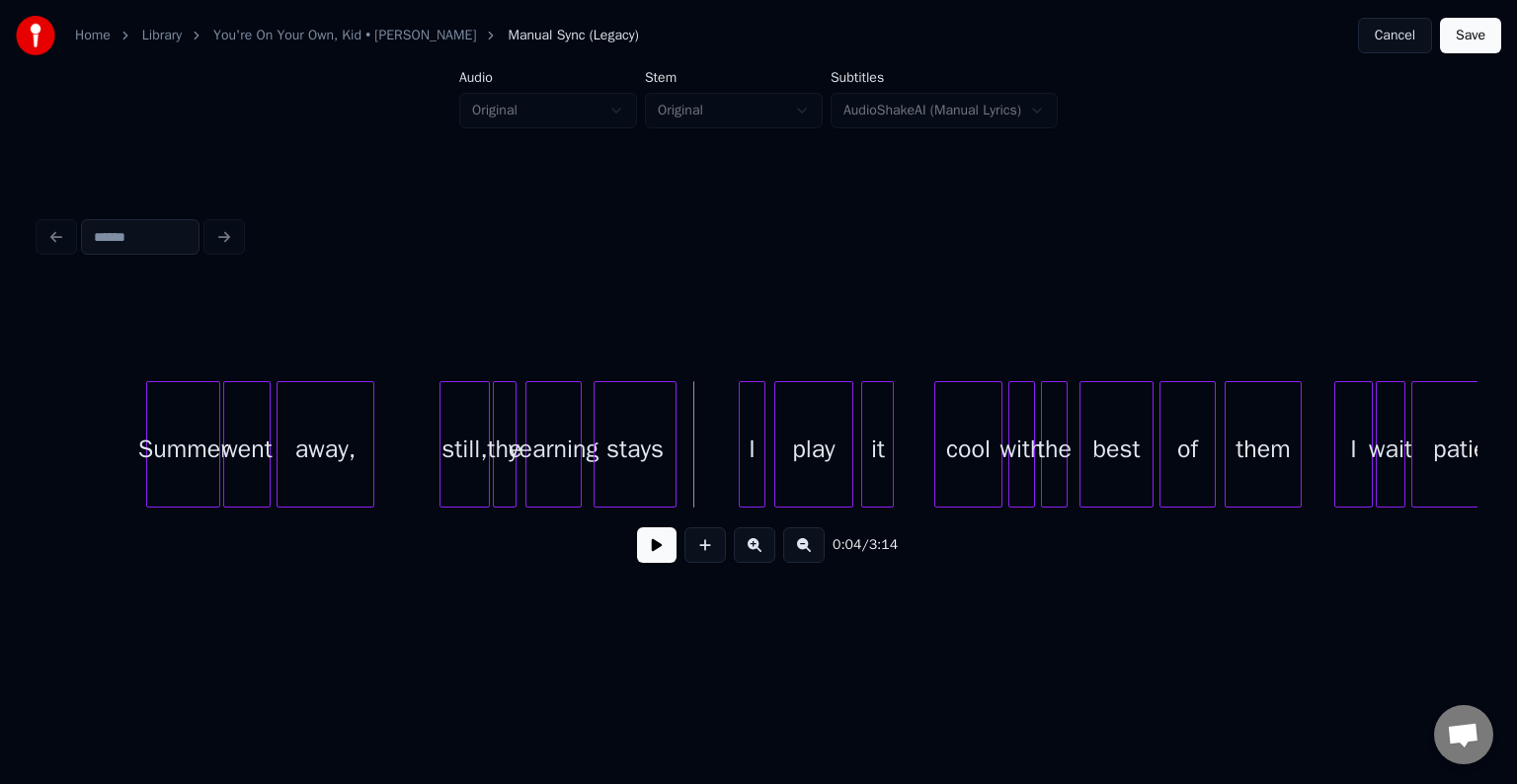 click at bounding box center (657, 545) 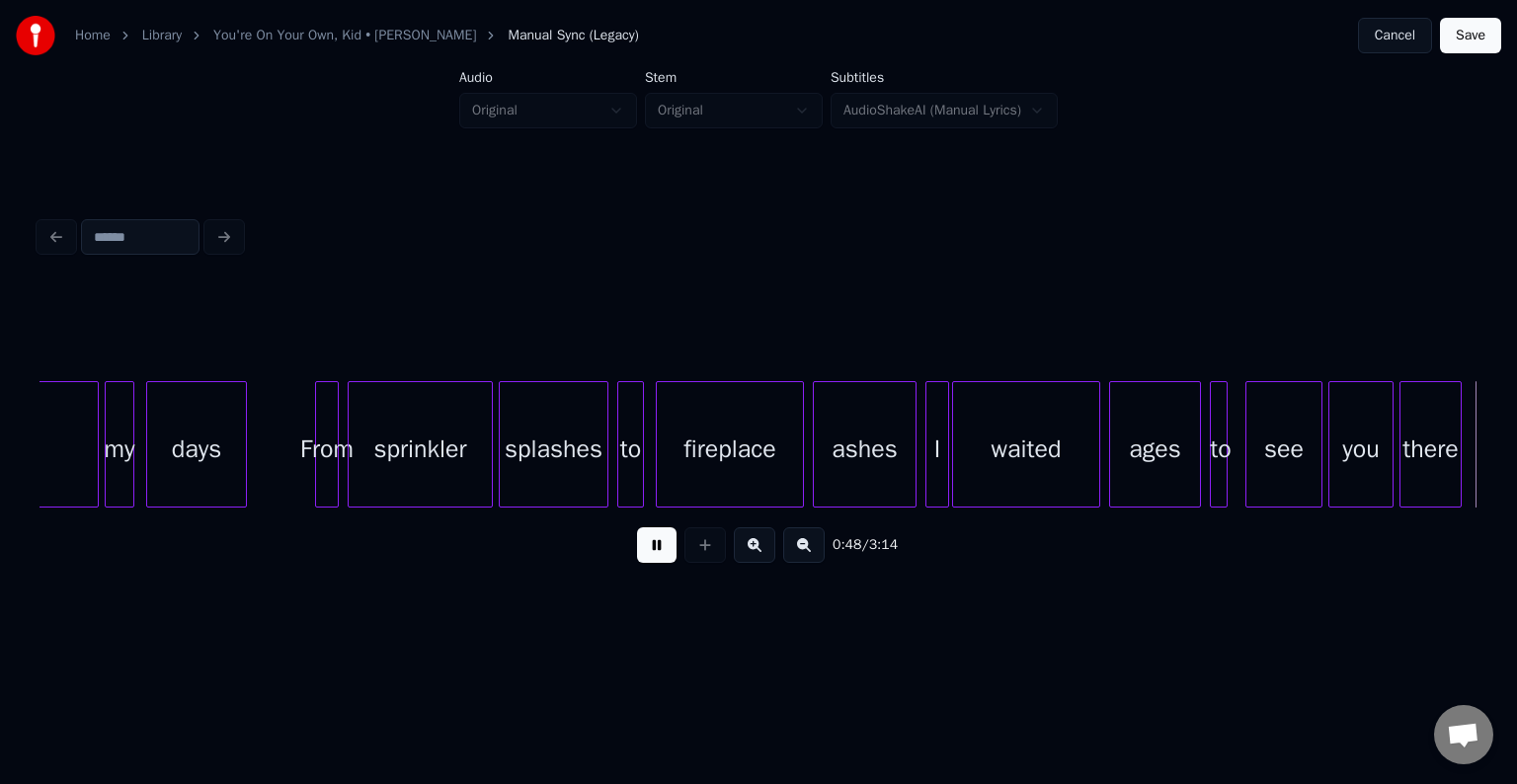 scroll, scrollTop: 0, scrollLeft: 7198, axis: horizontal 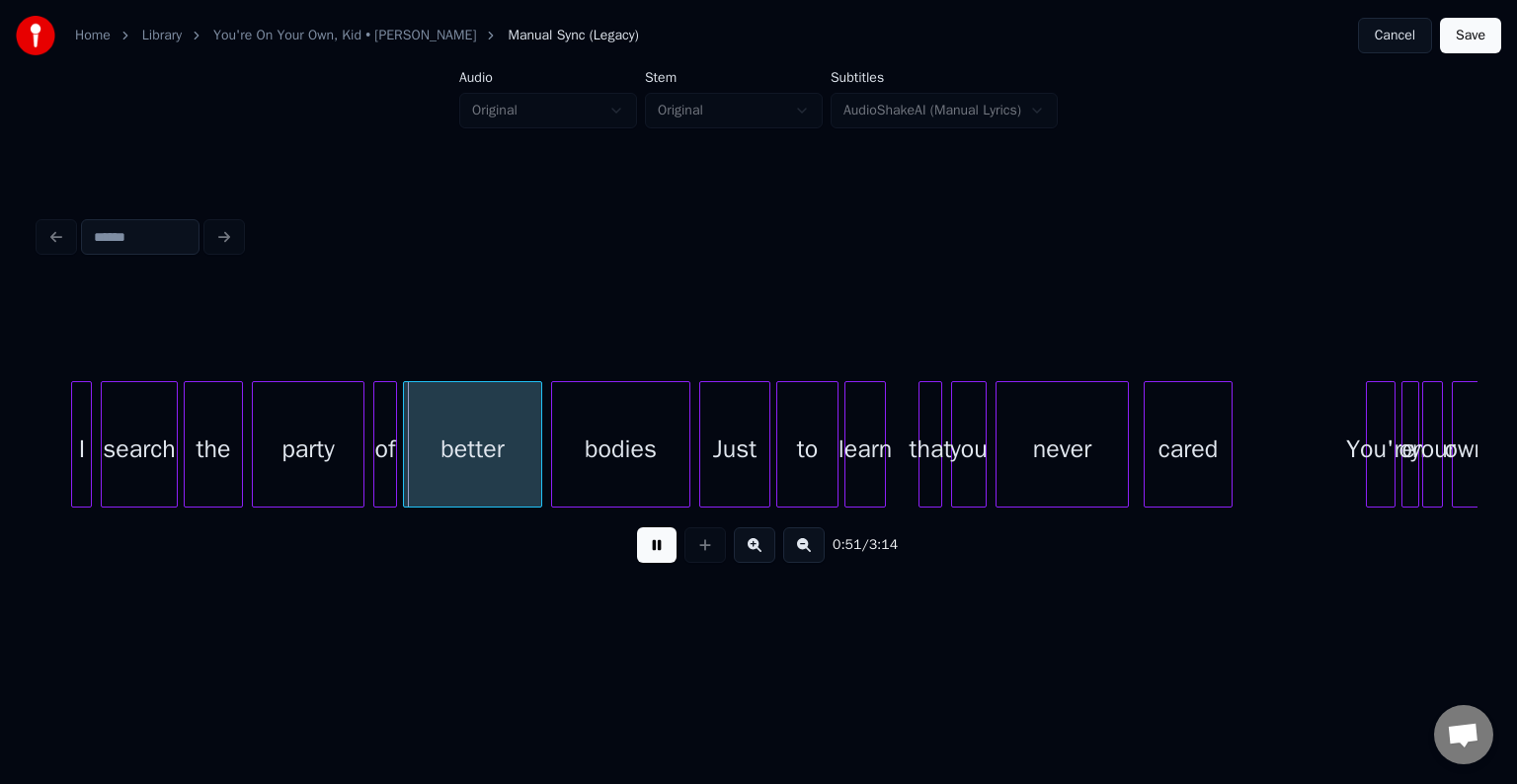 type 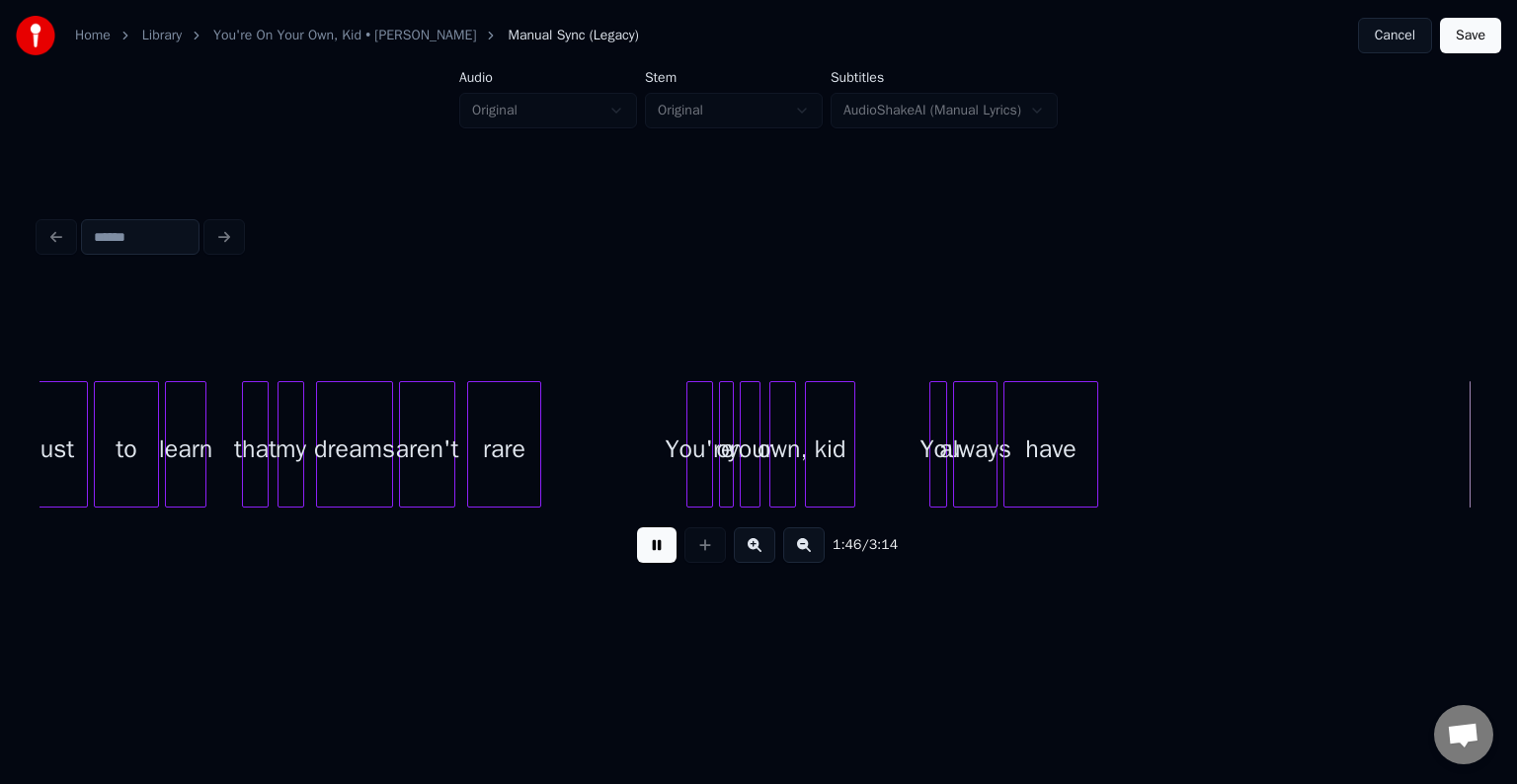 scroll, scrollTop: 0, scrollLeft: 15835, axis: horizontal 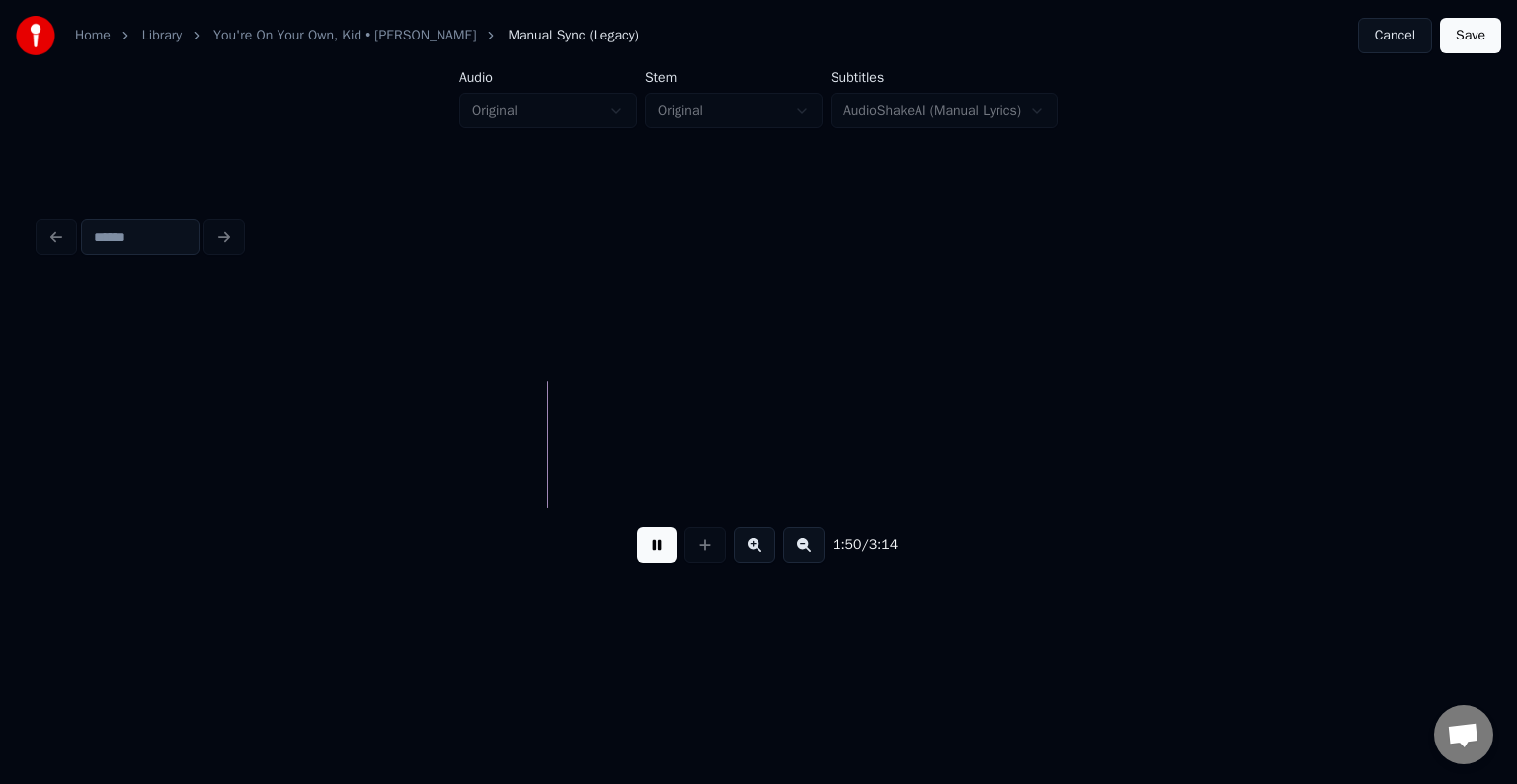 click at bounding box center (657, 545) 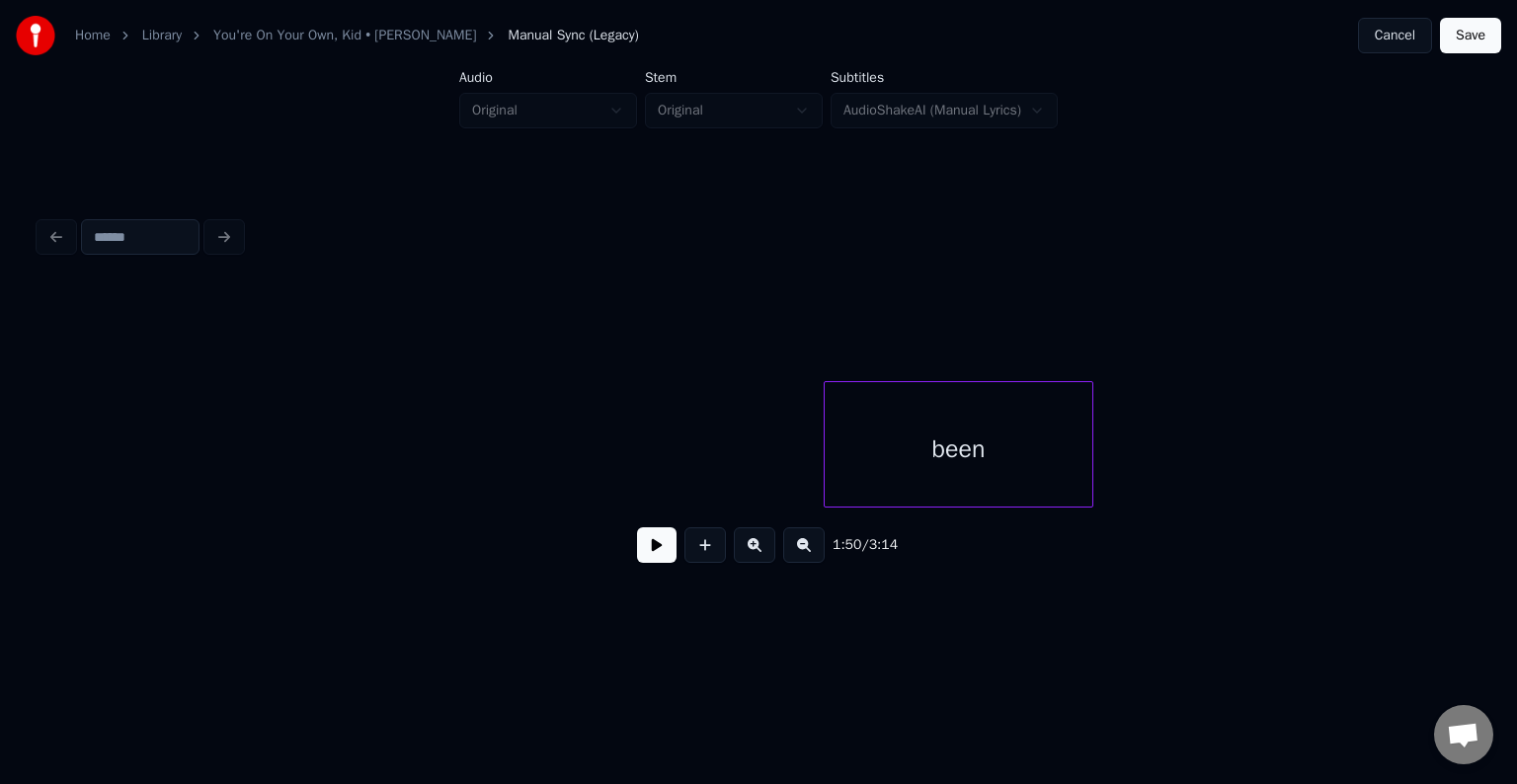 scroll, scrollTop: 0, scrollLeft: 17013, axis: horizontal 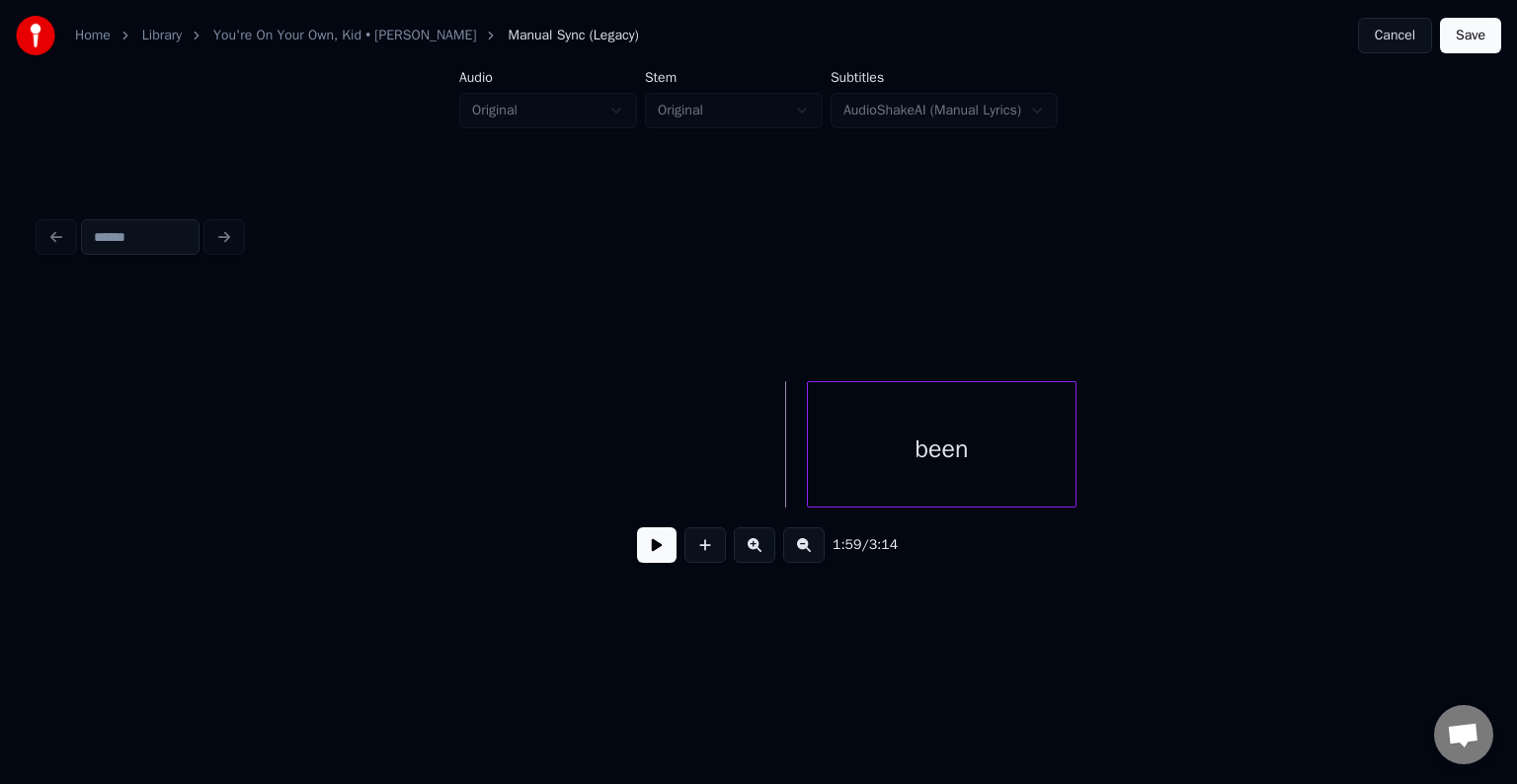 click on "1:59  /  3:14" at bounding box center [758, 545] 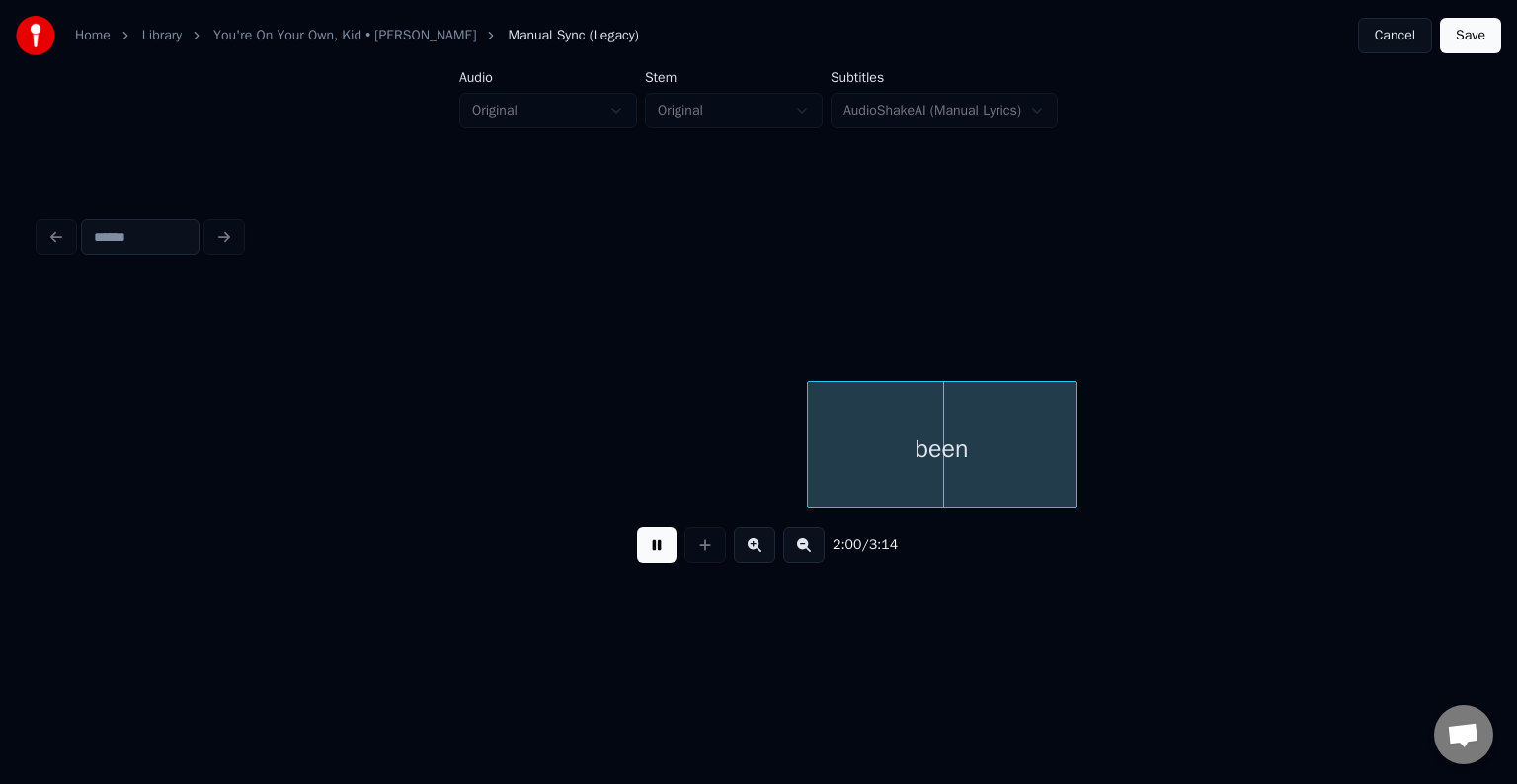 click at bounding box center [657, 545] 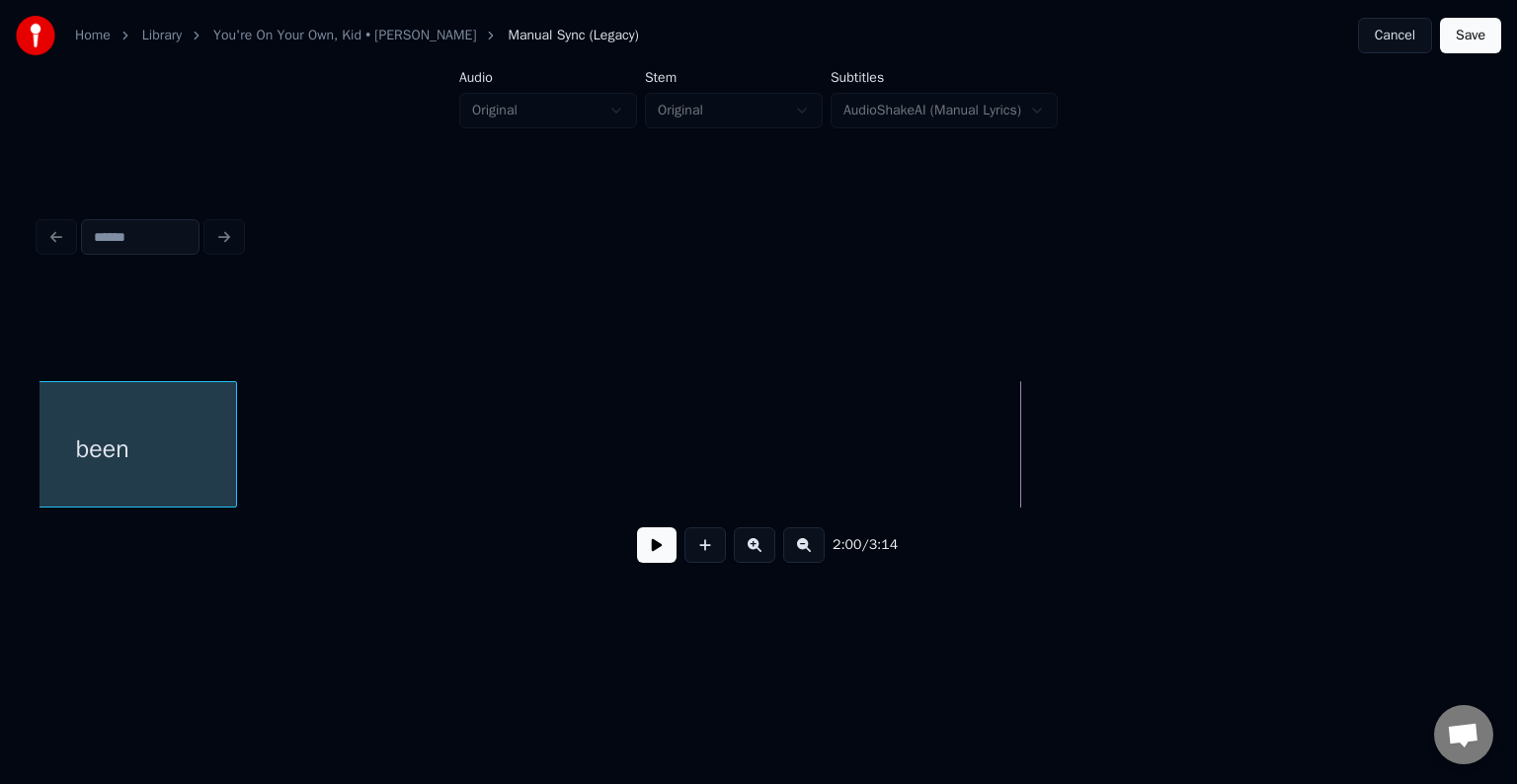 scroll, scrollTop: 0, scrollLeft: 16845, axis: horizontal 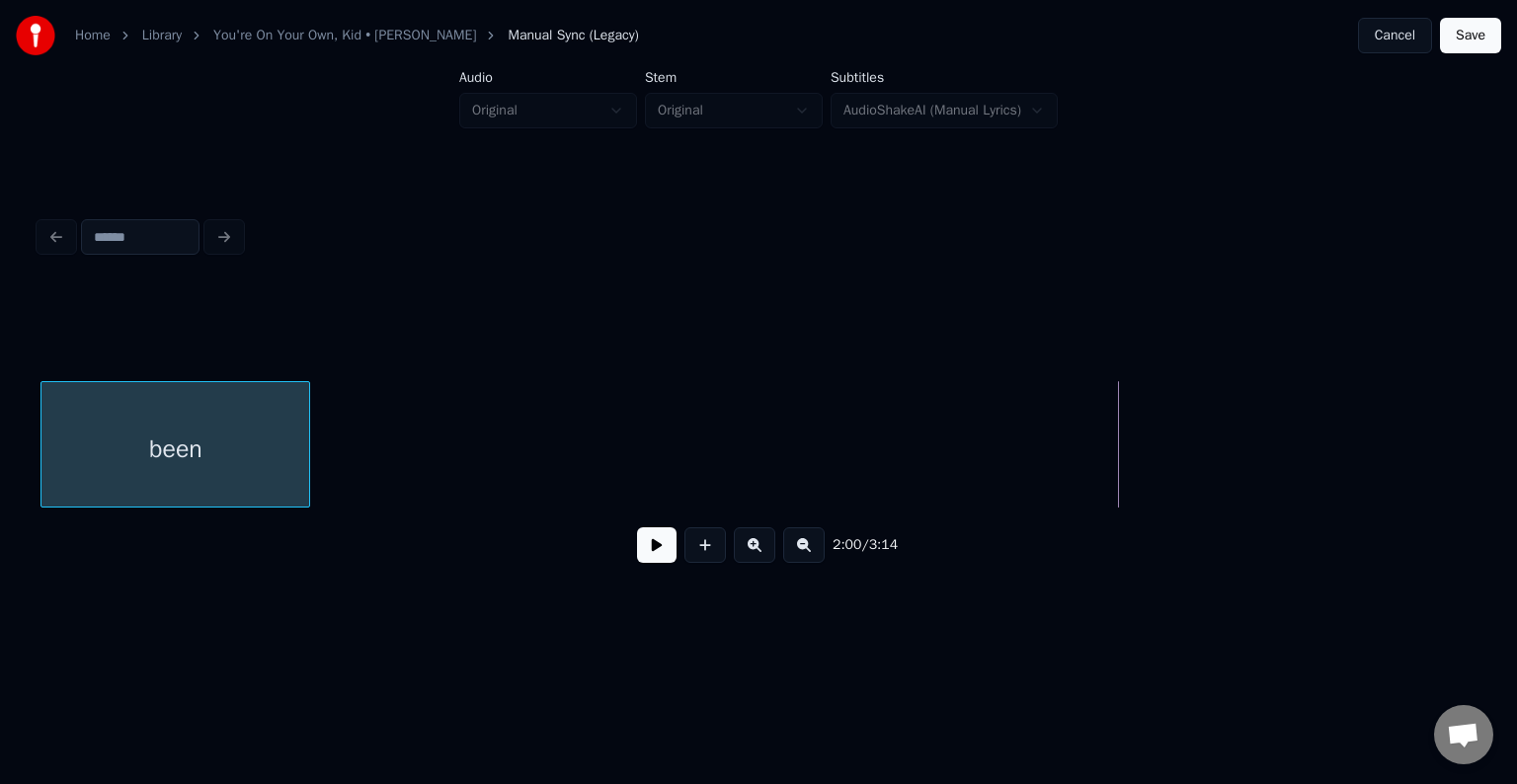 click on "Home Library You're On Your Own, Kid • [PERSON_NAME] Manual Sync (Legacy) Cancel Save Audio Original Stem Original Subtitles AudioShakeAI (Manual Lyrics) 2:00  /  3:14" at bounding box center (758, 315) 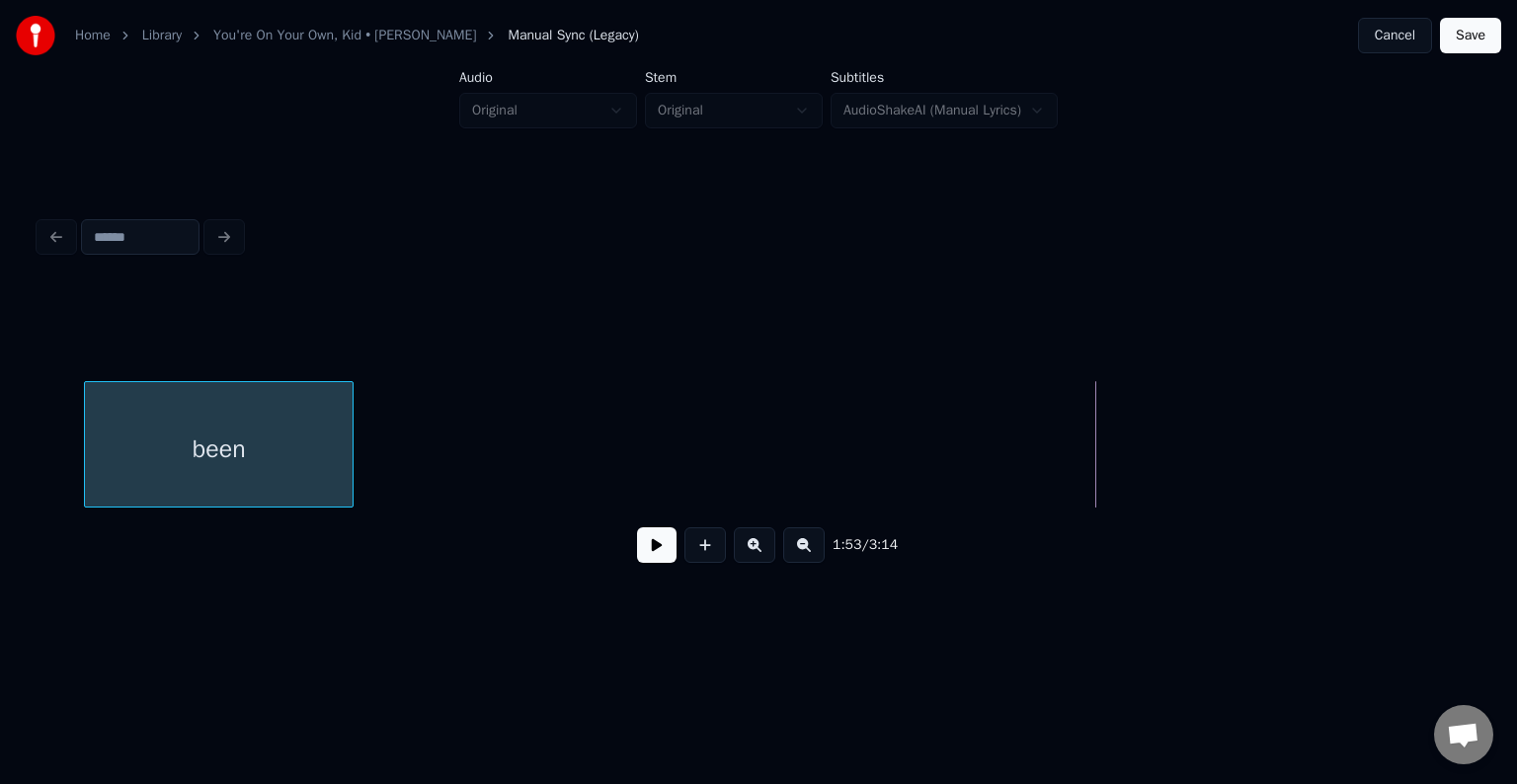 scroll, scrollTop: 0, scrollLeft: 15755, axis: horizontal 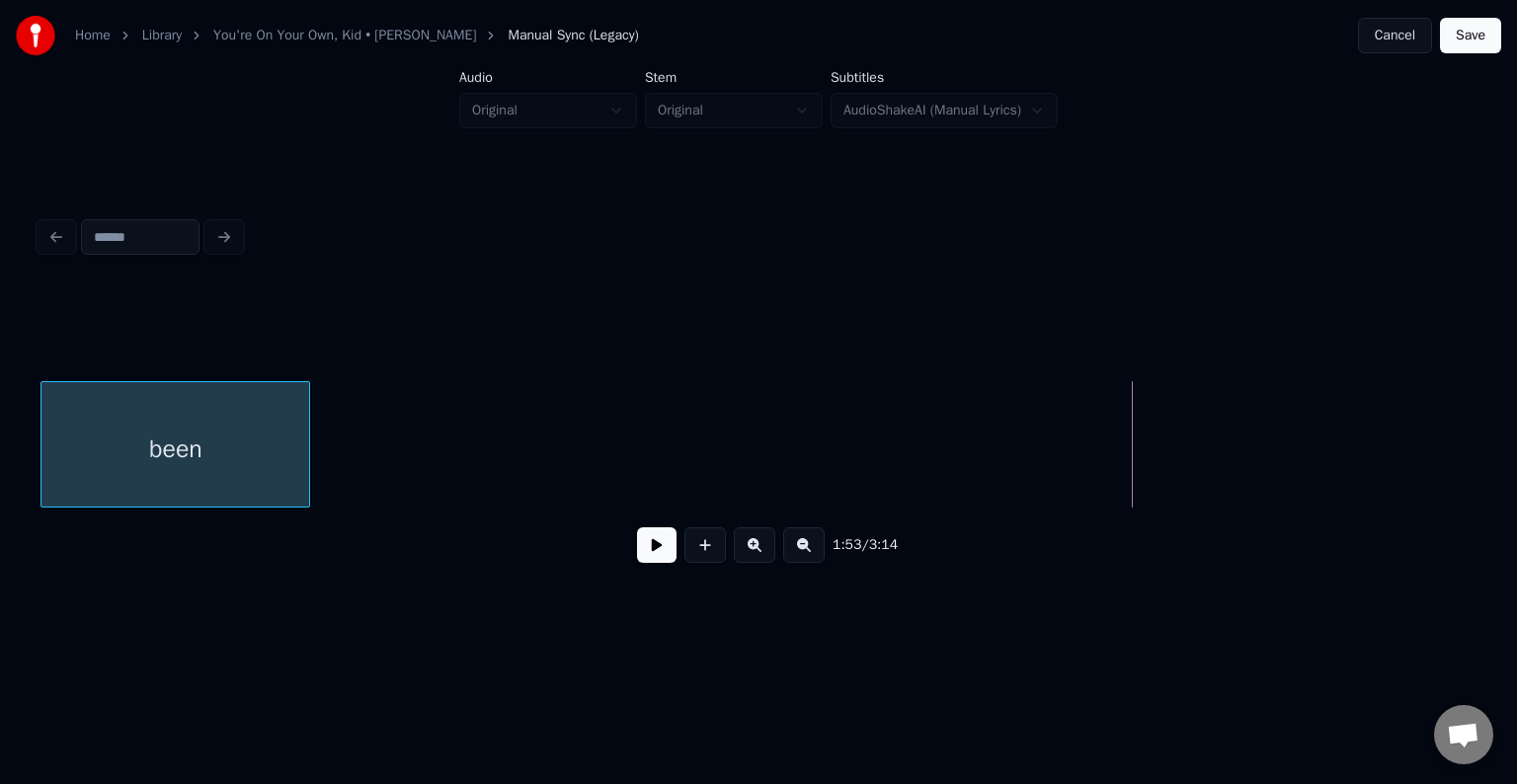 click on "Home Library You're On Your Own, Kid • [PERSON_NAME] Manual Sync (Legacy) Cancel Save Audio Original Stem Original Subtitles AudioShakeAI (Manual Lyrics) 1:53  /  3:14" at bounding box center (758, 315) 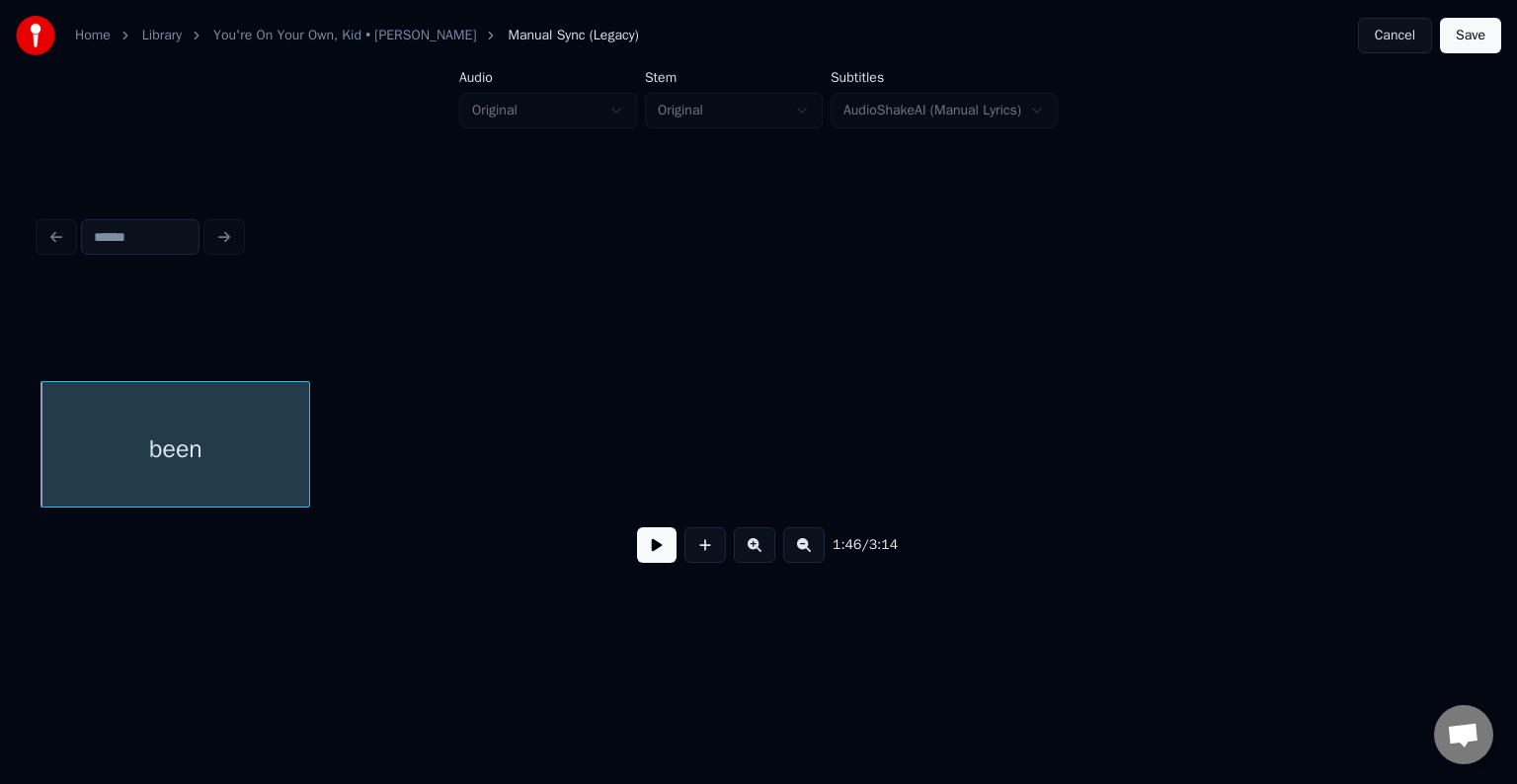 scroll, scrollTop: 0, scrollLeft: 14496, axis: horizontal 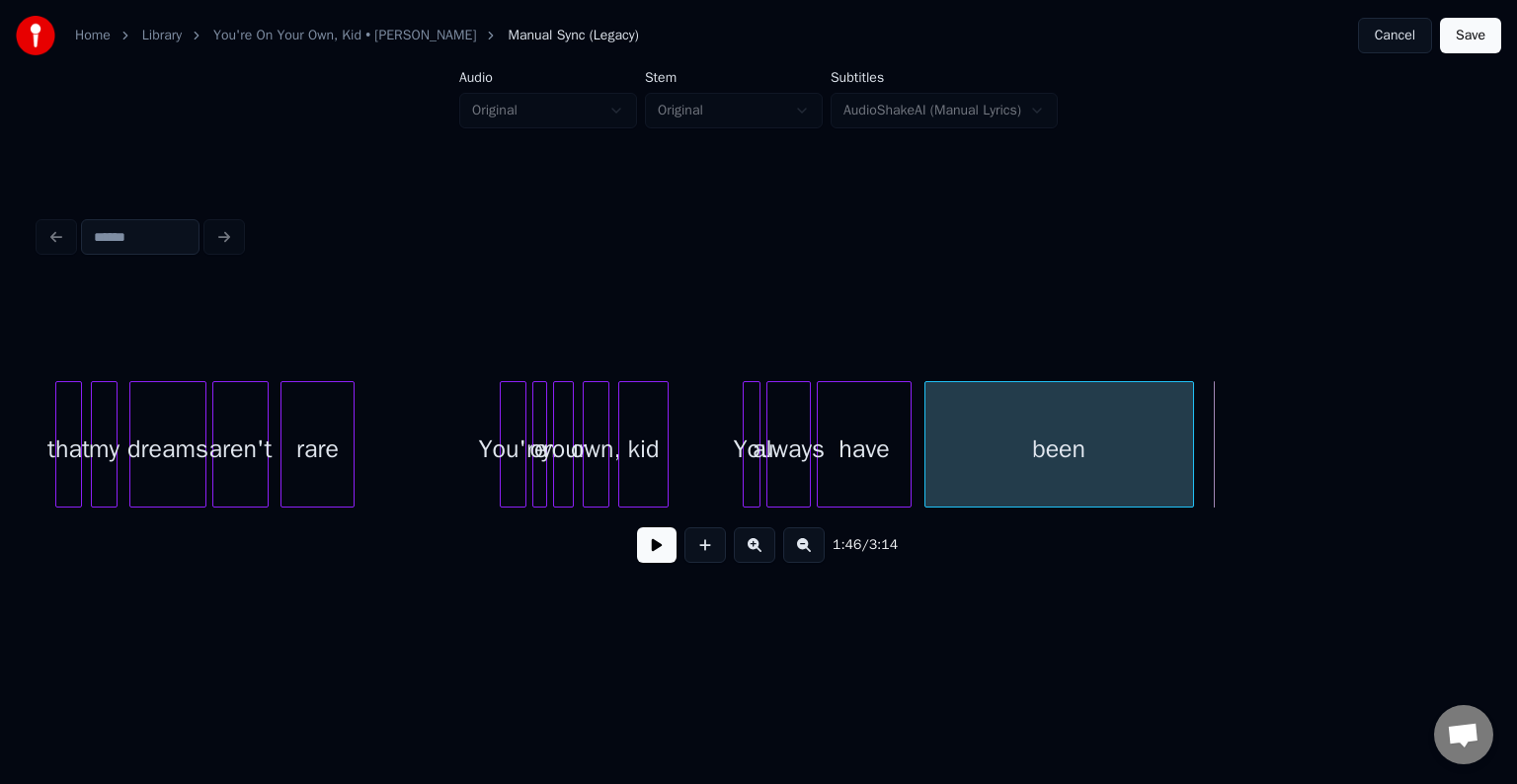 click on "been" at bounding box center [1059, 449] 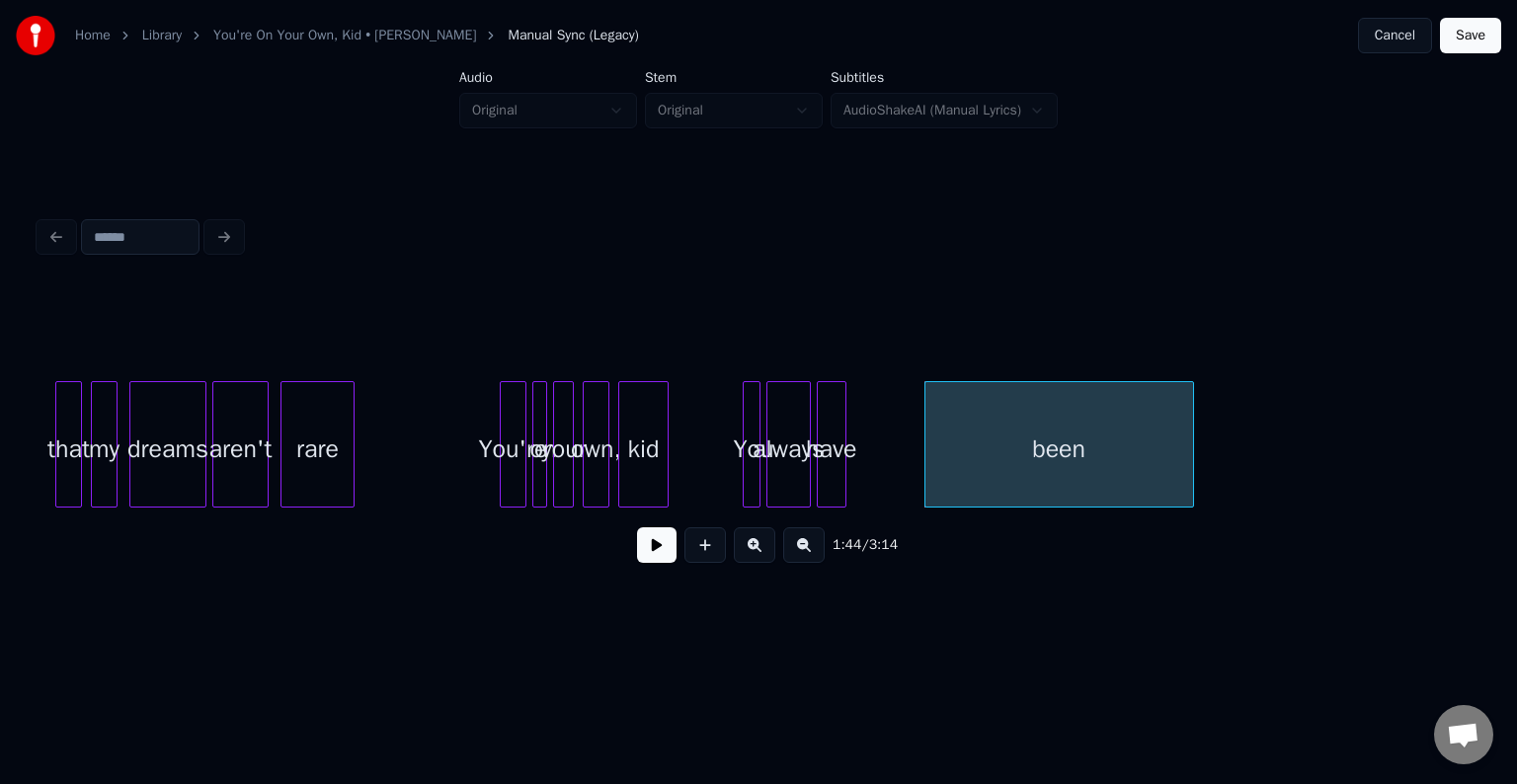 click at bounding box center (842, 444) 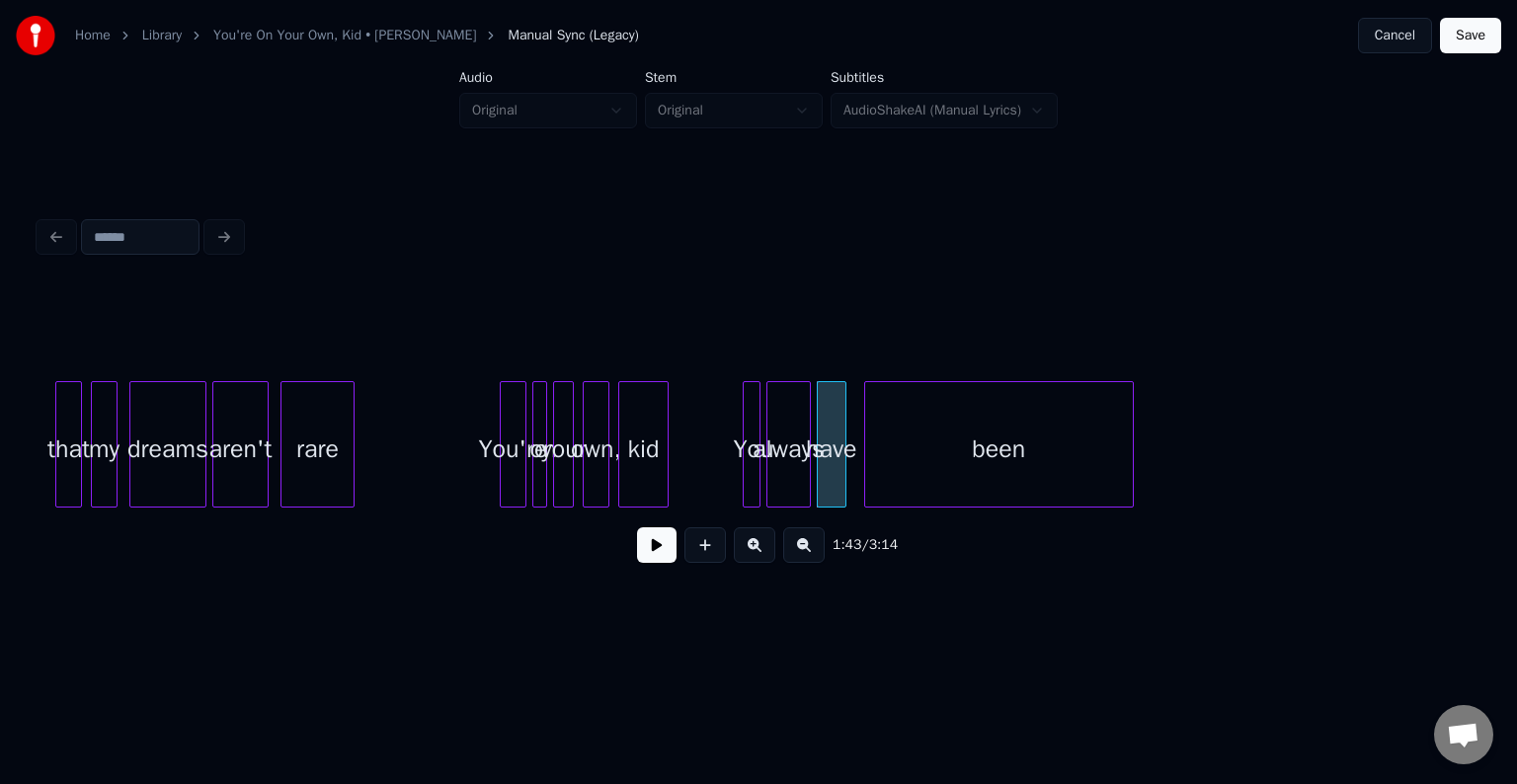 click on "been" at bounding box center [998, 449] 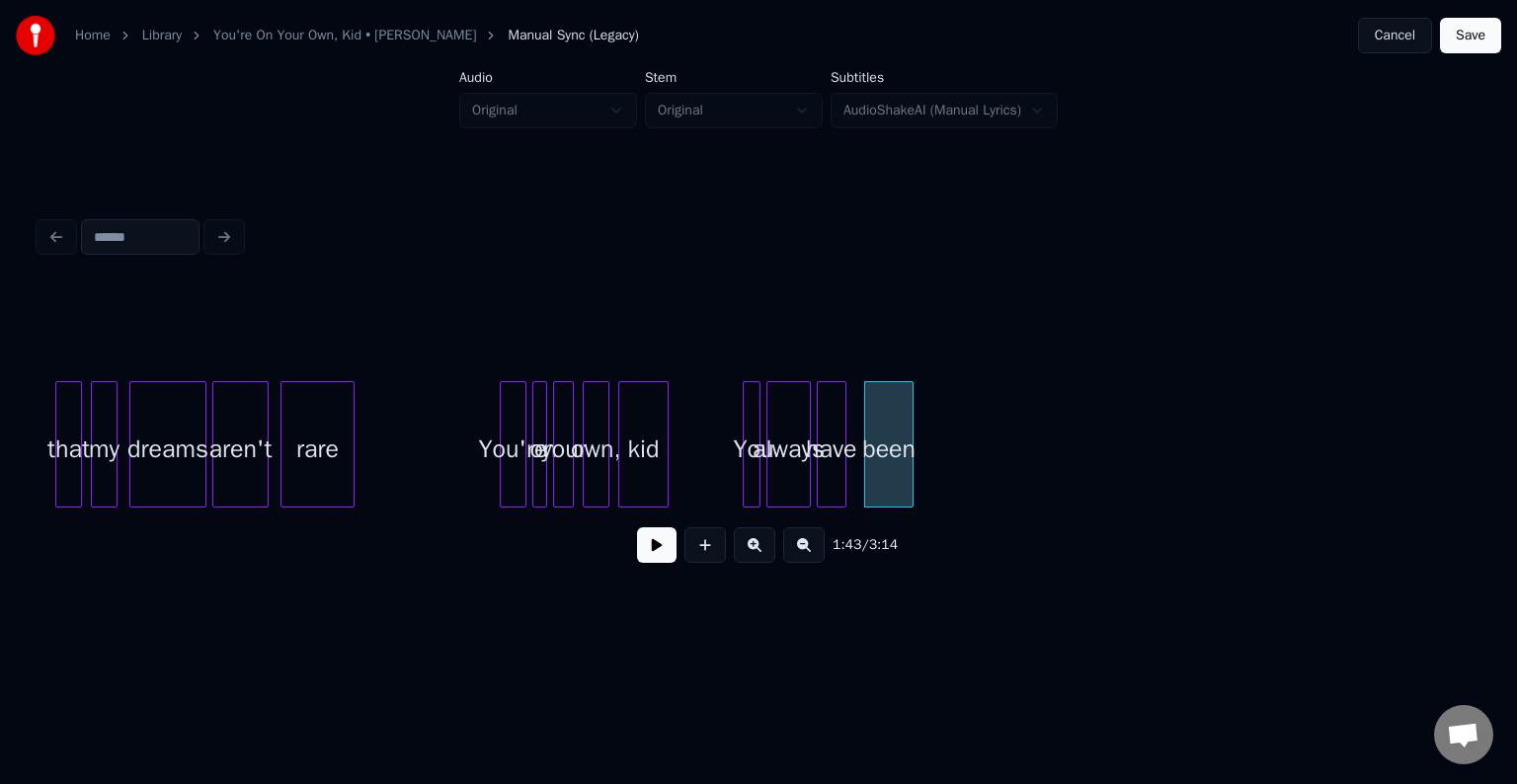 click at bounding box center [910, 444] 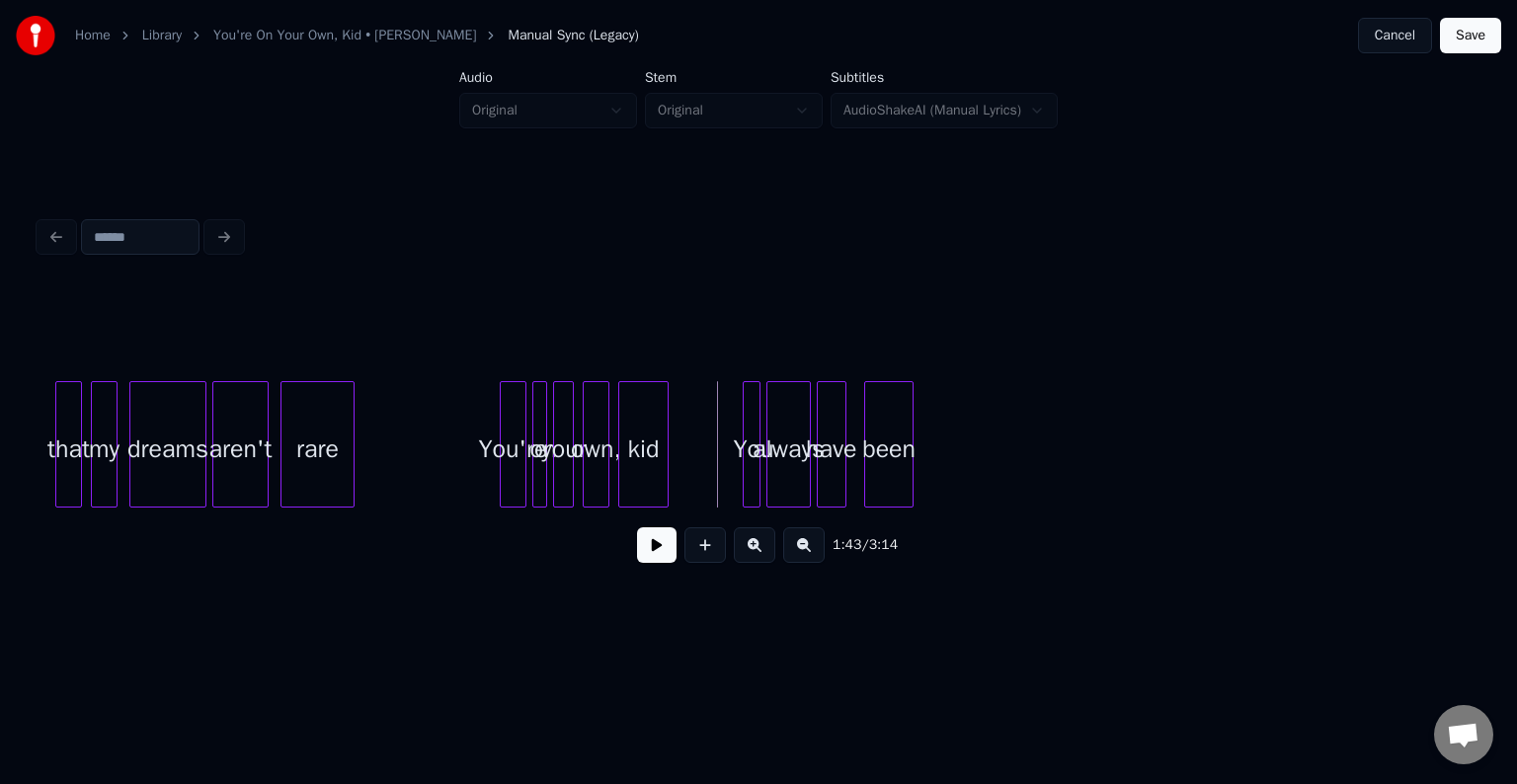 click at bounding box center (657, 545) 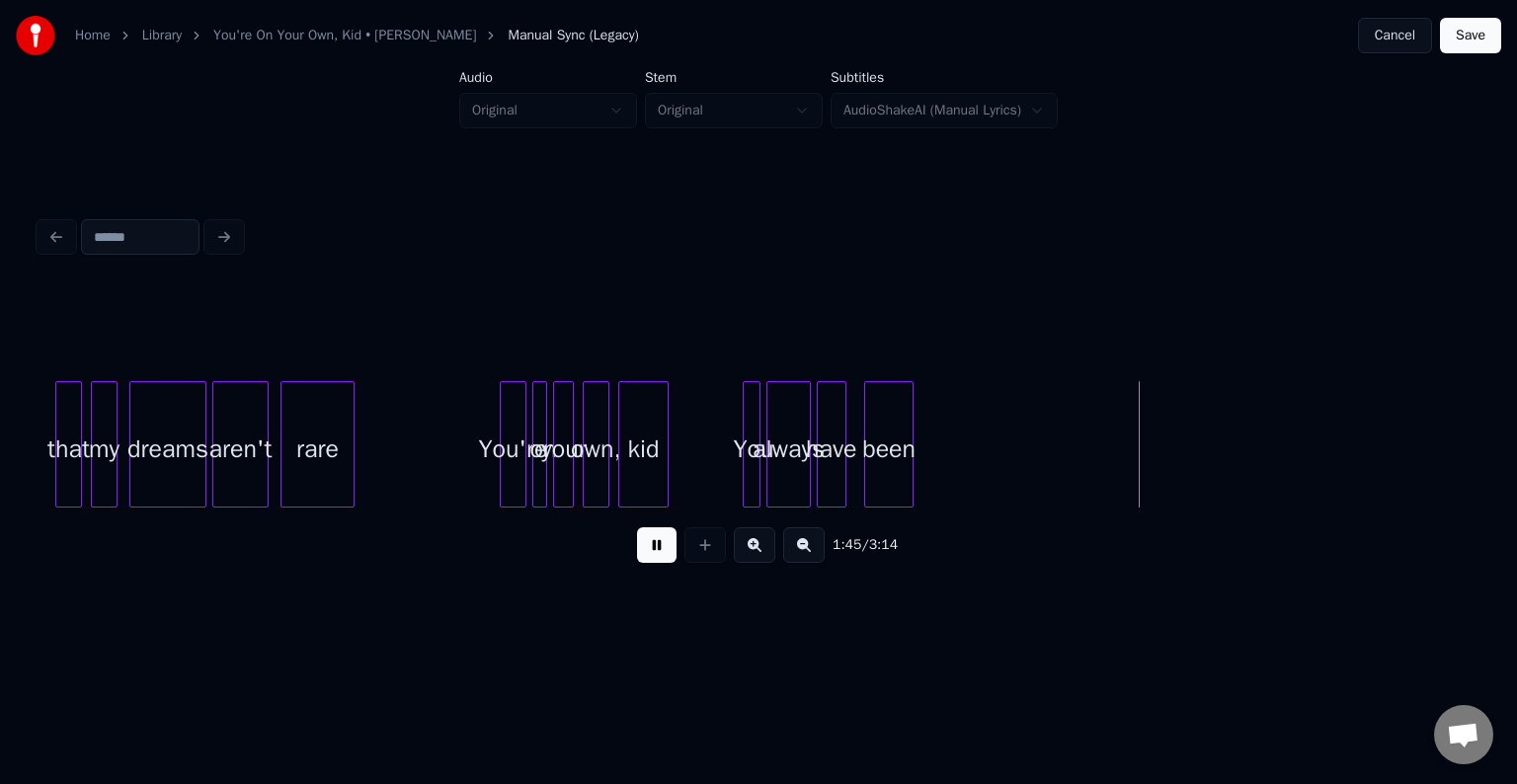 click at bounding box center (657, 545) 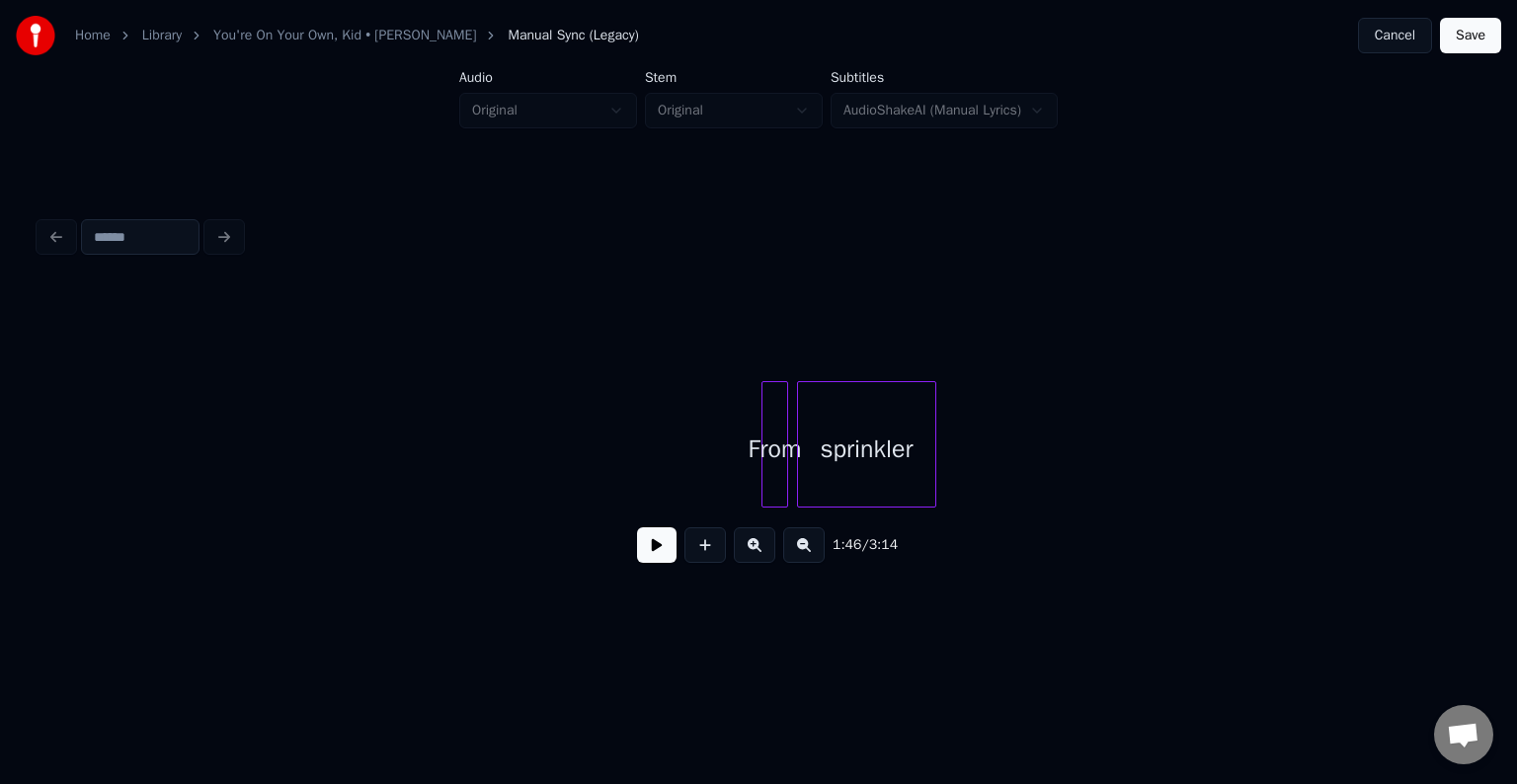 scroll, scrollTop: 0, scrollLeft: 17935, axis: horizontal 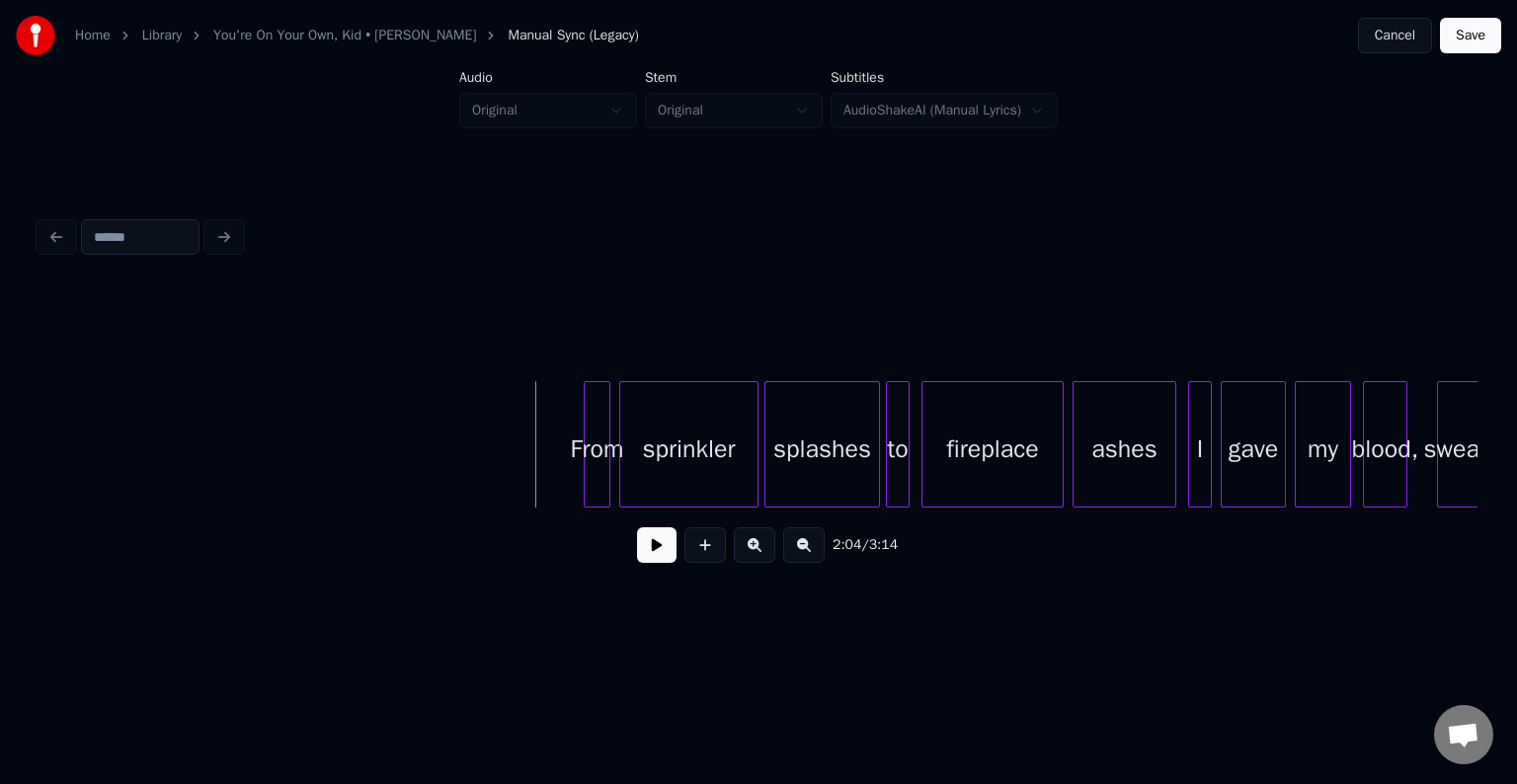 click on "2:04  /  3:14" at bounding box center (758, 545) 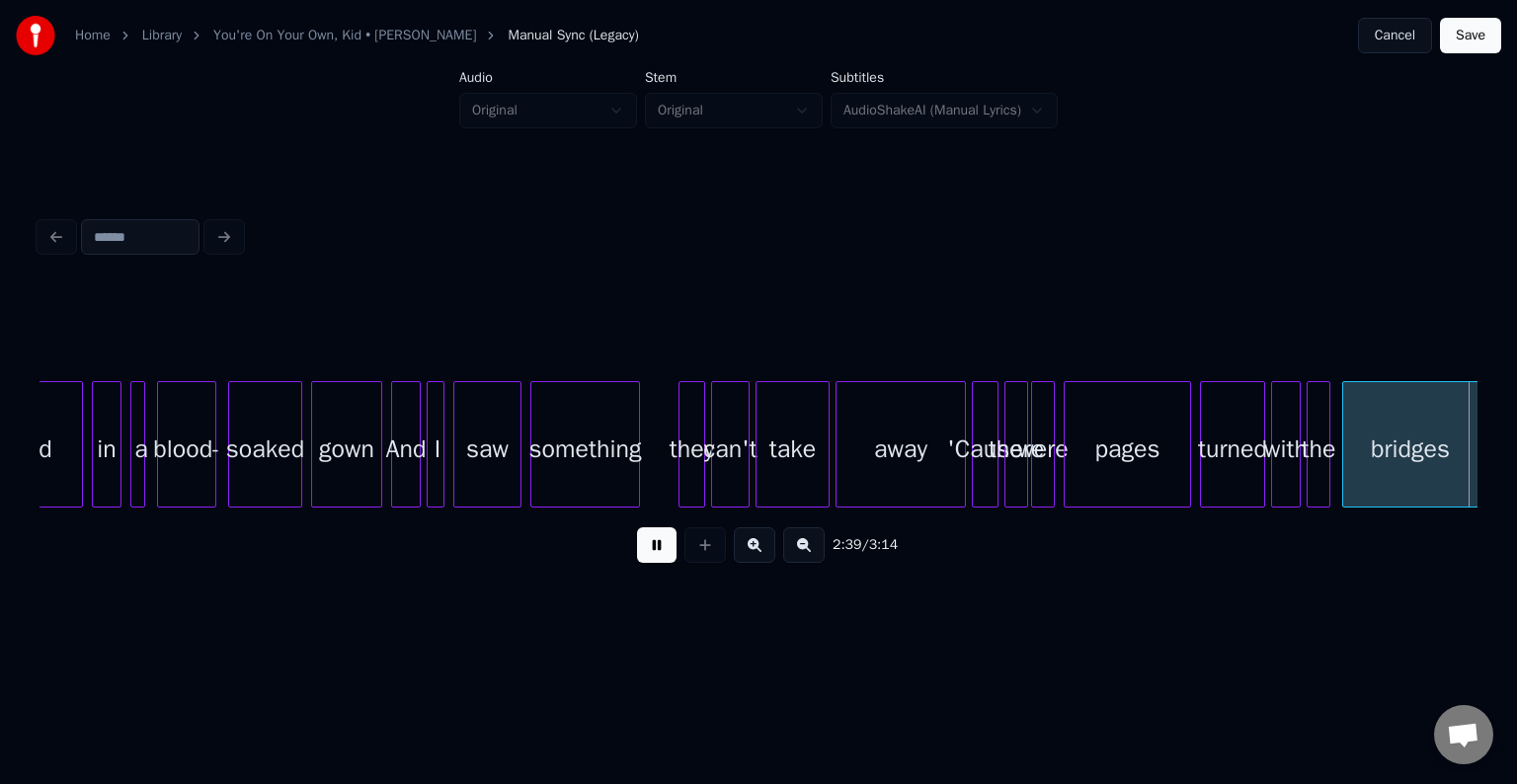 scroll, scrollTop: 0, scrollLeft: 23691, axis: horizontal 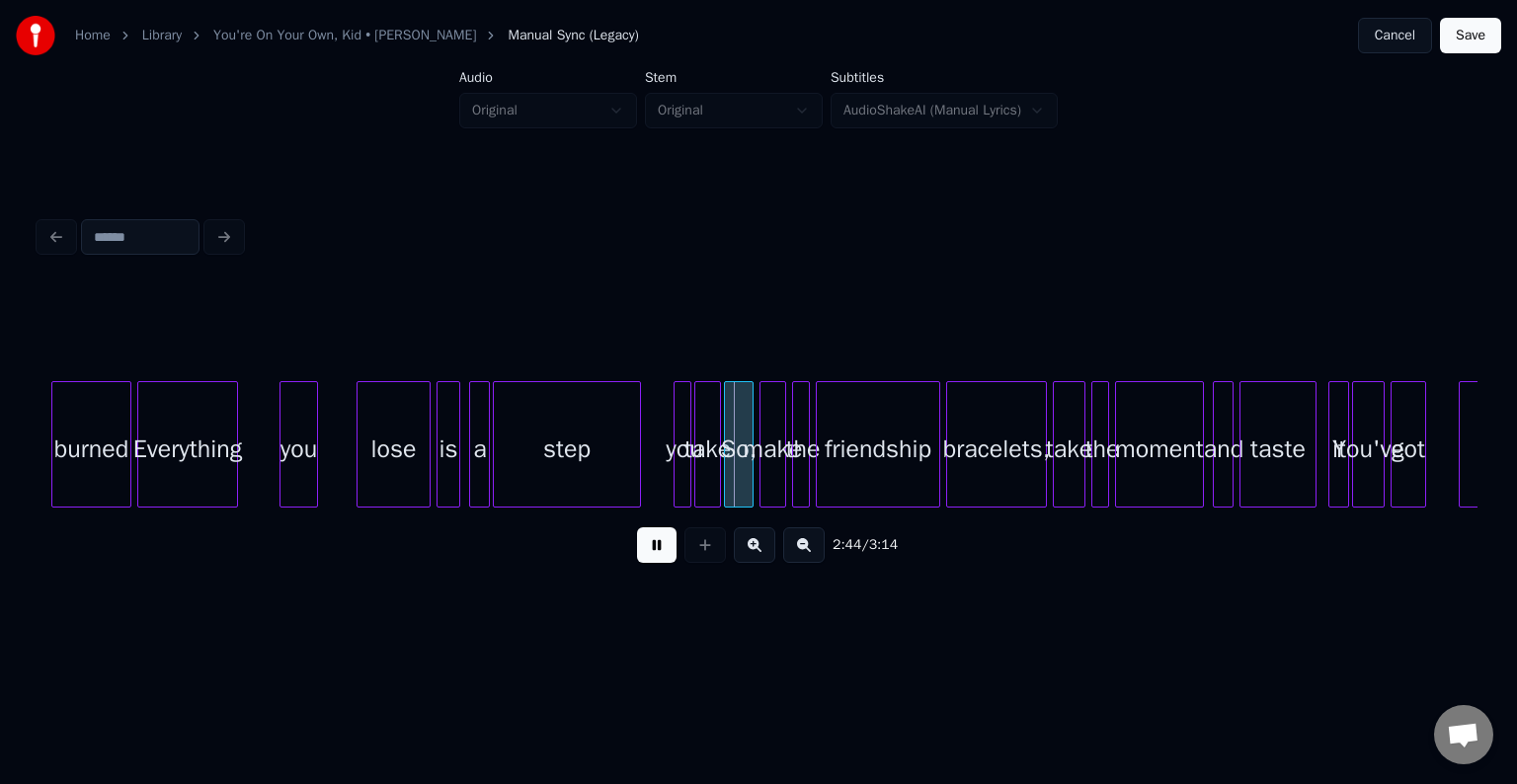 click at bounding box center (657, 545) 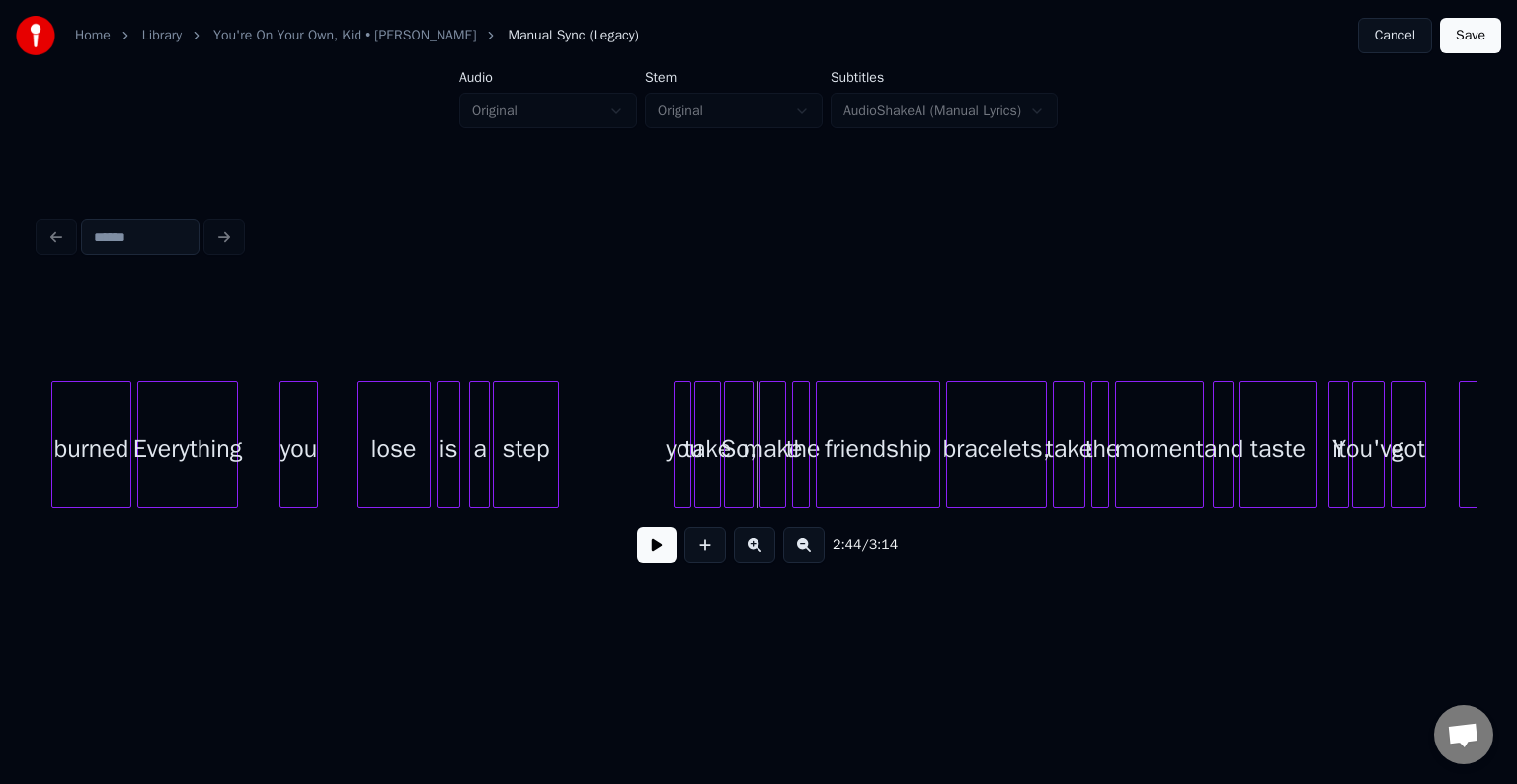 click at bounding box center [555, 444] 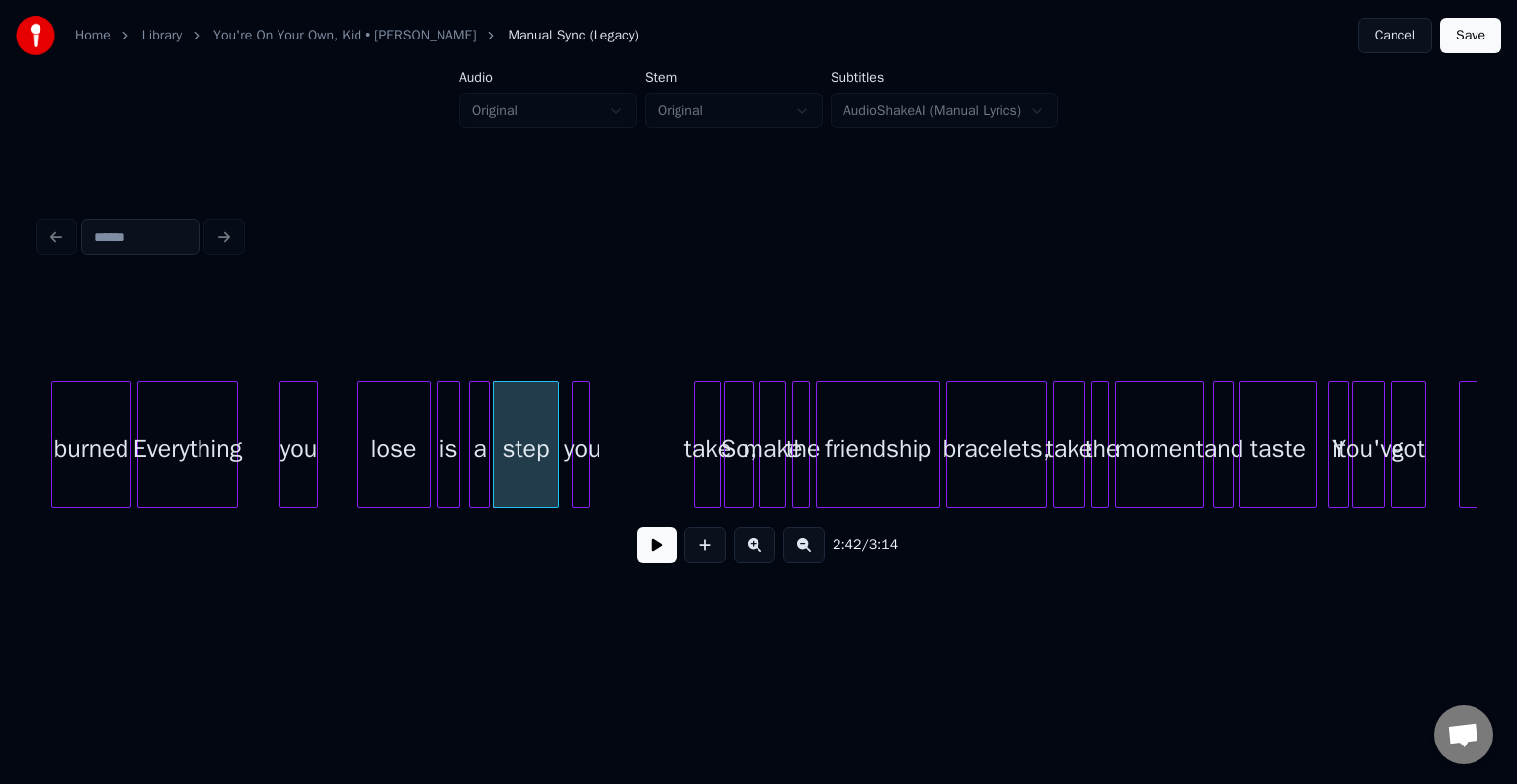 click on "you" at bounding box center (583, 449) 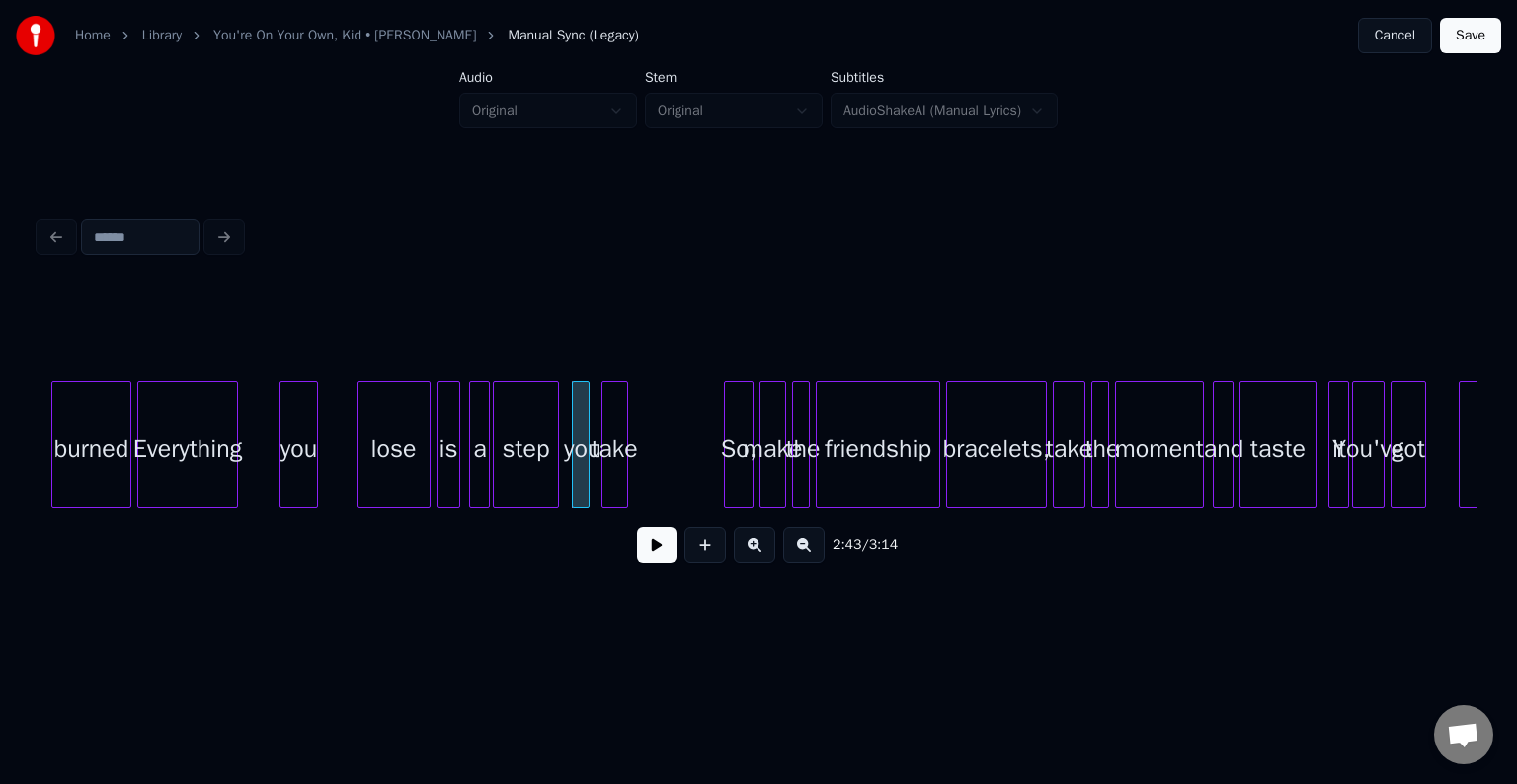 click on "take" at bounding box center (614, 449) 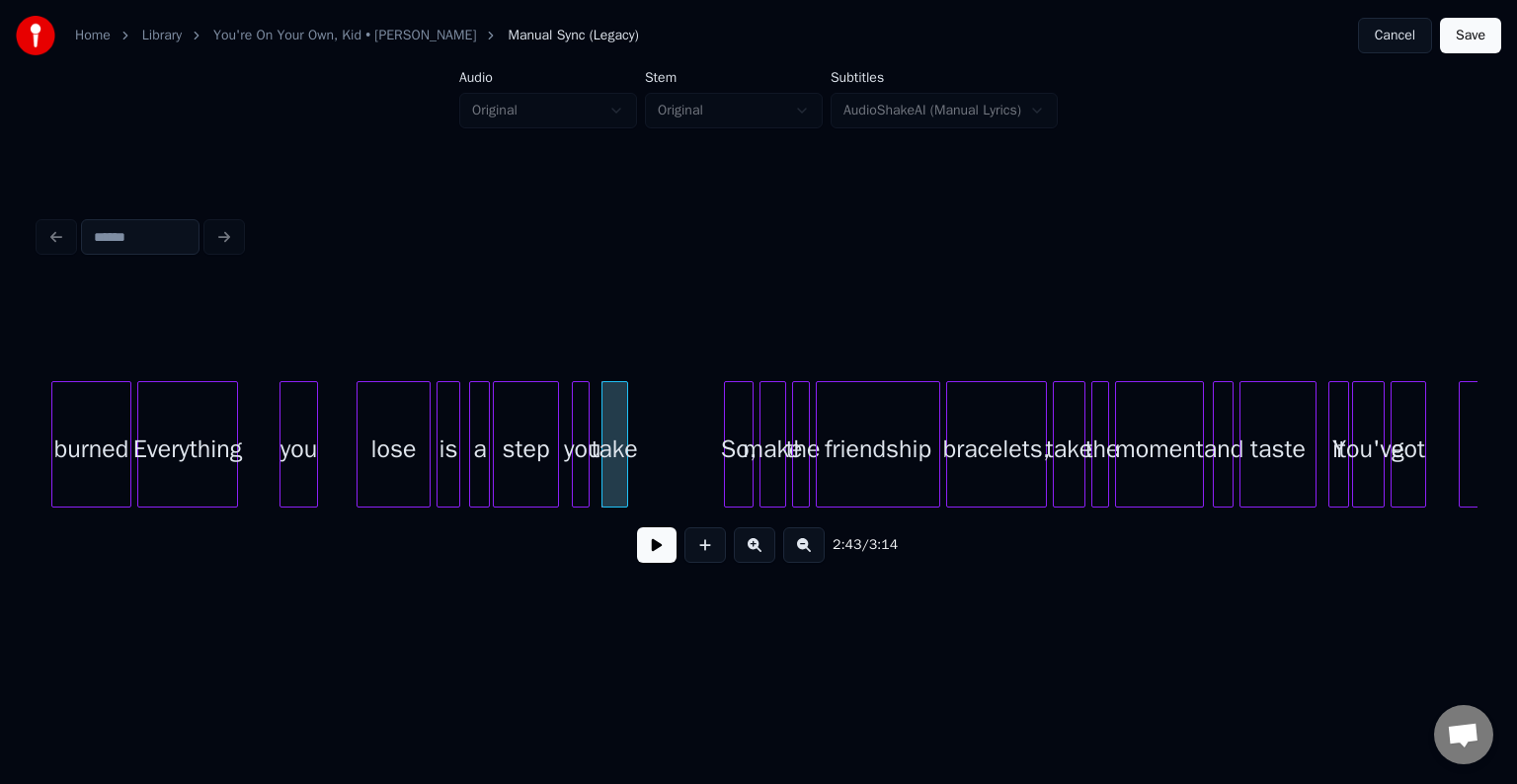 click on "step" at bounding box center [525, 449] 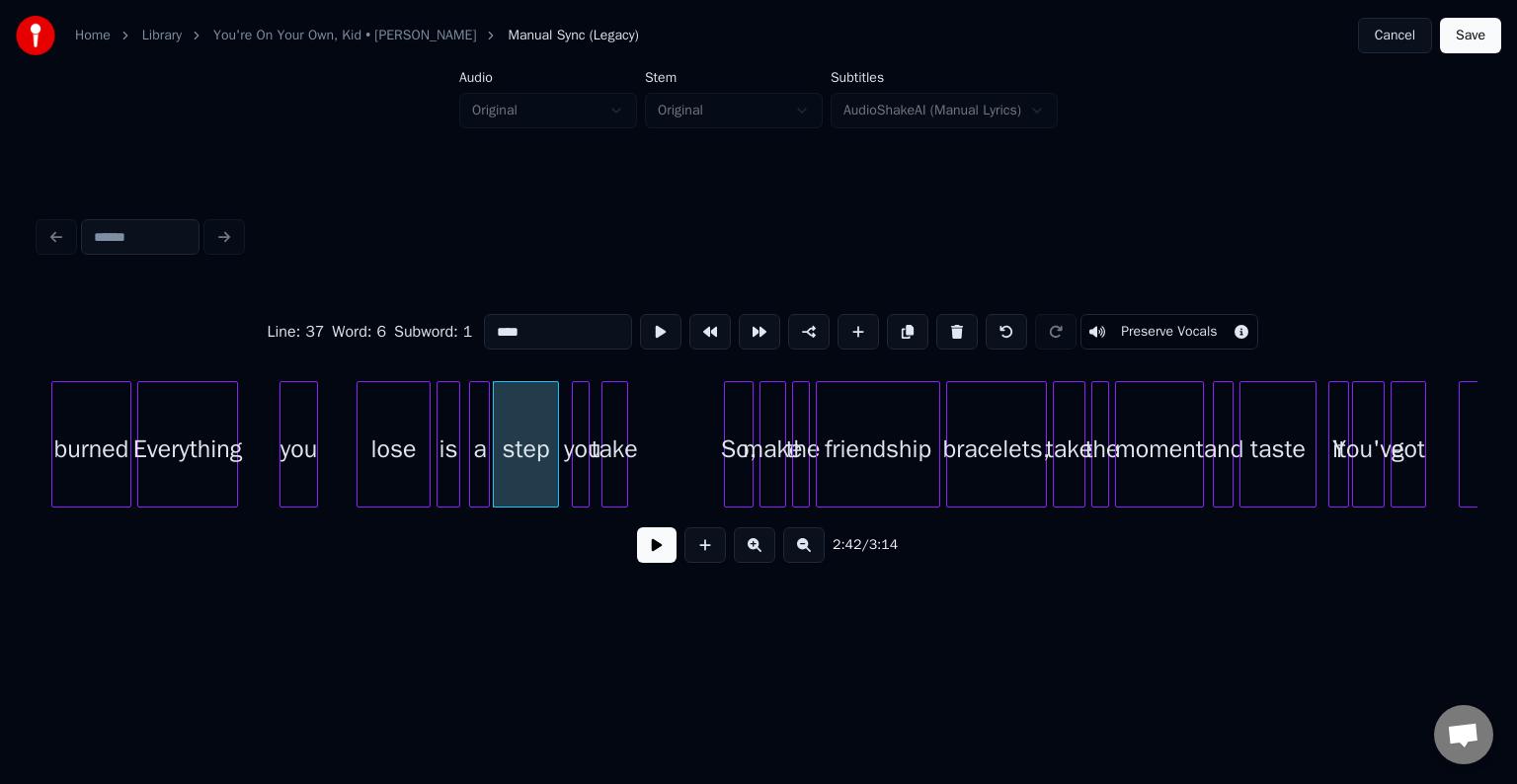 click at bounding box center [657, 545] 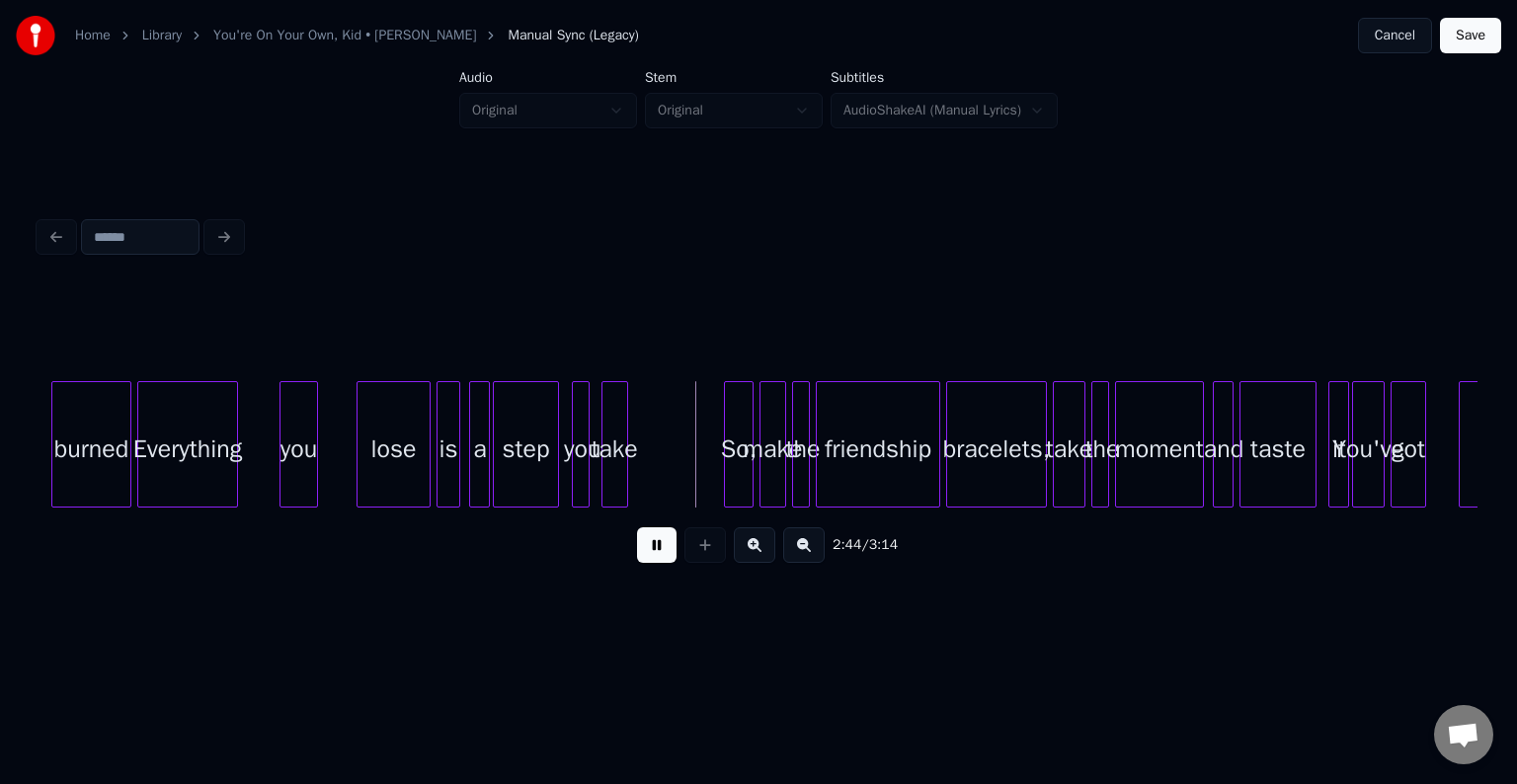 click at bounding box center (657, 545) 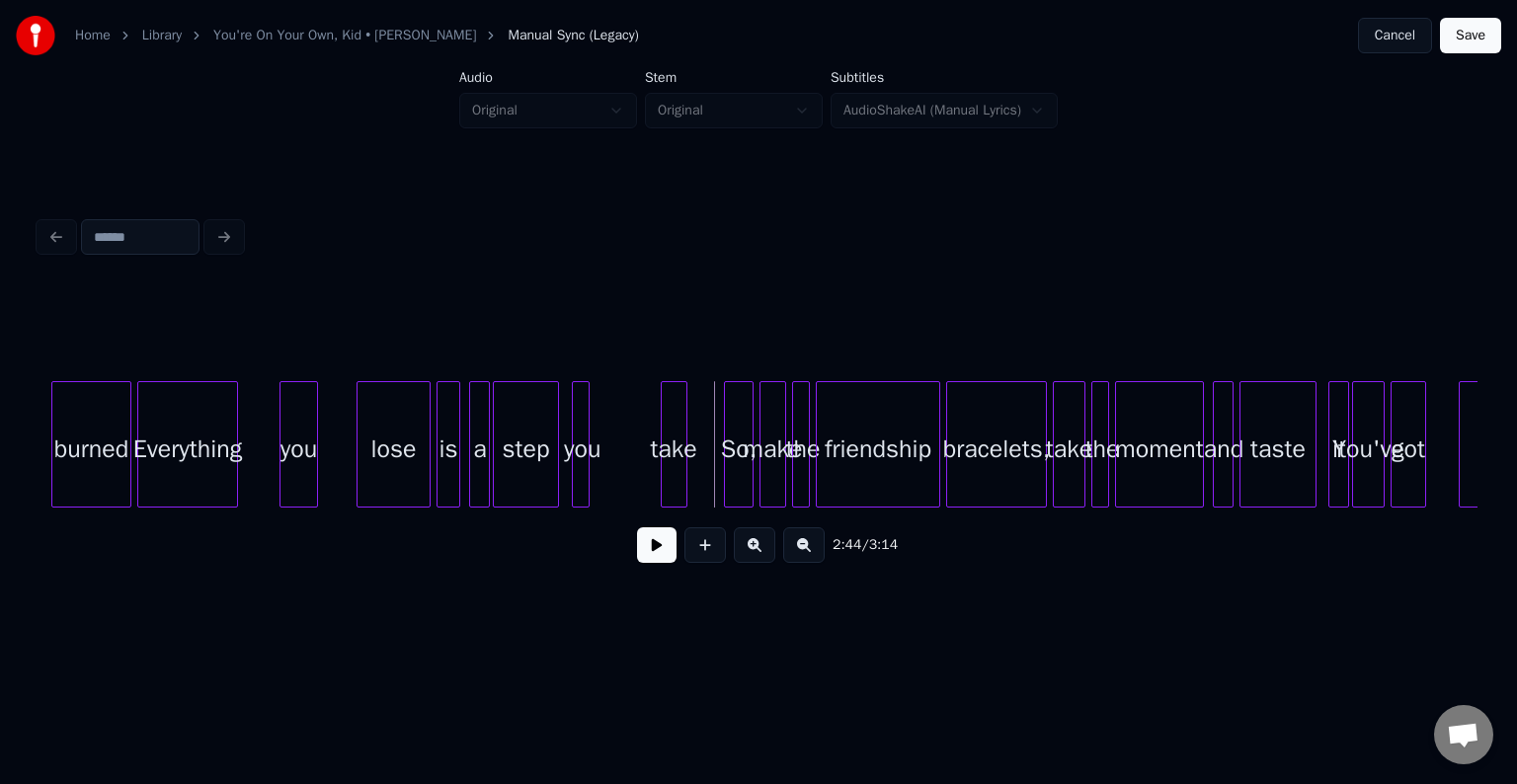 click on "take" at bounding box center (674, 449) 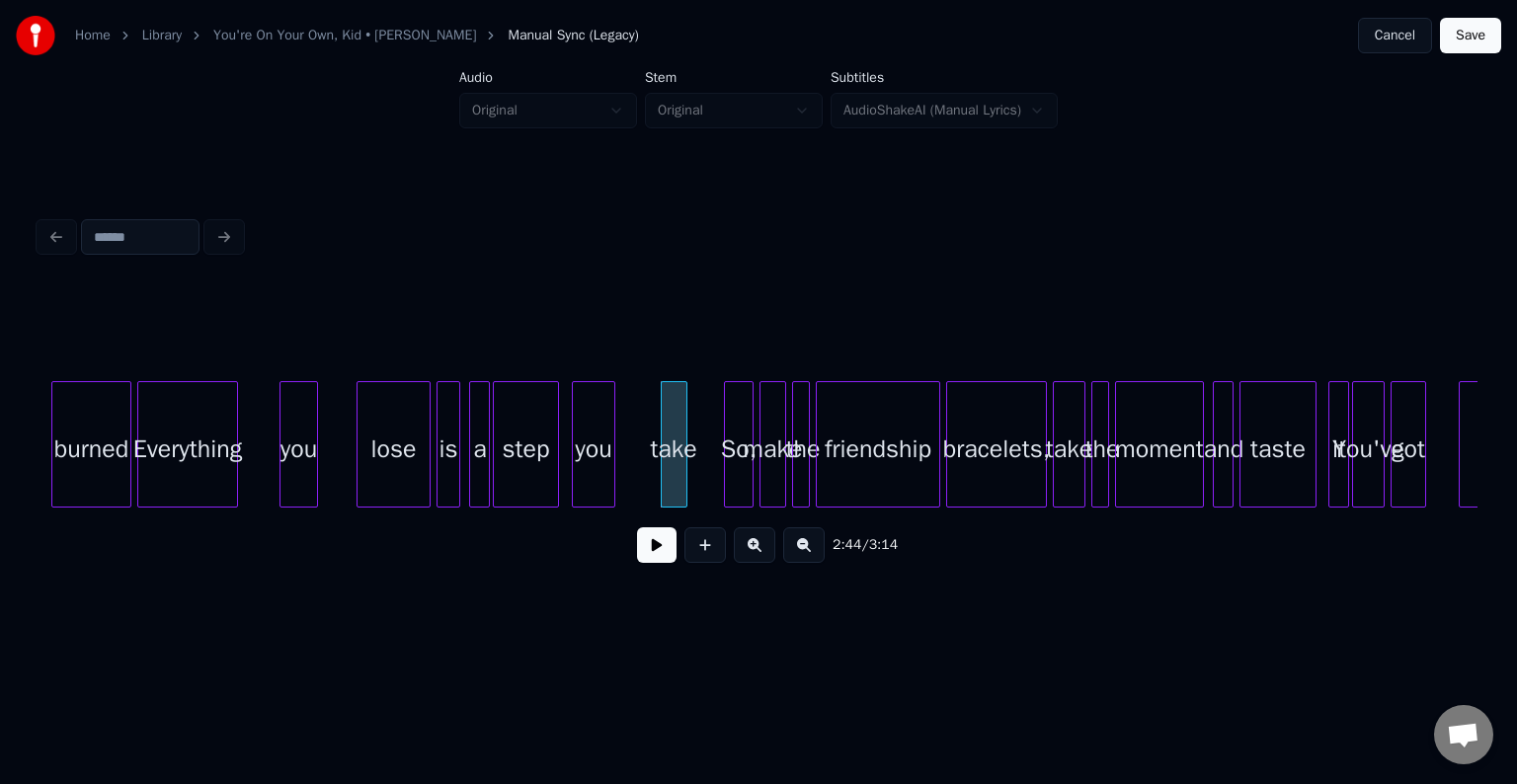 click at bounding box center (611, 444) 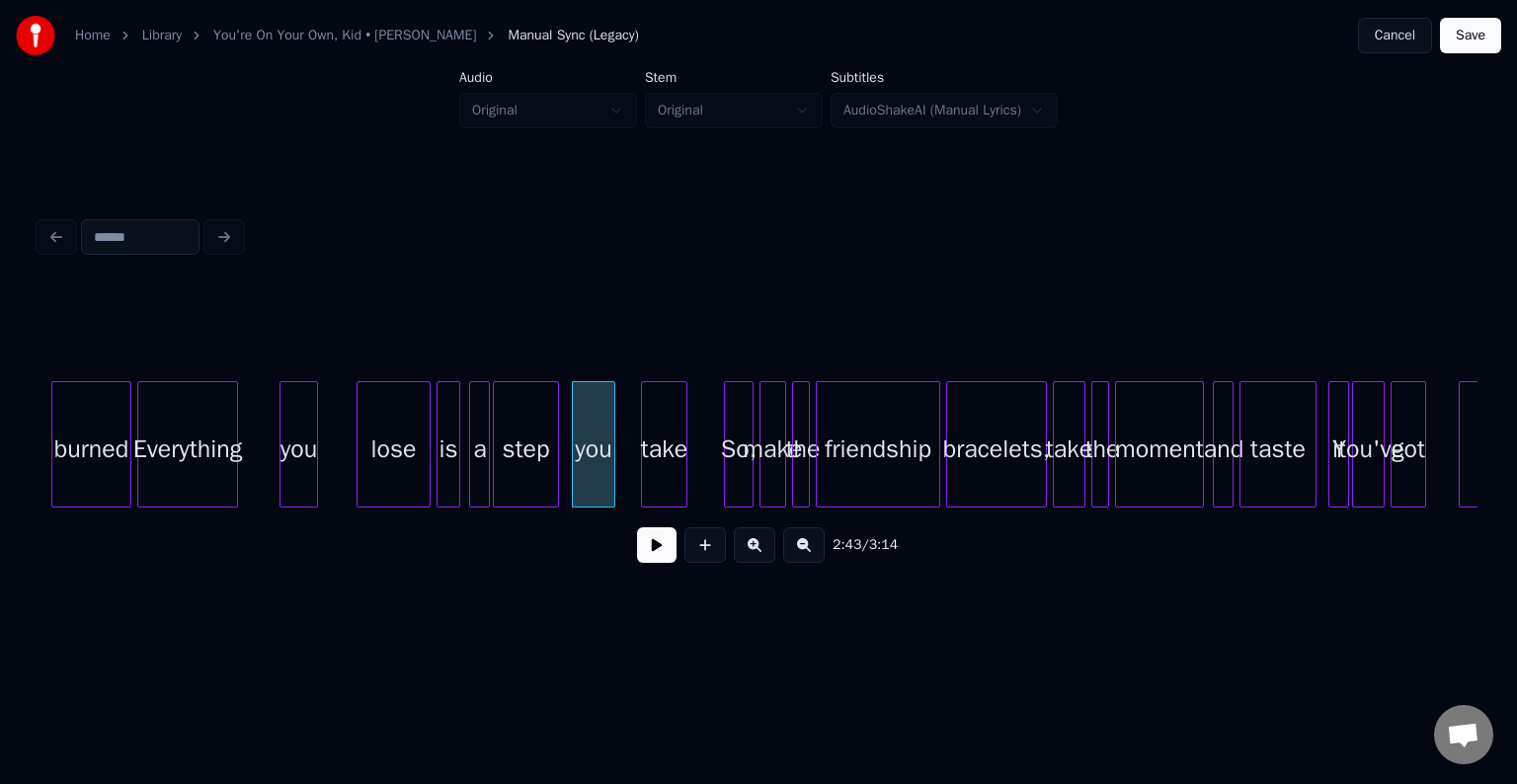 click at bounding box center [645, 444] 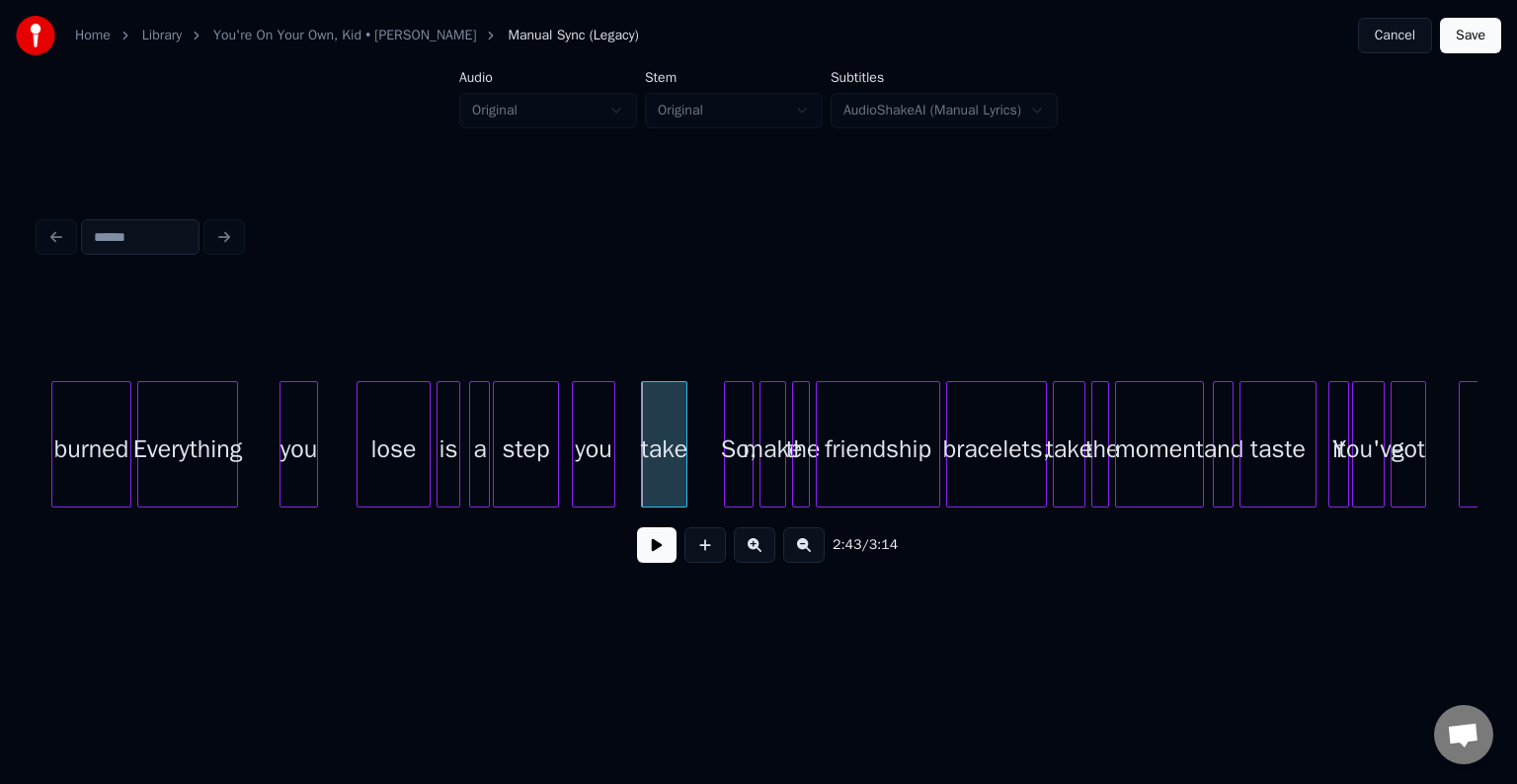 click on "step" at bounding box center [525, 449] 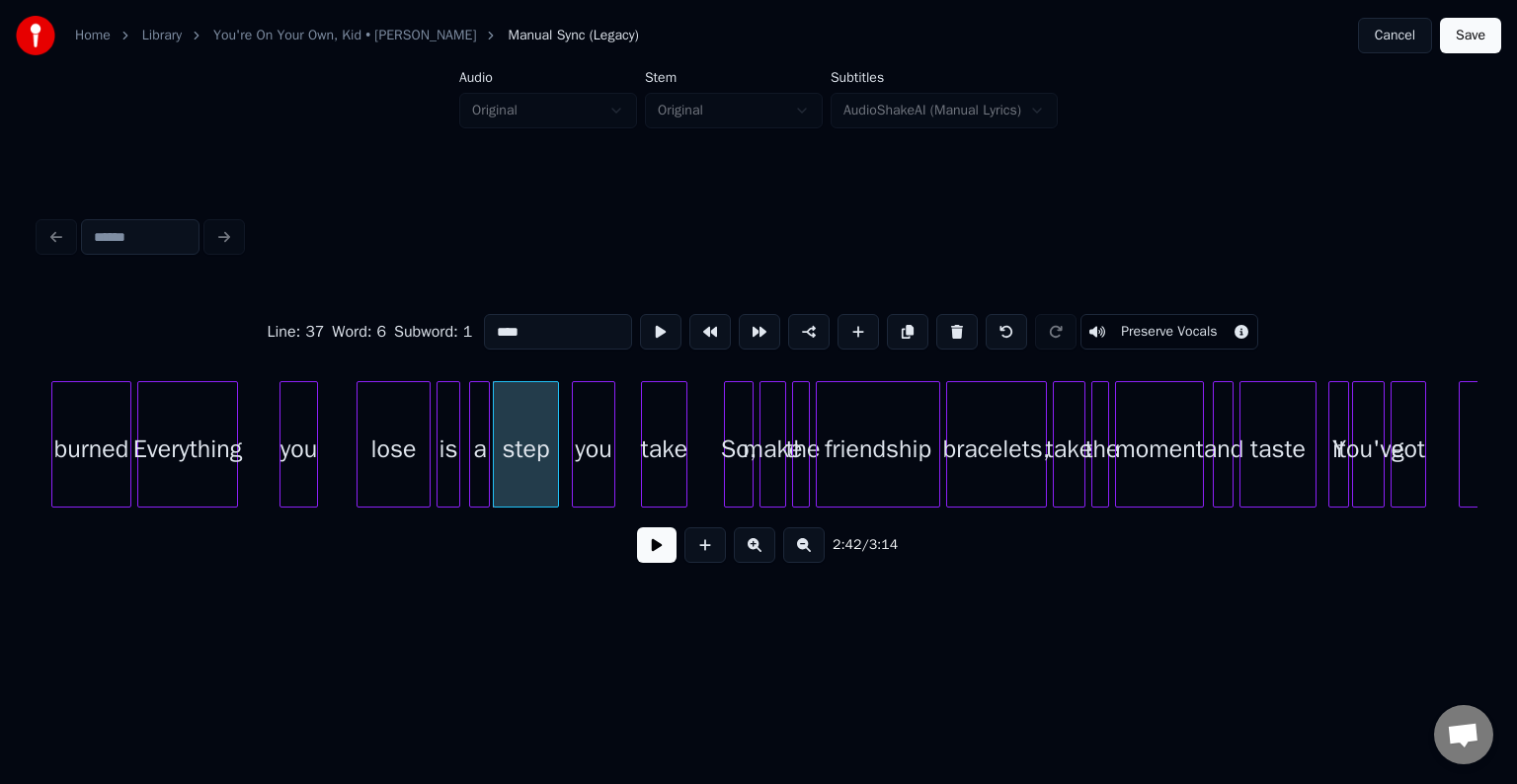 click at bounding box center (657, 545) 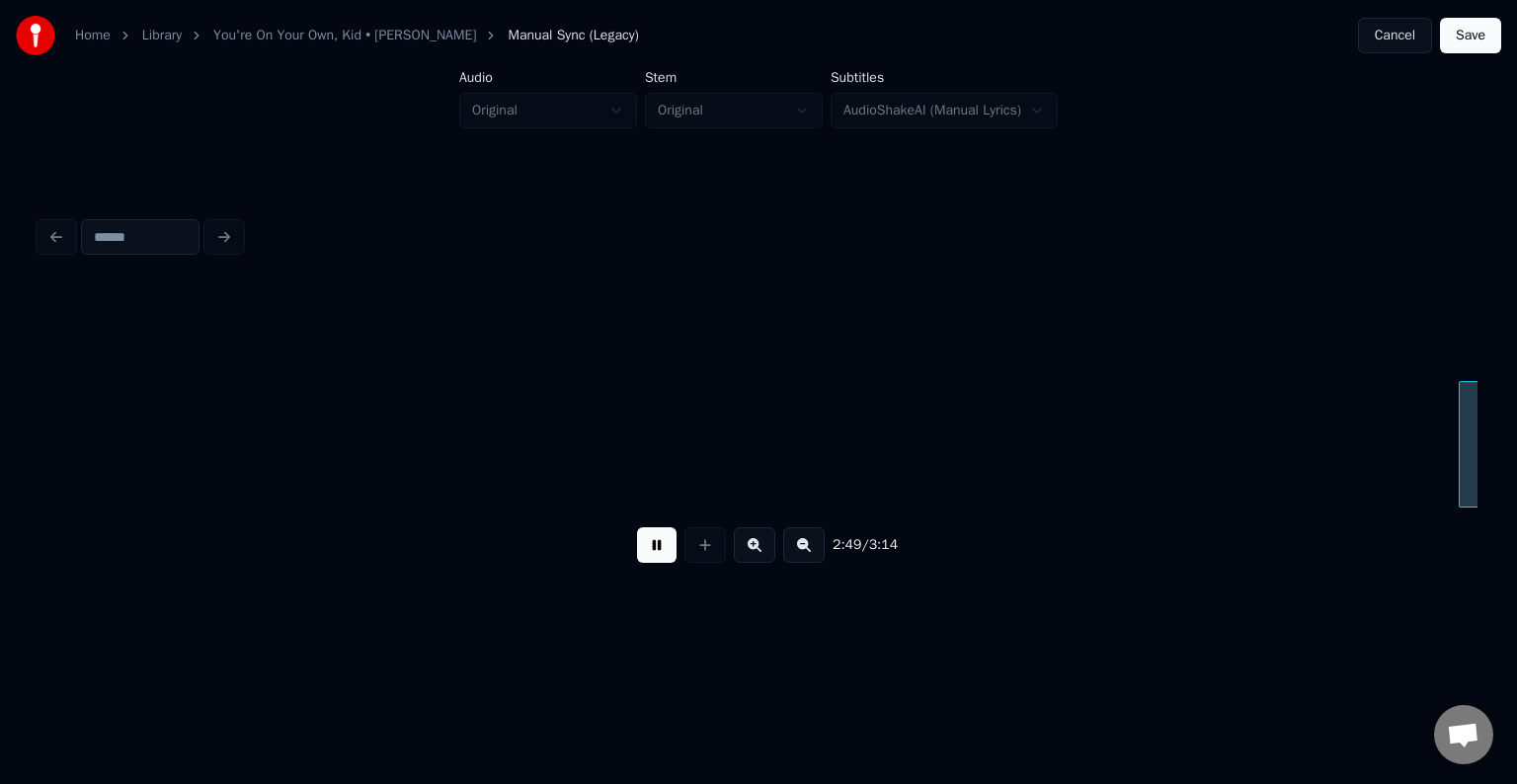 scroll, scrollTop: 0, scrollLeft: 25130, axis: horizontal 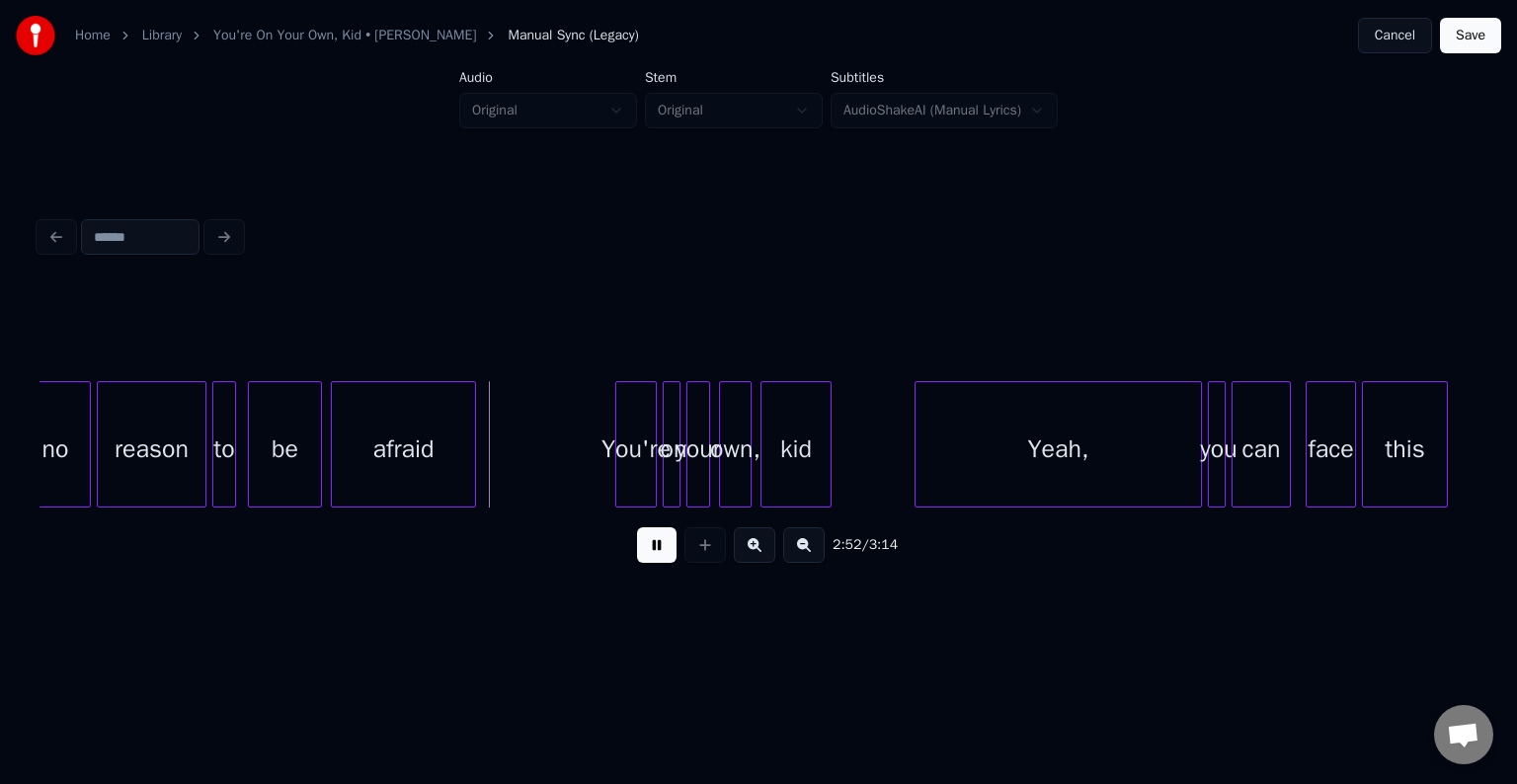 click at bounding box center [657, 545] 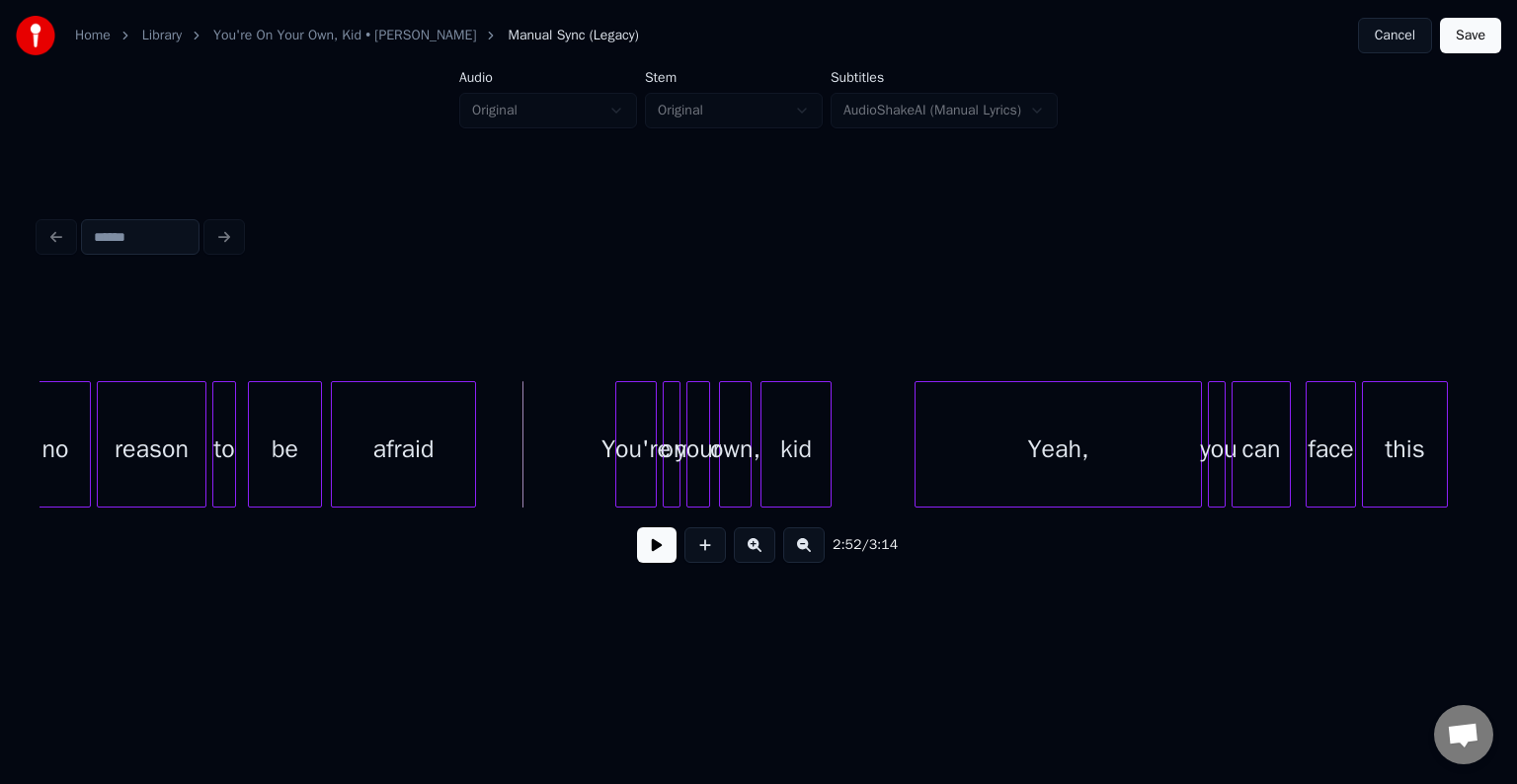 click on "be" at bounding box center [284, 449] 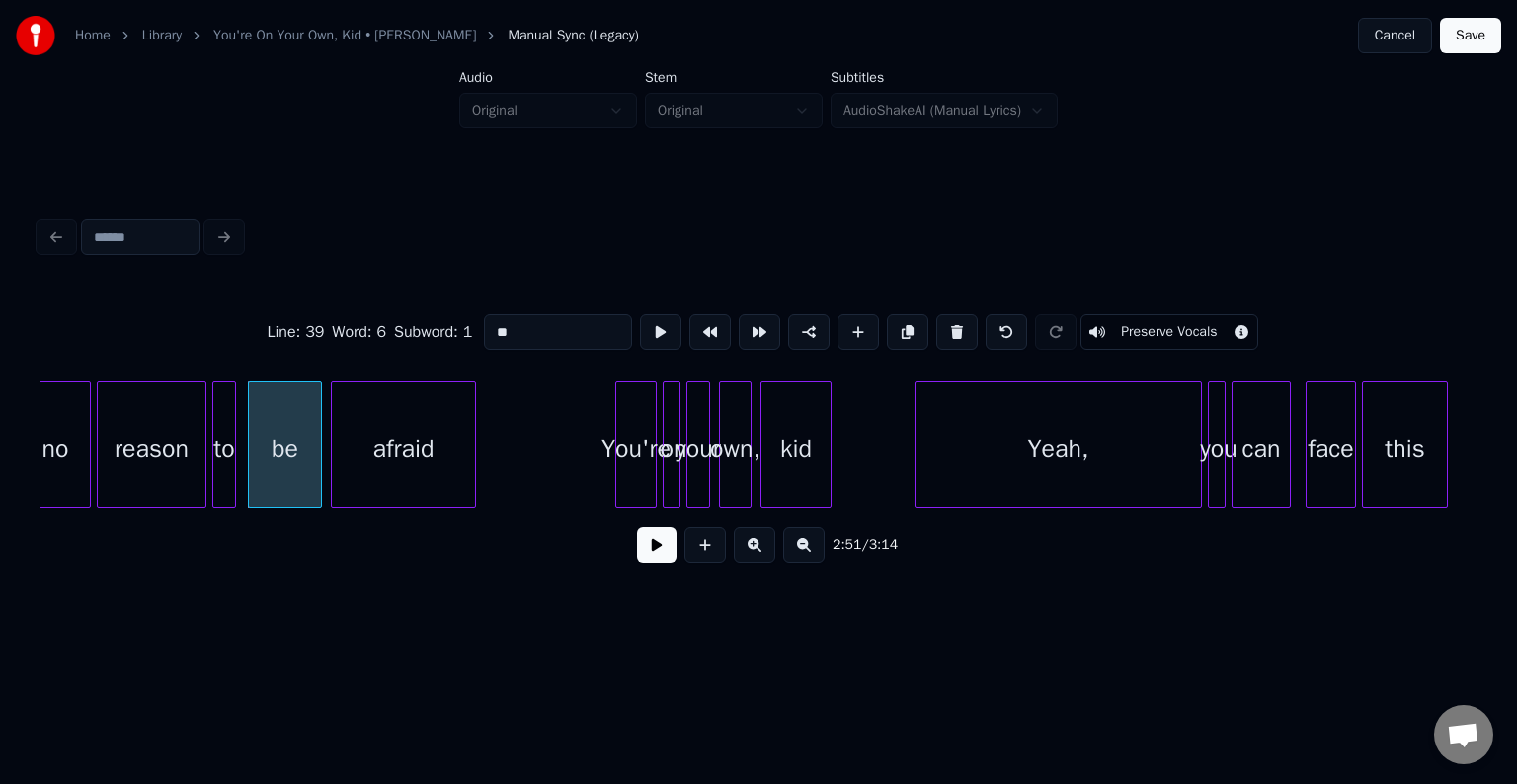 click at bounding box center (657, 545) 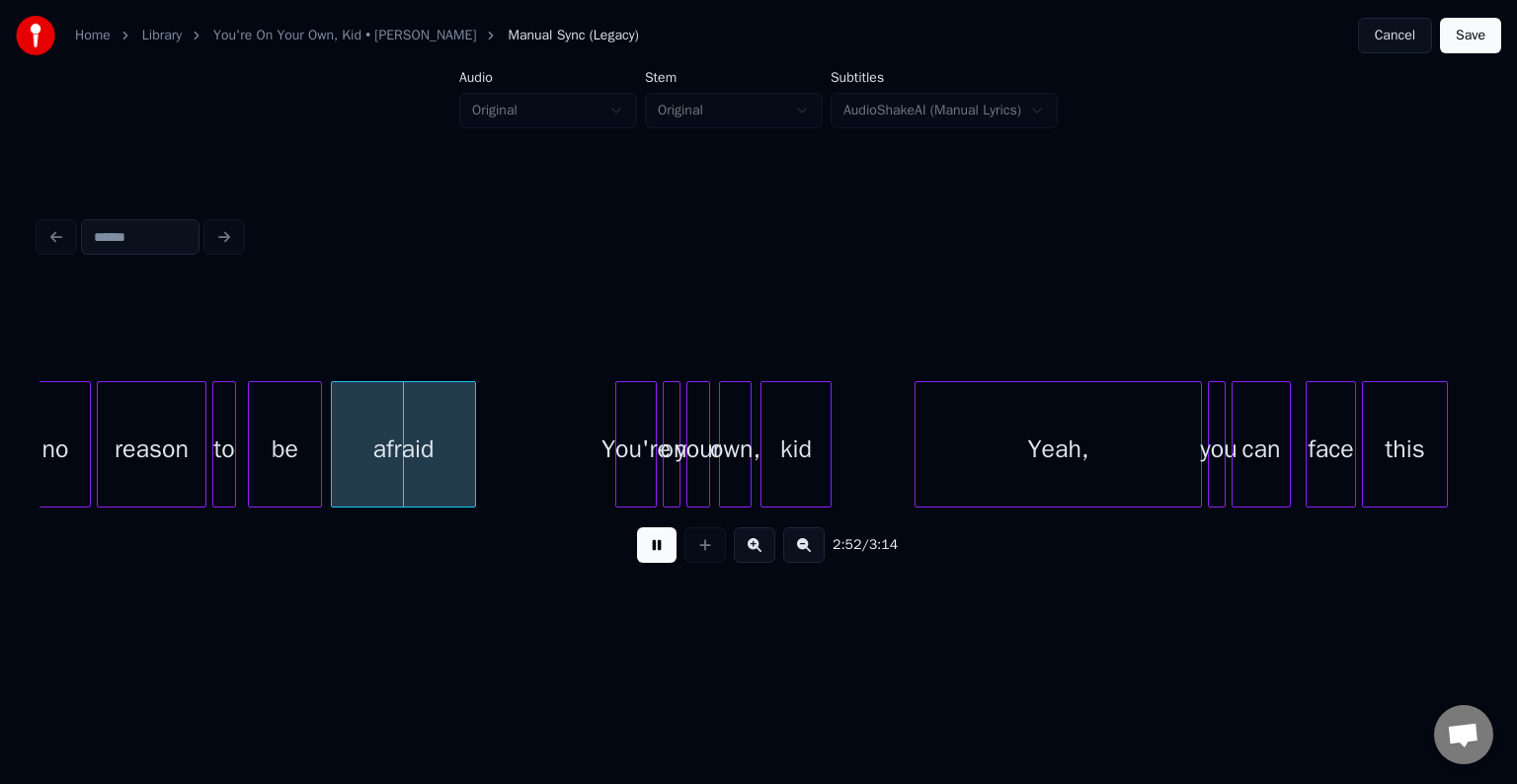 click at bounding box center (657, 545) 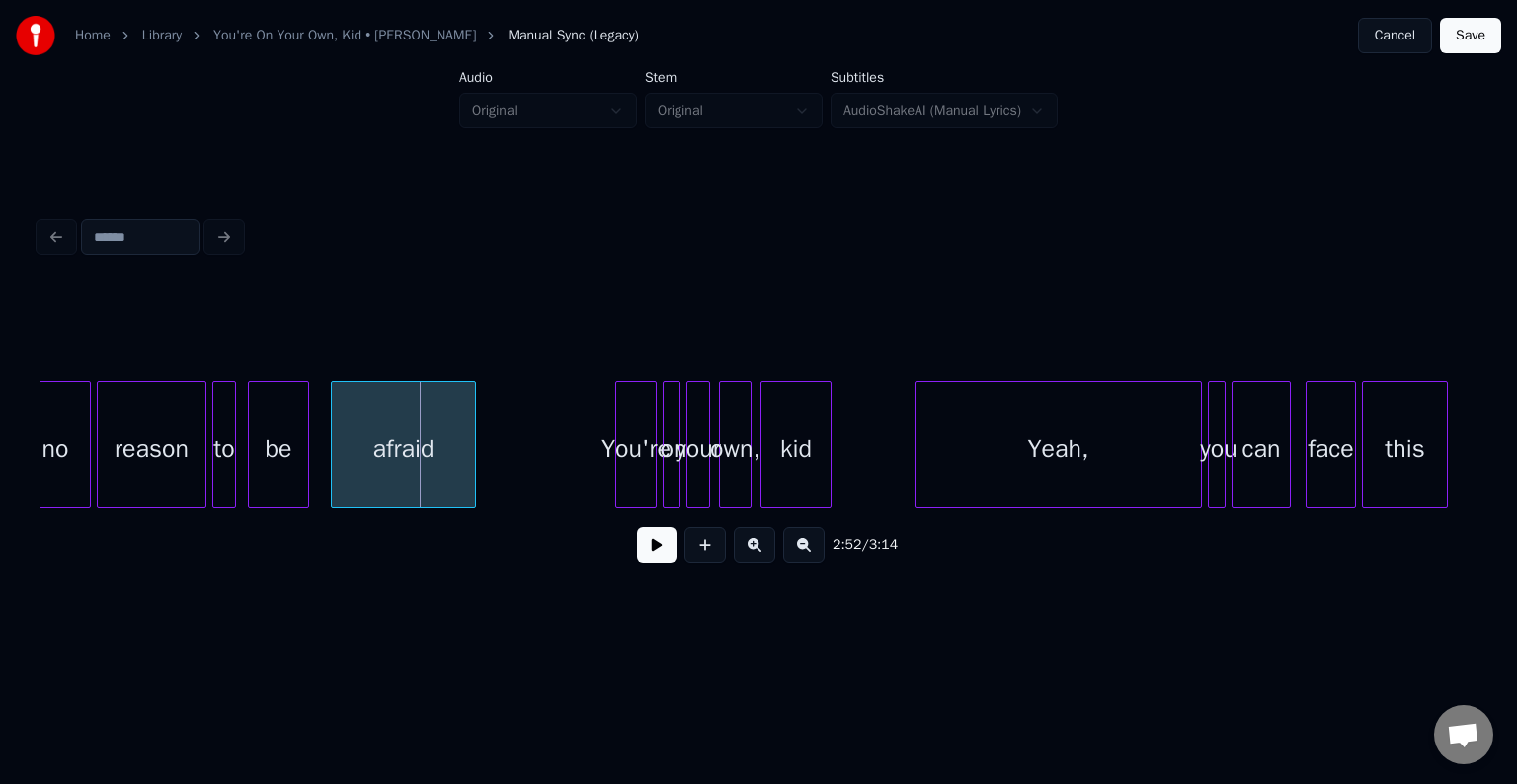 click at bounding box center [305, 444] 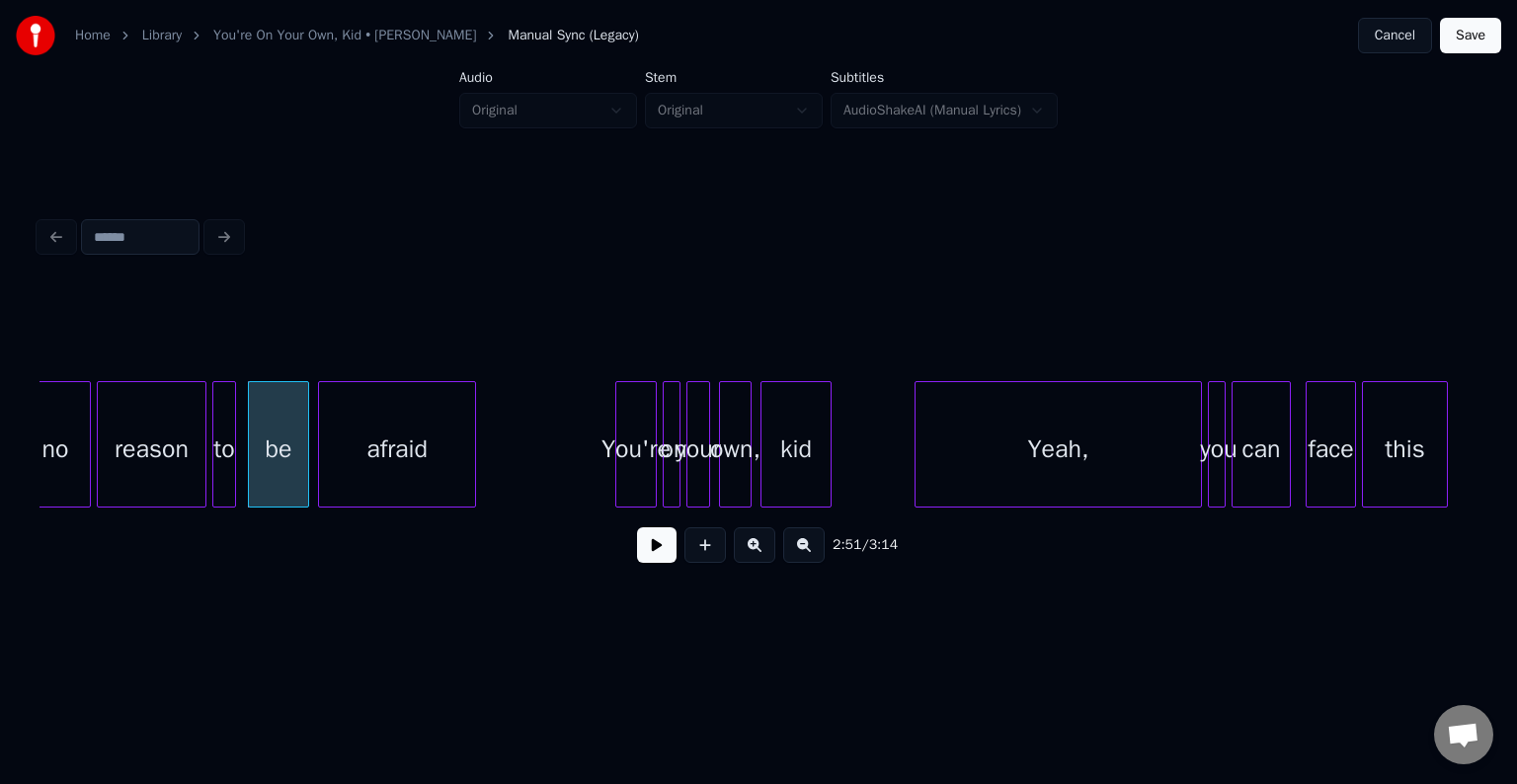 click at bounding box center [322, 444] 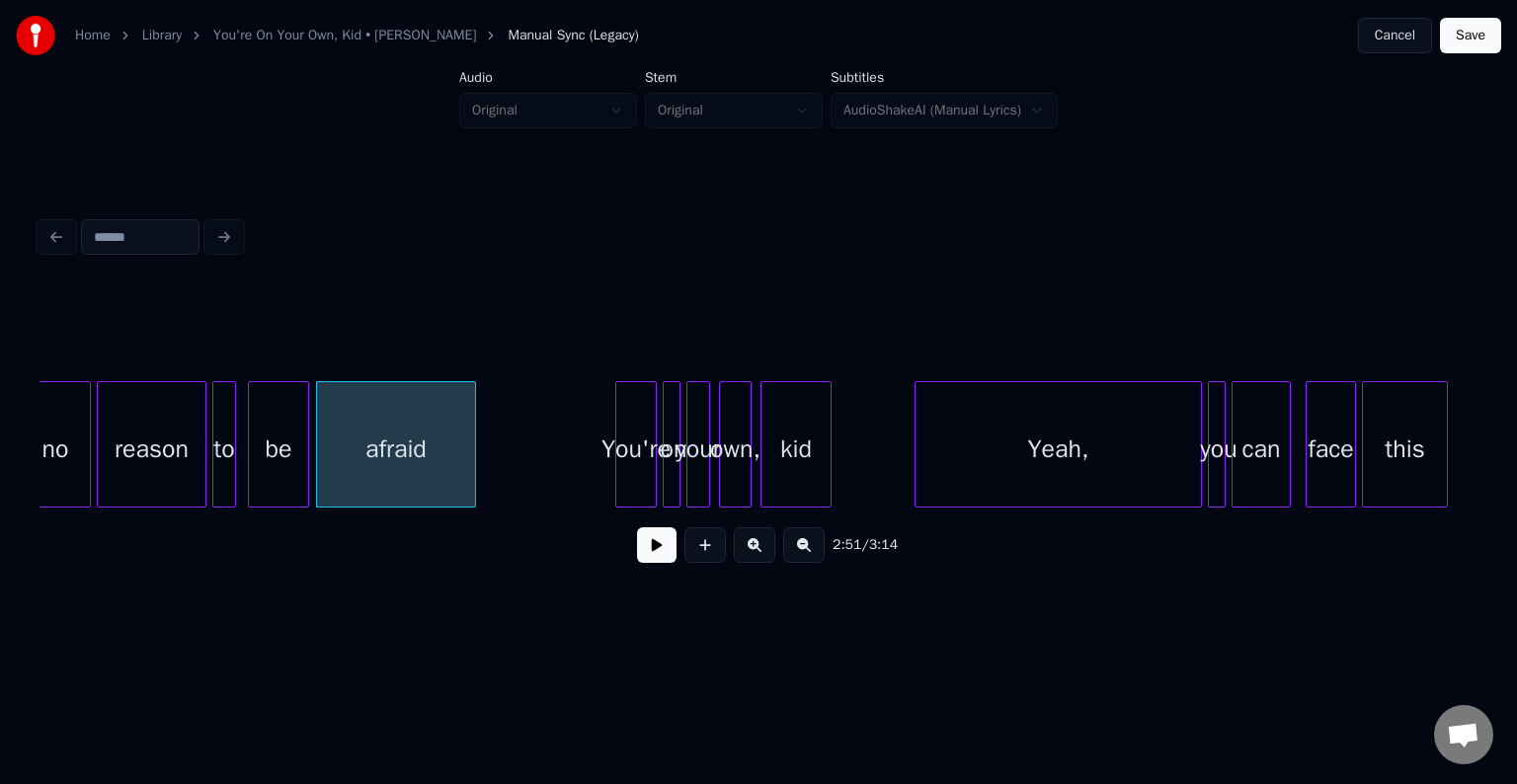 click on "reason" at bounding box center (151, 449) 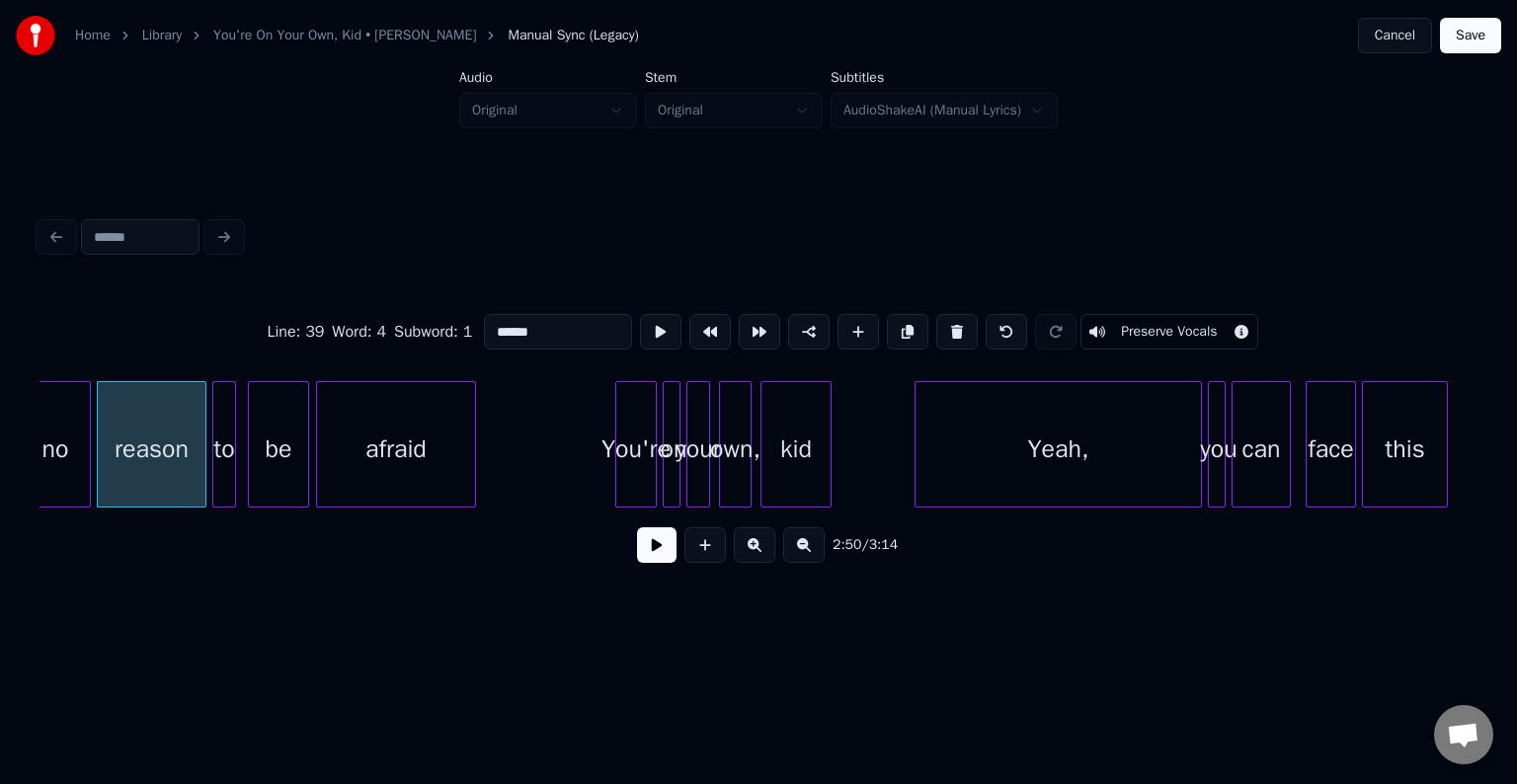click at bounding box center [657, 545] 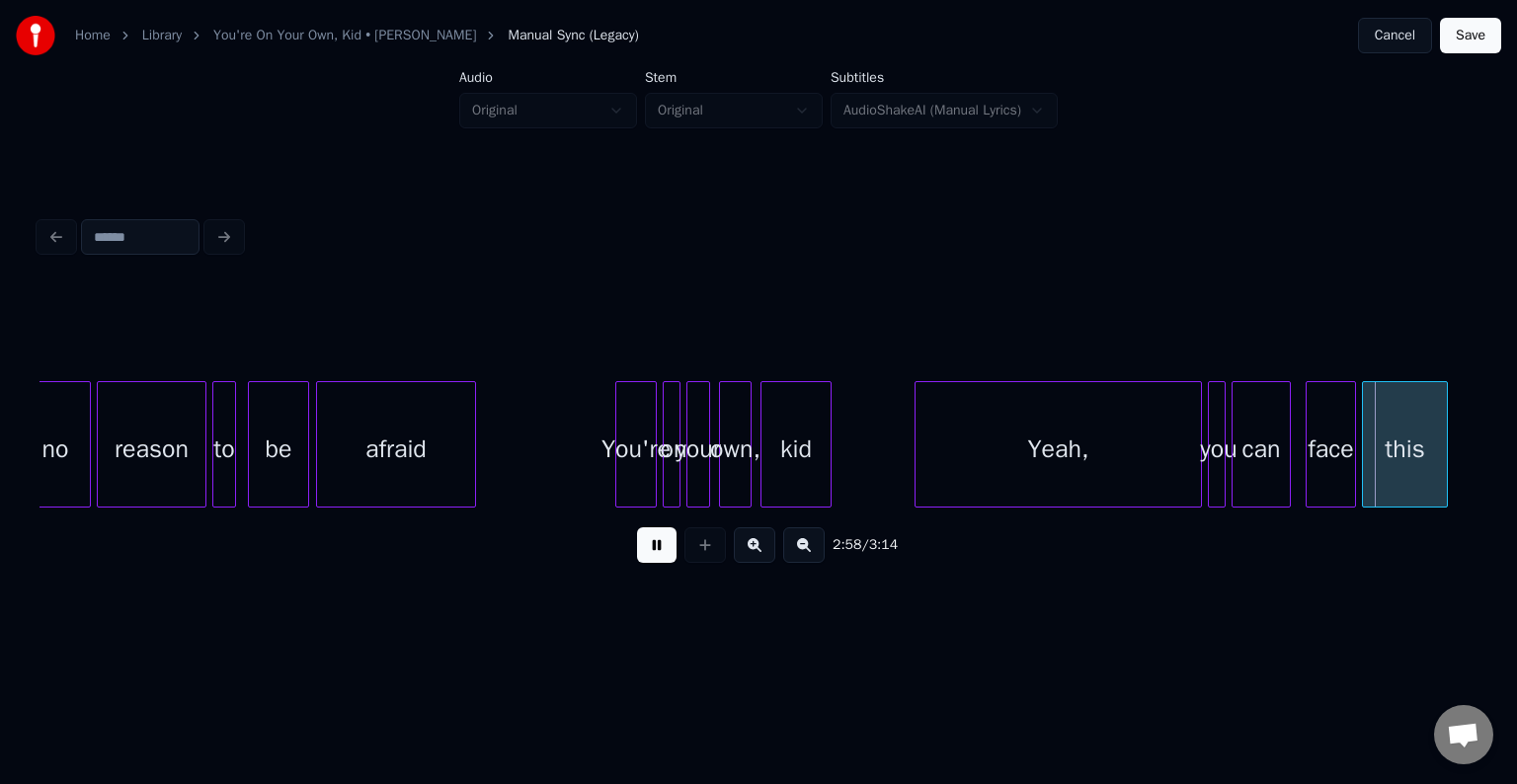click at bounding box center [657, 545] 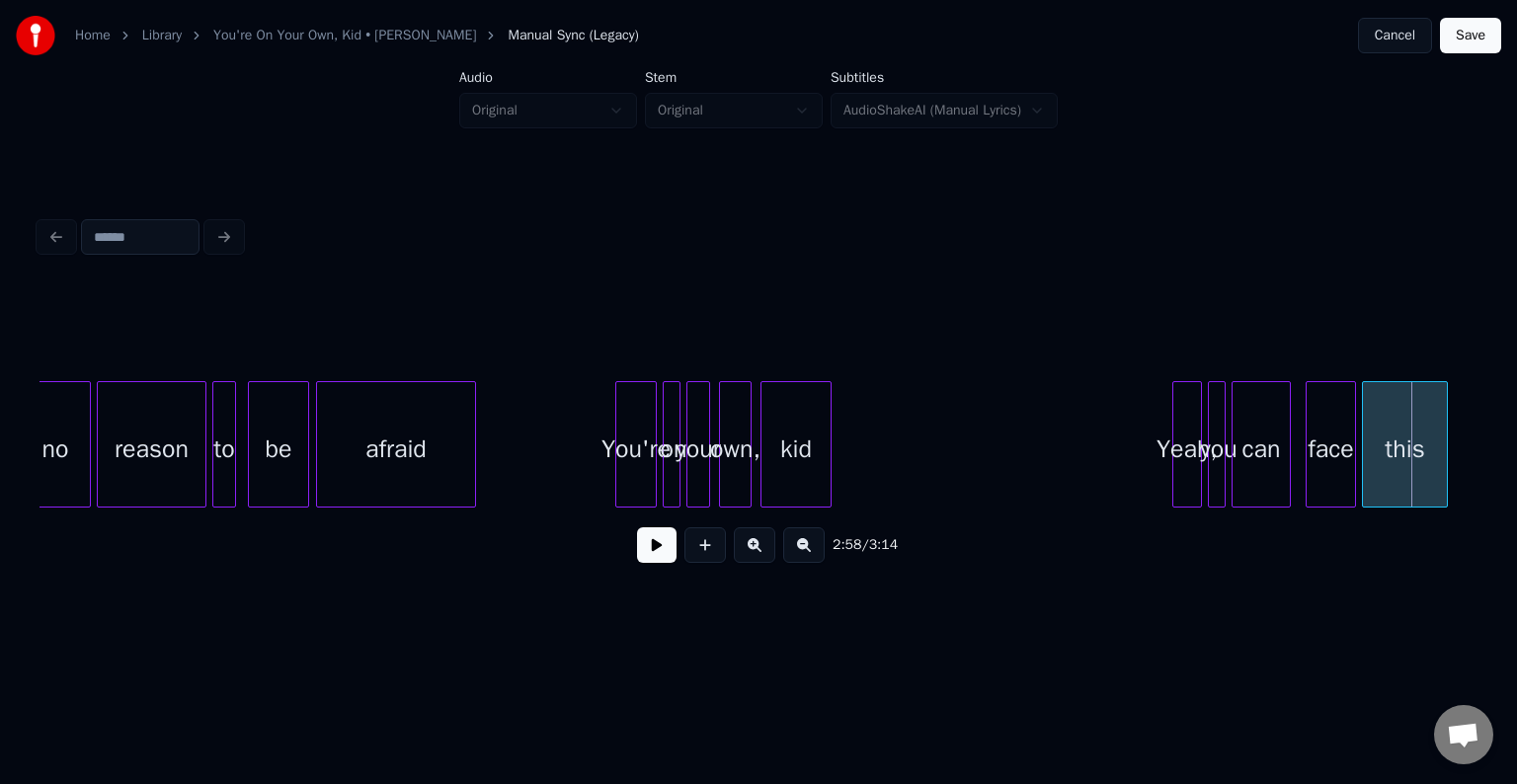 click at bounding box center [1176, 444] 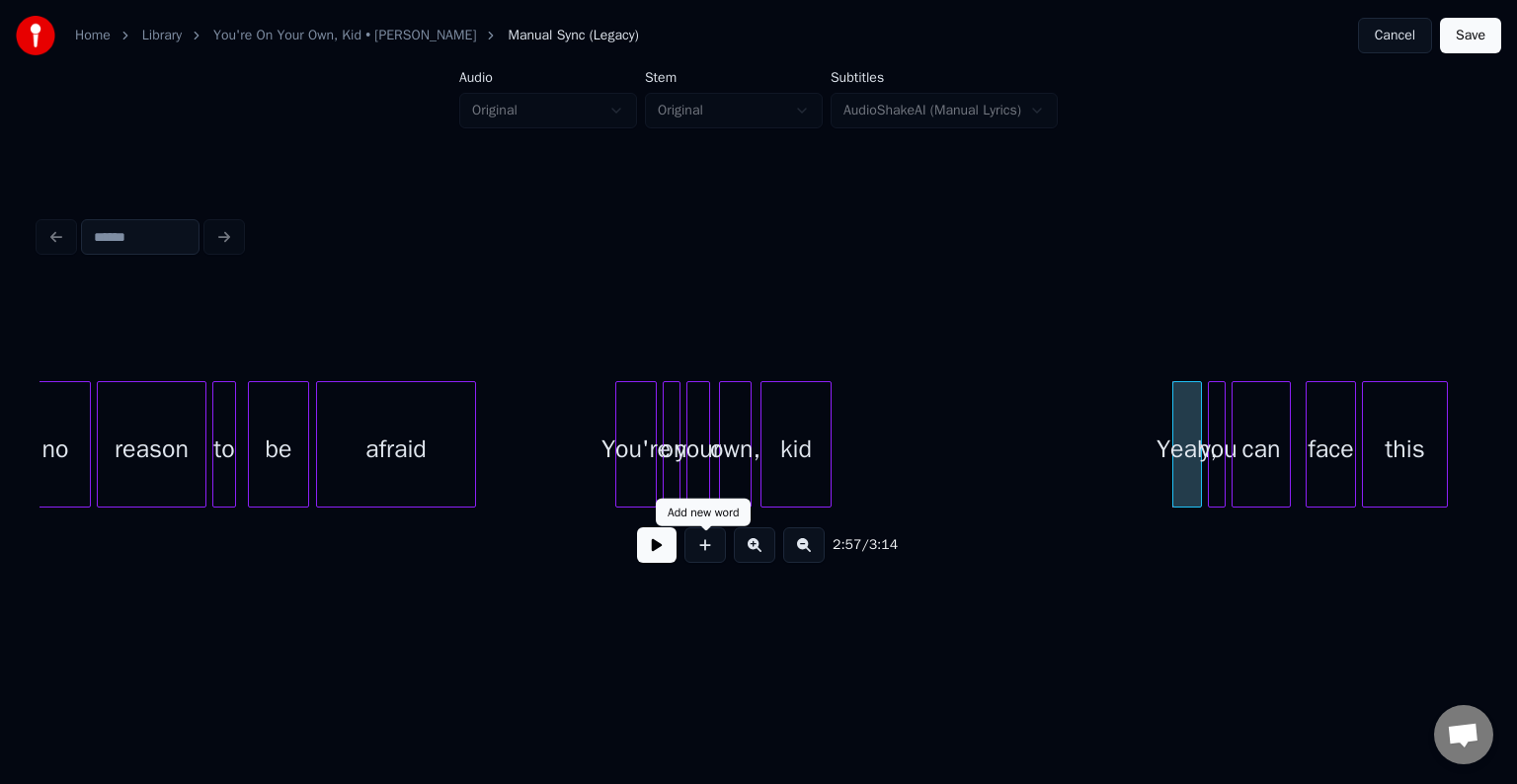 click on "2:57  /  3:14" at bounding box center (758, 545) 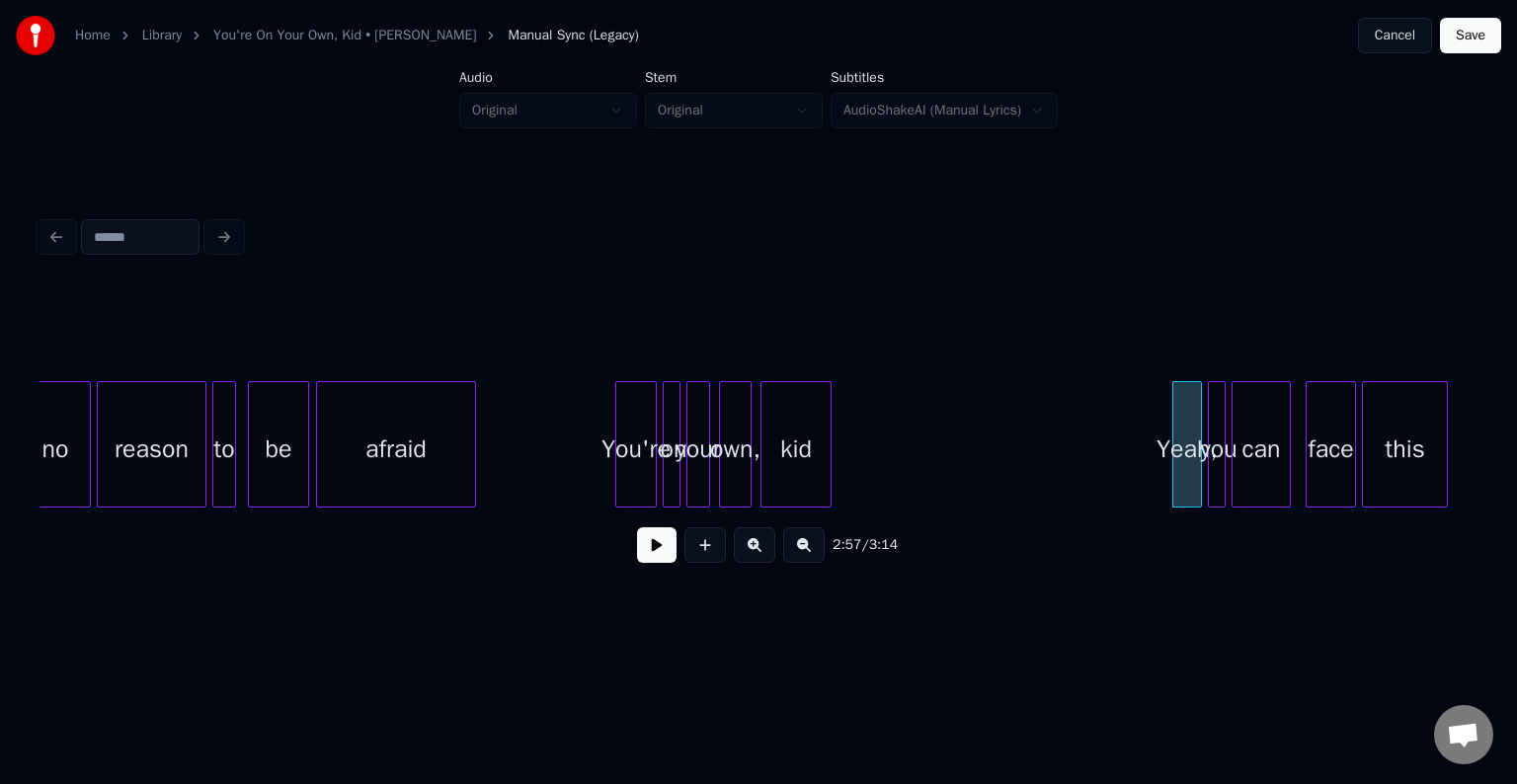 click at bounding box center [657, 545] 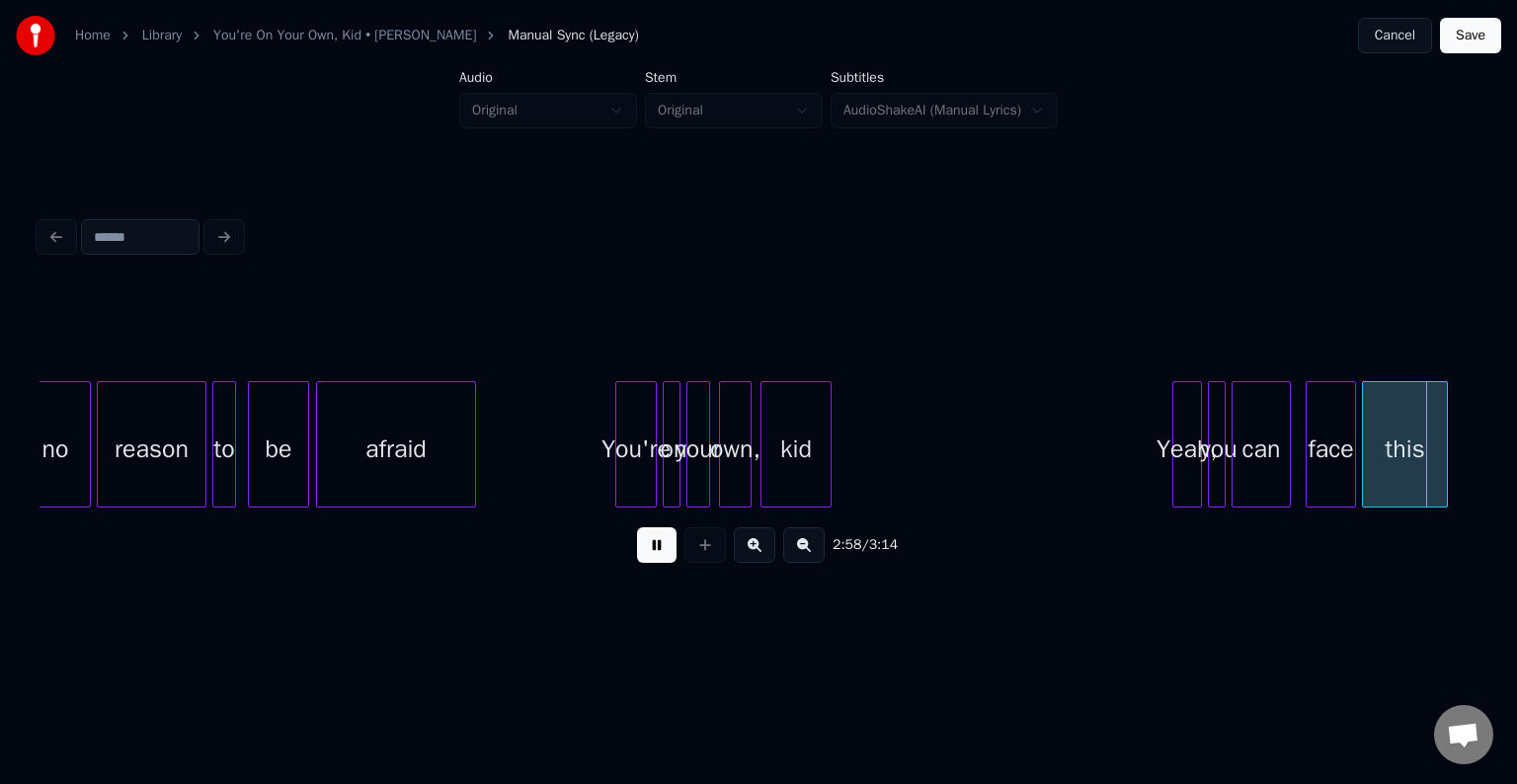 click at bounding box center (657, 545) 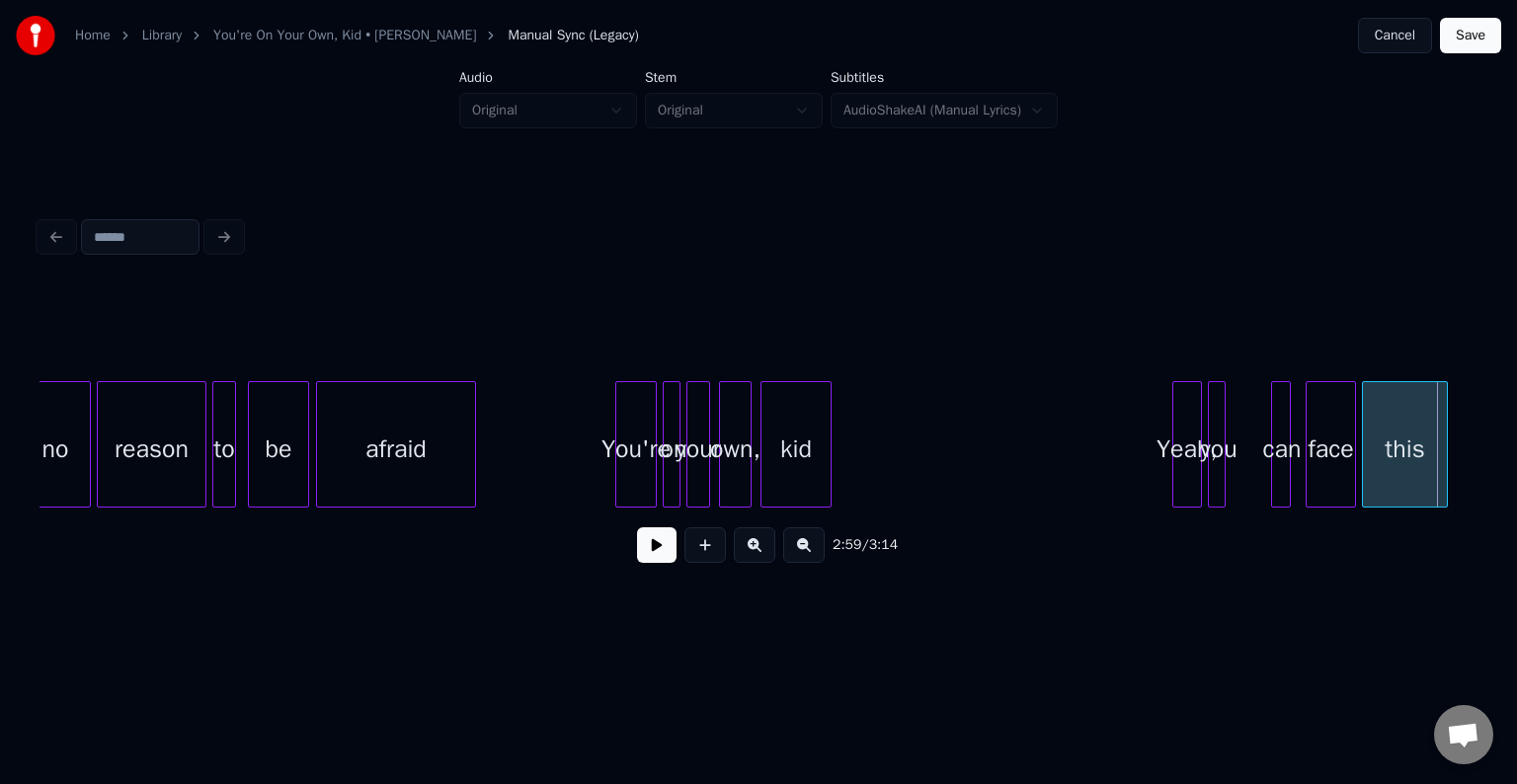 click on "can" at bounding box center [1281, 444] 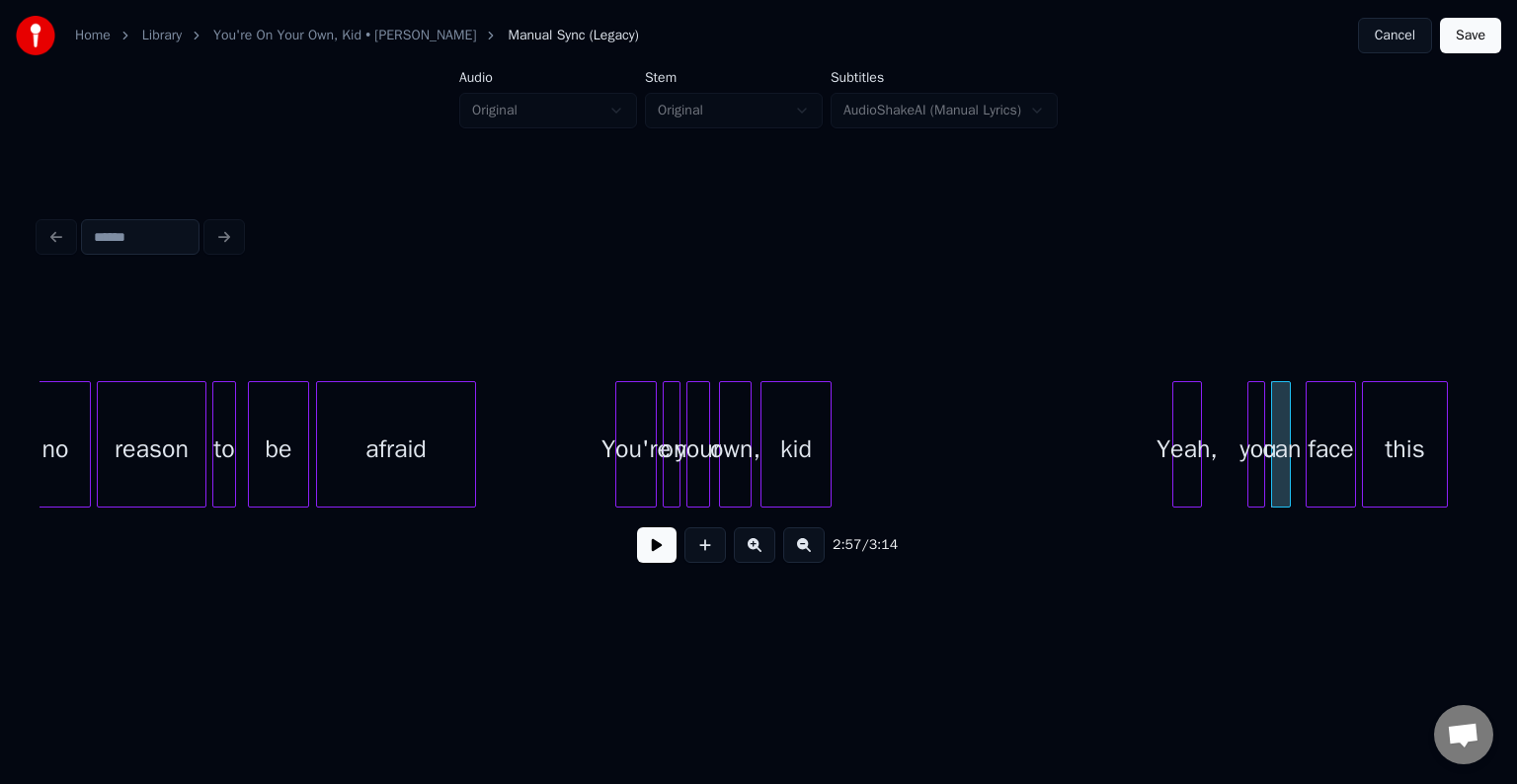 click on "you" at bounding box center (1258, 449) 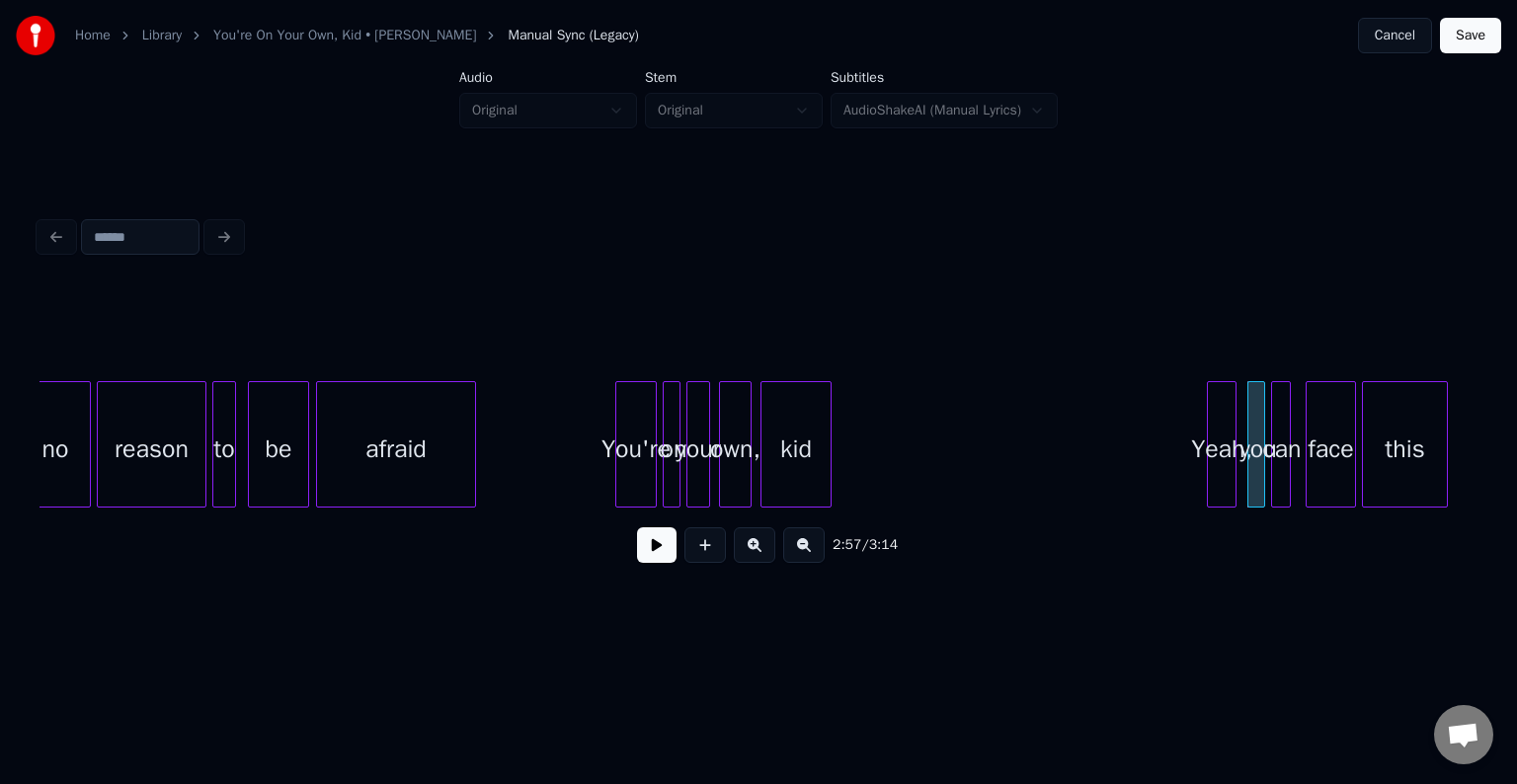 click on "Yeah," at bounding box center (1222, 449) 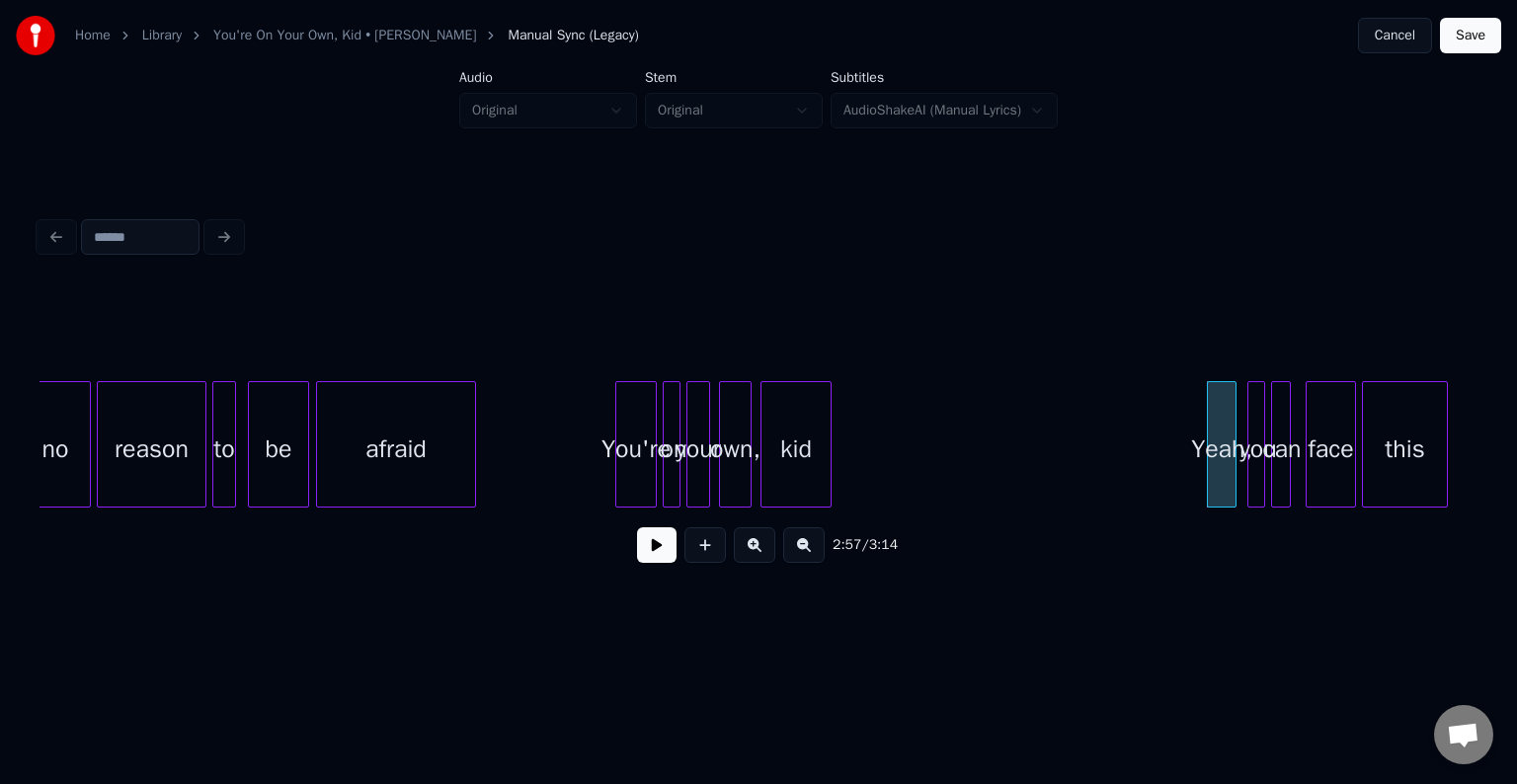 click at bounding box center (657, 545) 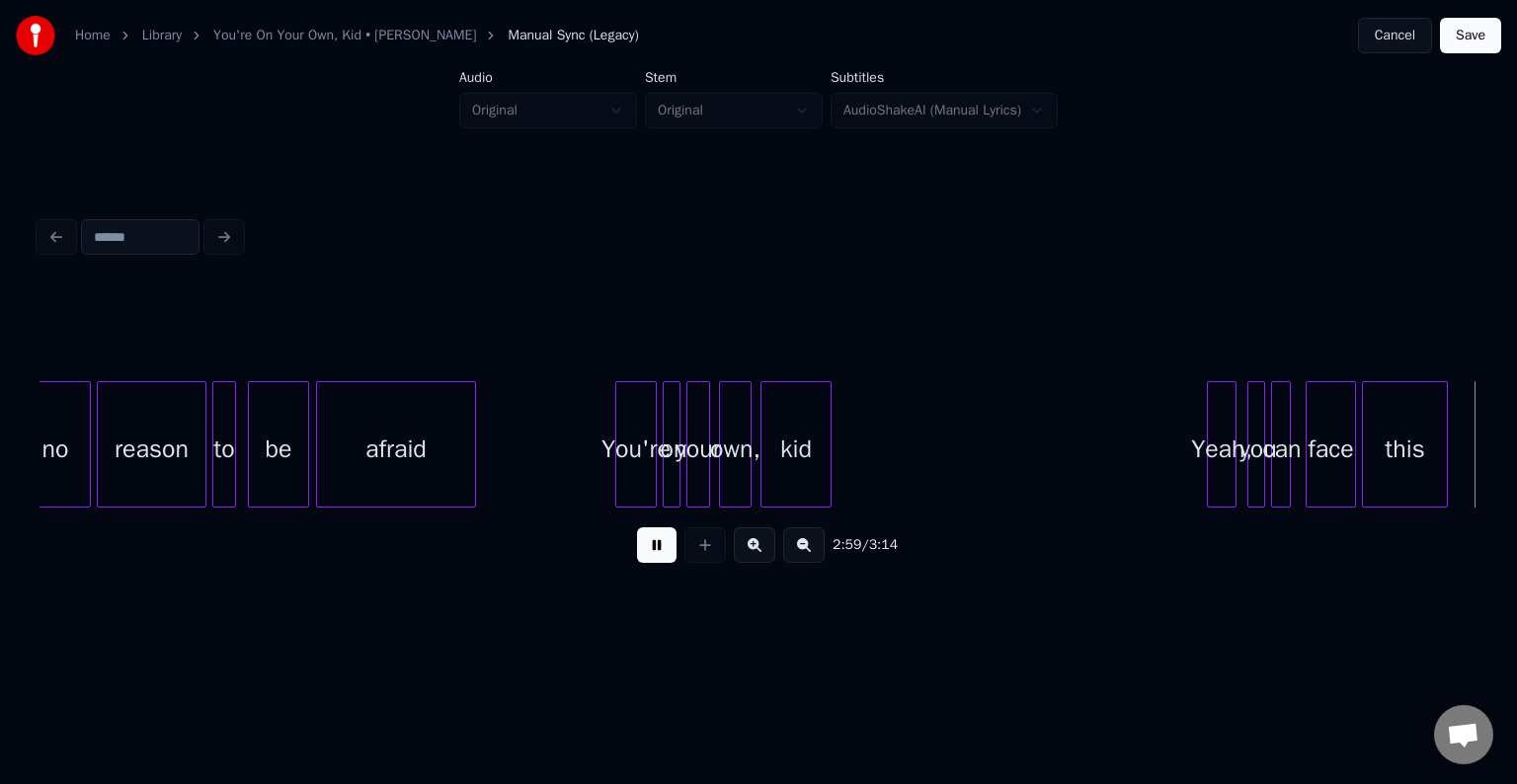 scroll, scrollTop: 0, scrollLeft: 26570, axis: horizontal 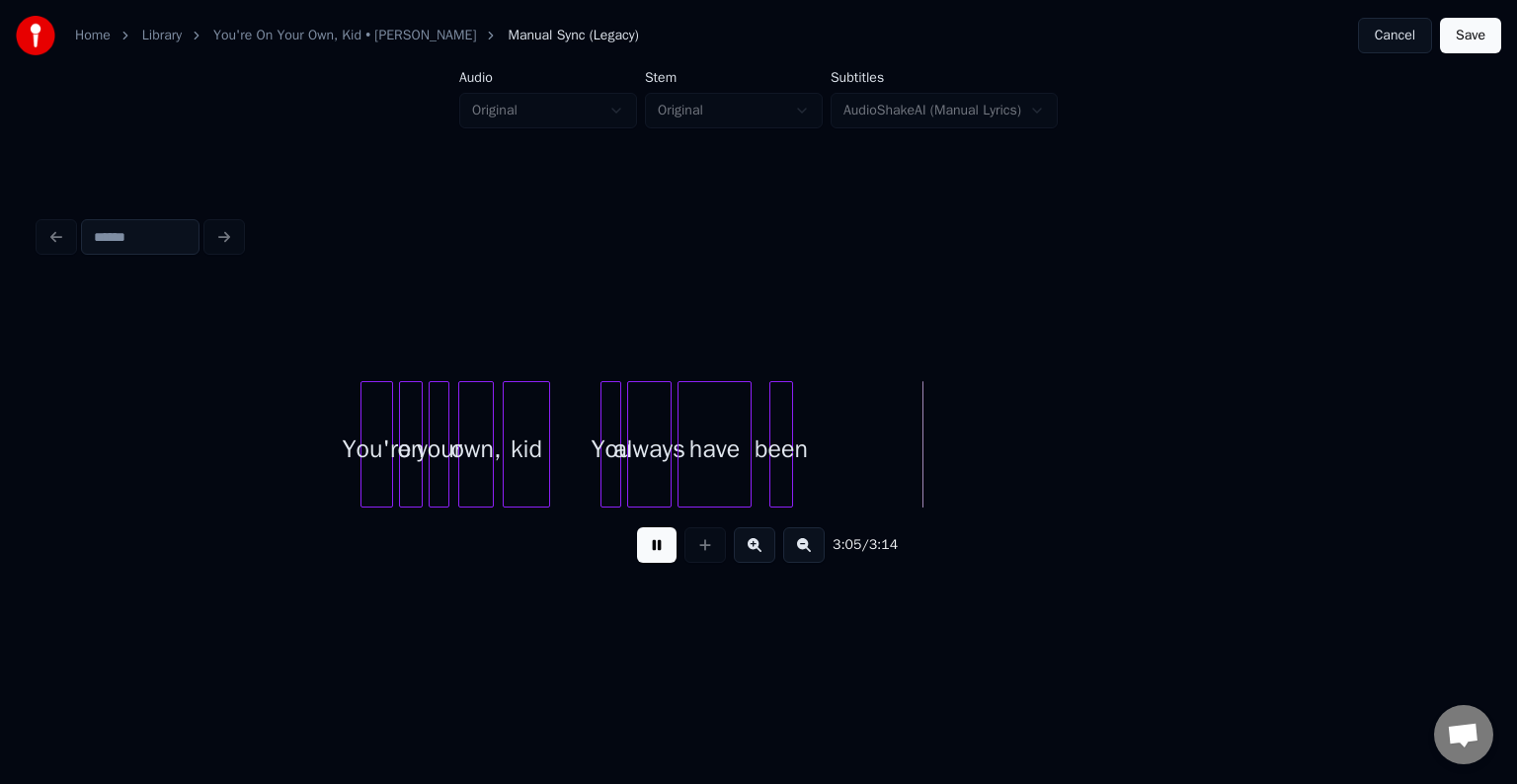 click at bounding box center [657, 545] 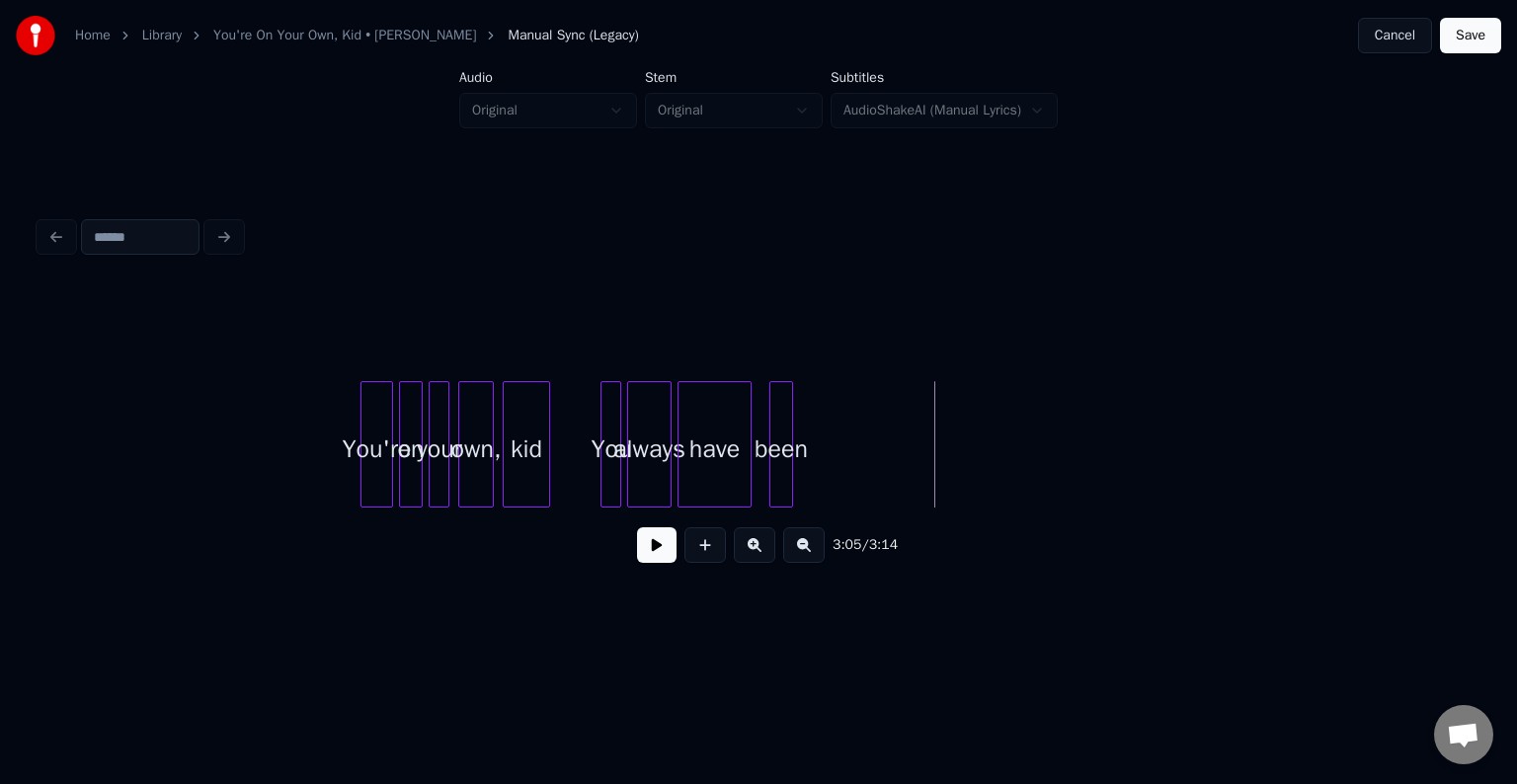 click at bounding box center (546, 444) 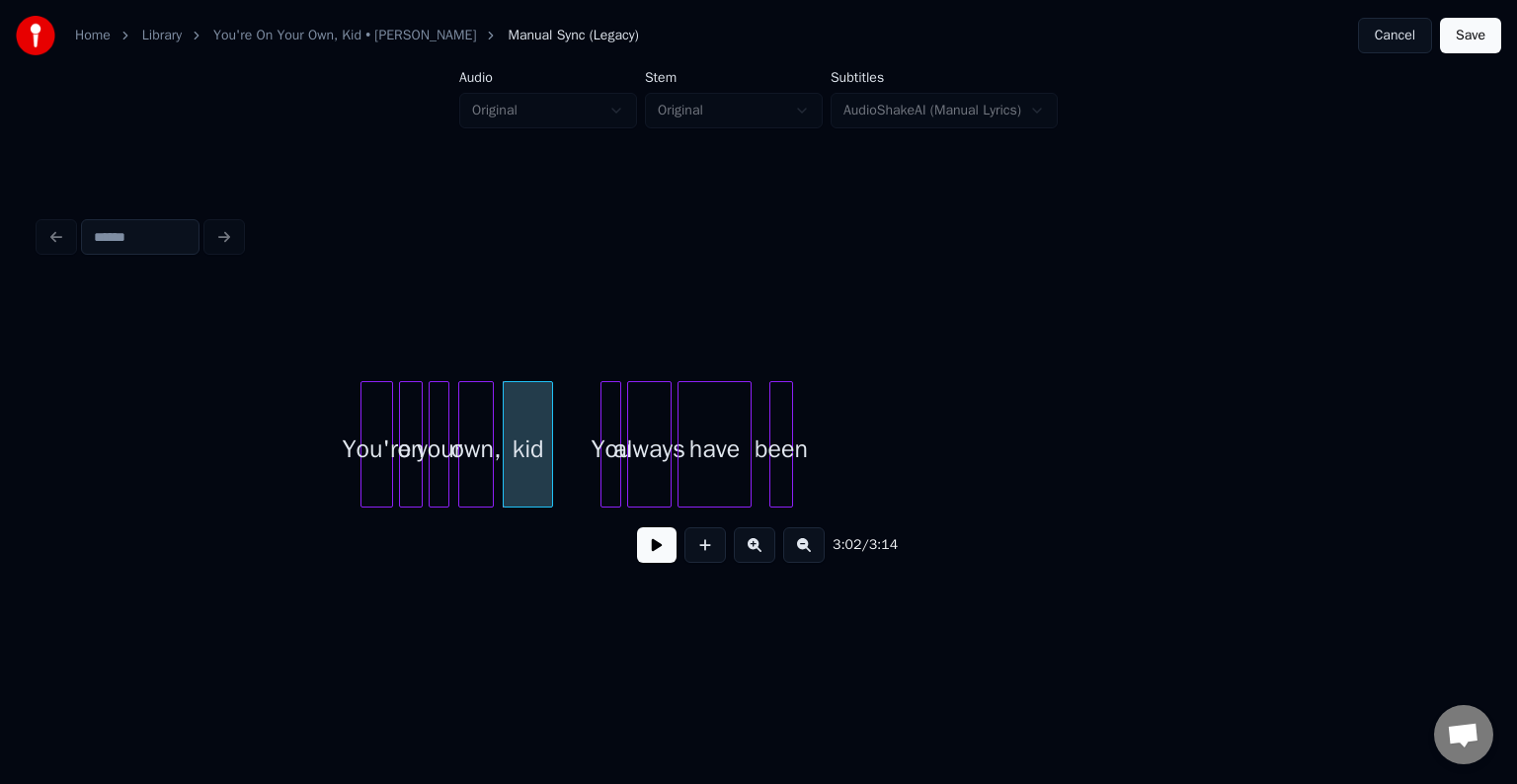 click at bounding box center [657, 545] 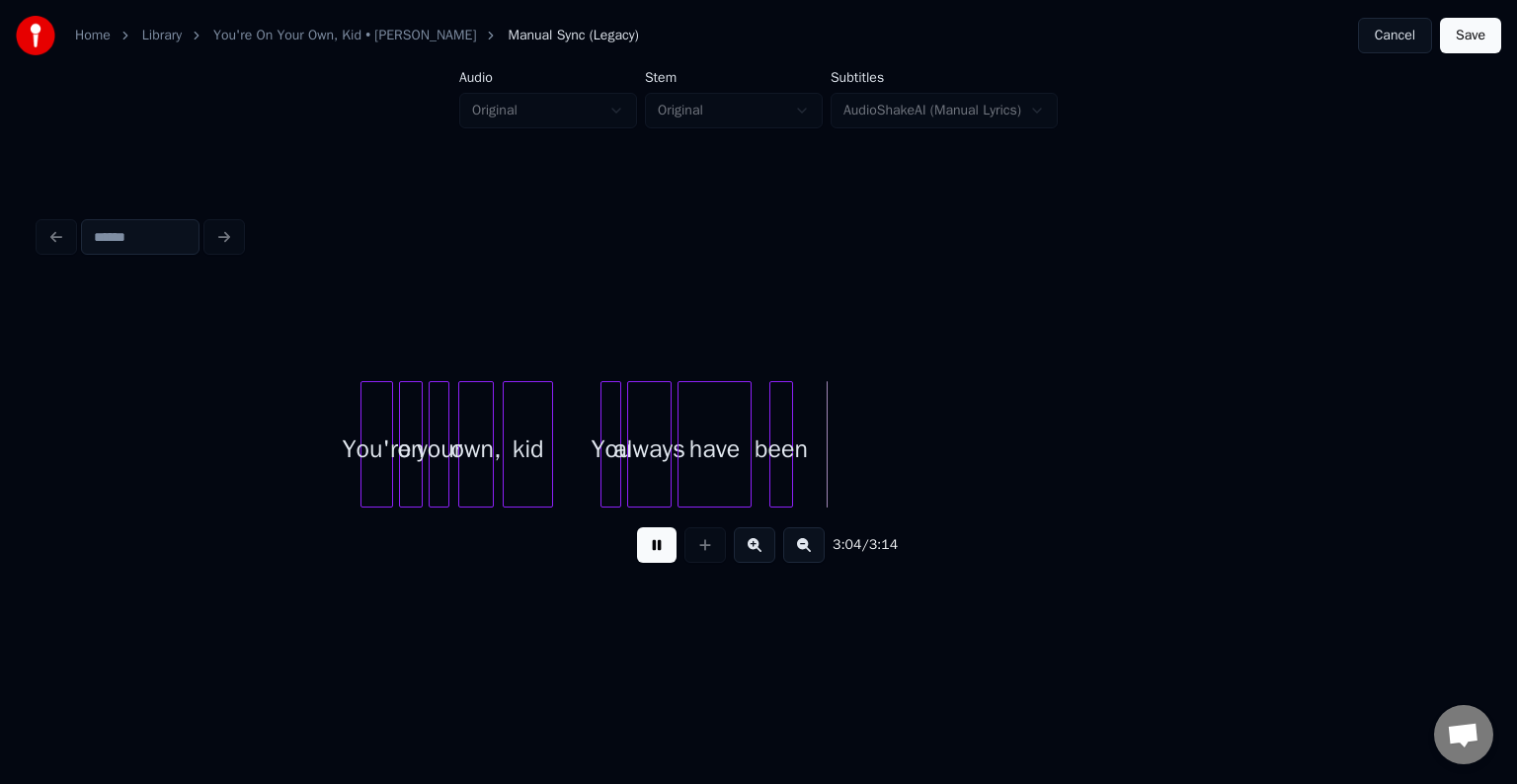 click at bounding box center (657, 545) 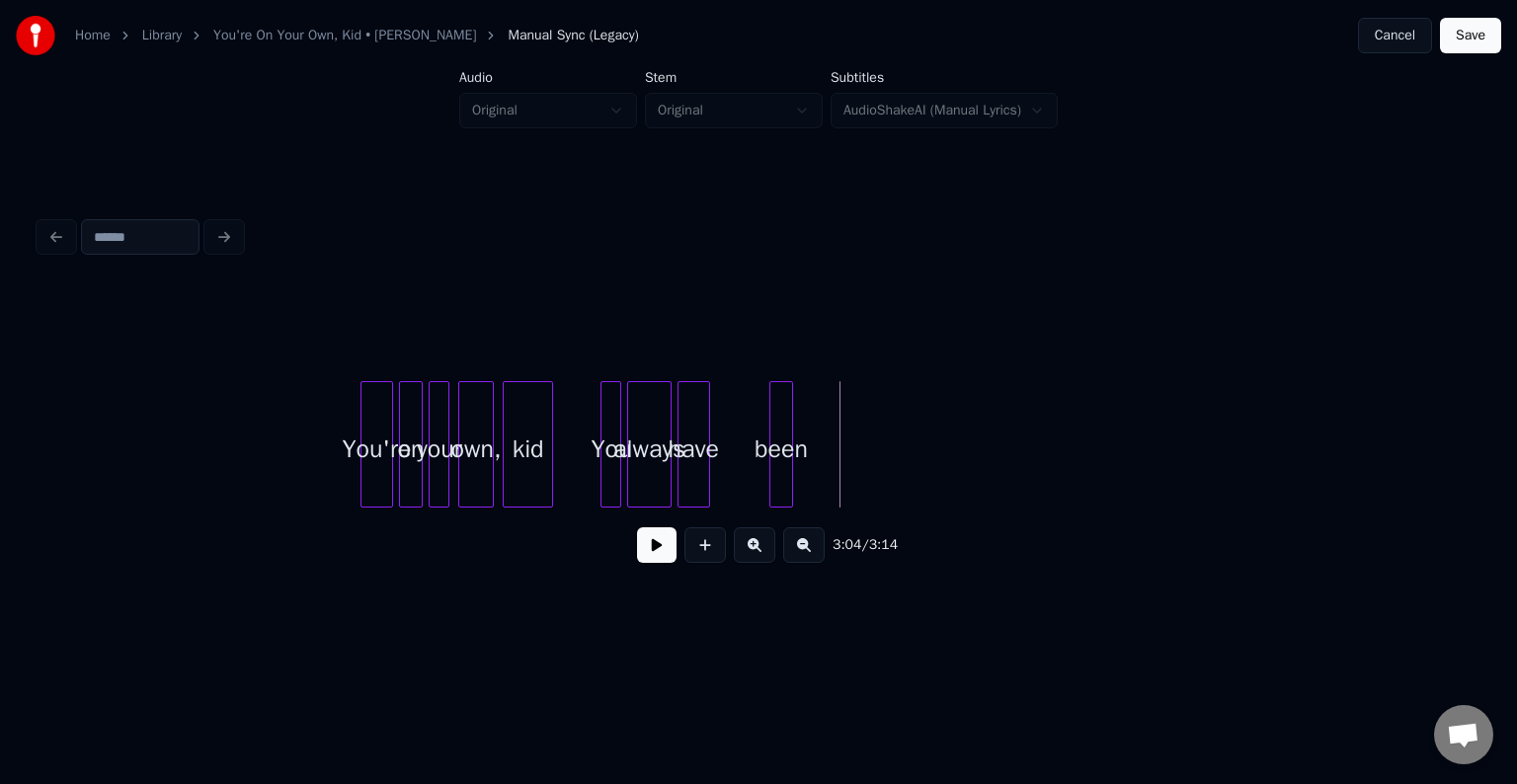 click at bounding box center (706, 444) 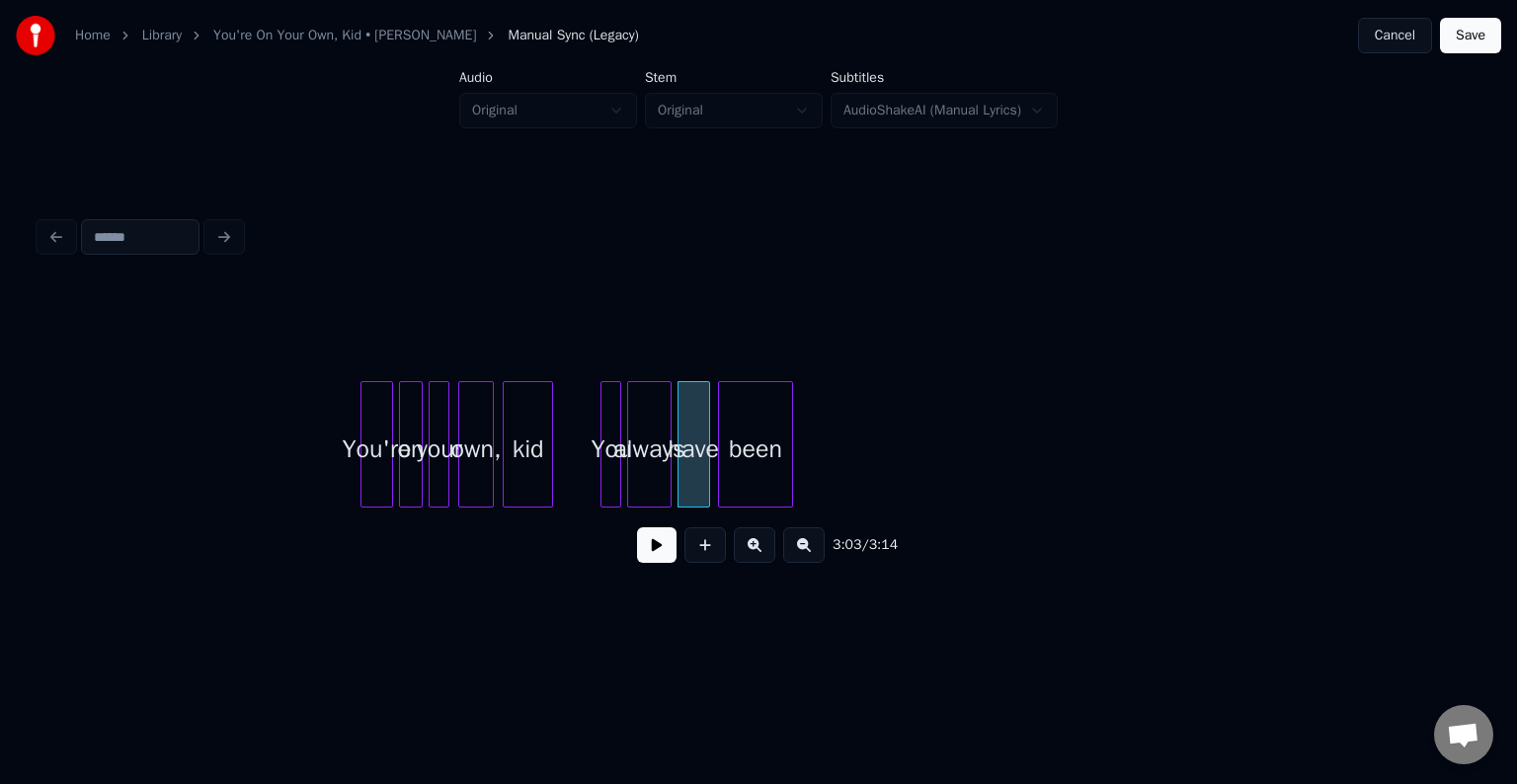 click at bounding box center [722, 444] 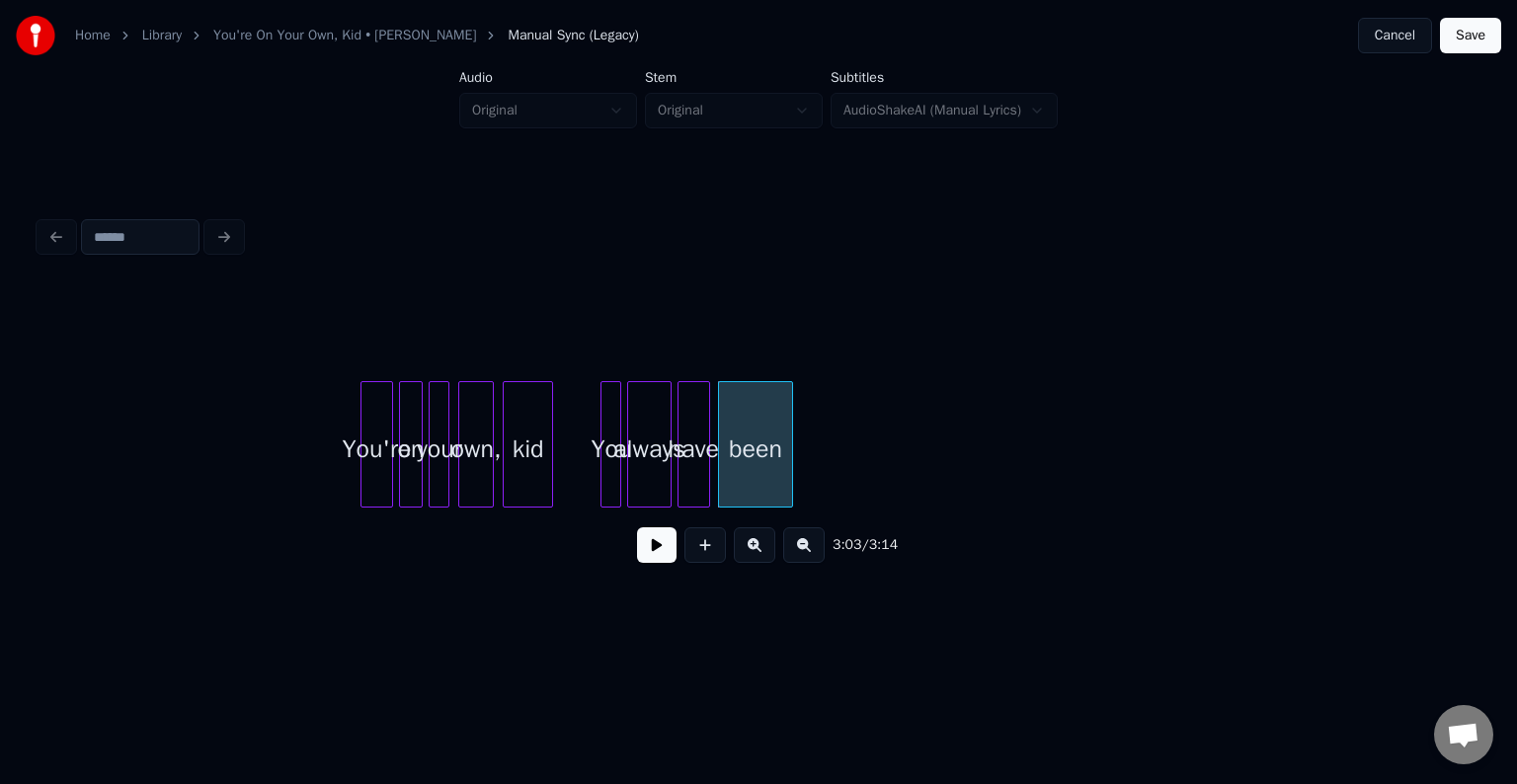 click on "You're on your own, kid You always have been" at bounding box center (-12142, 444) 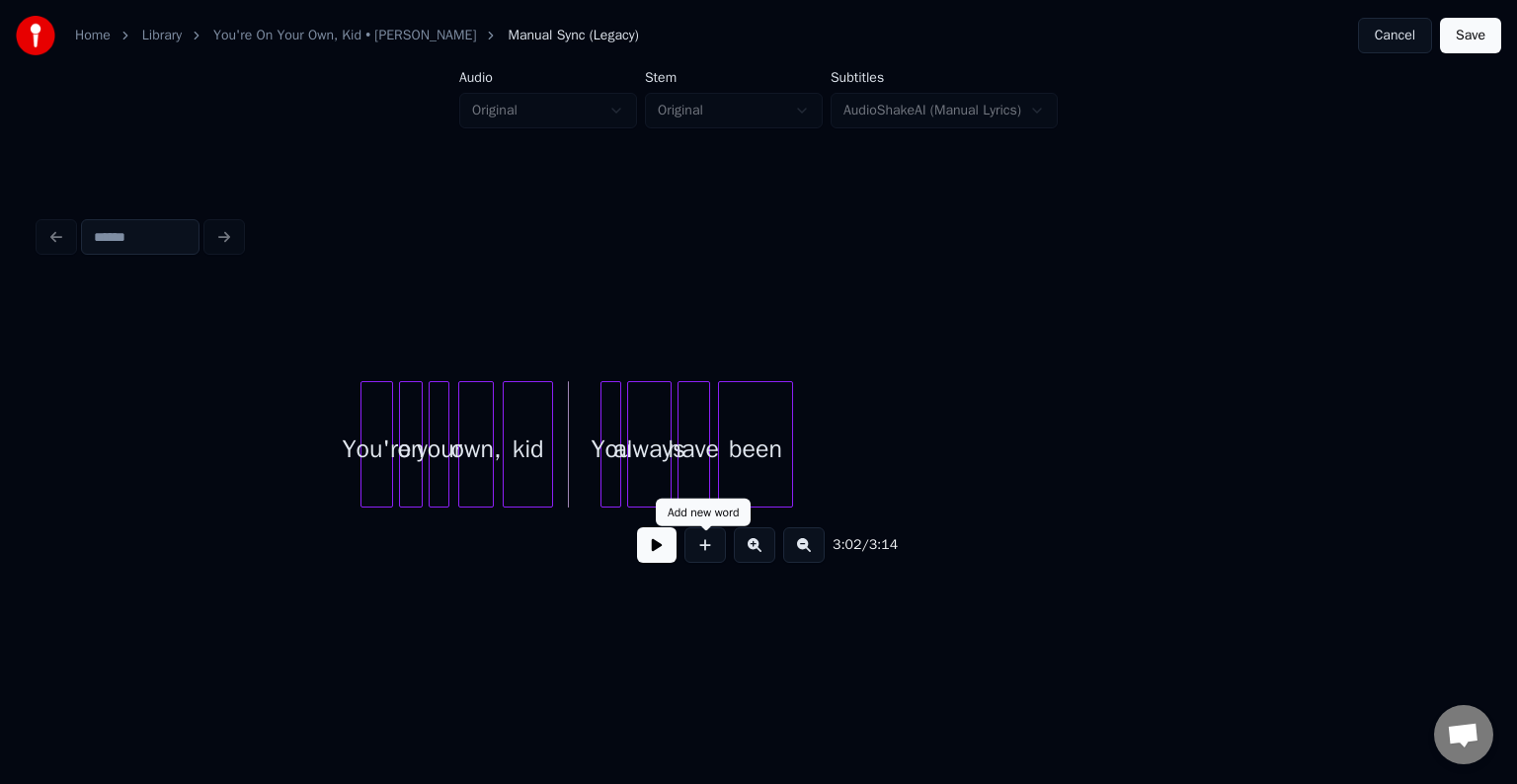 click on "3:02  /  3:14" at bounding box center [758, 545] 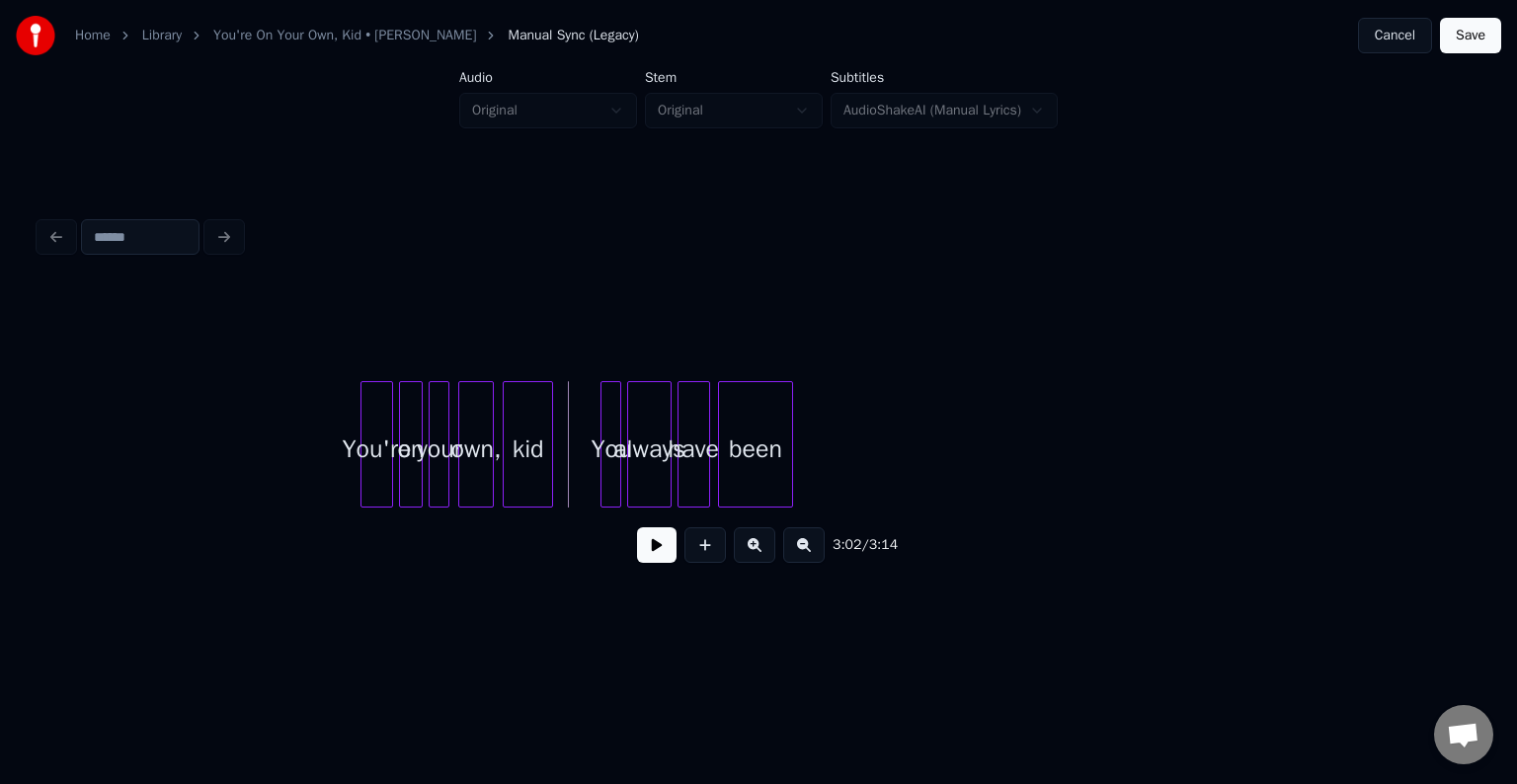 click at bounding box center [657, 545] 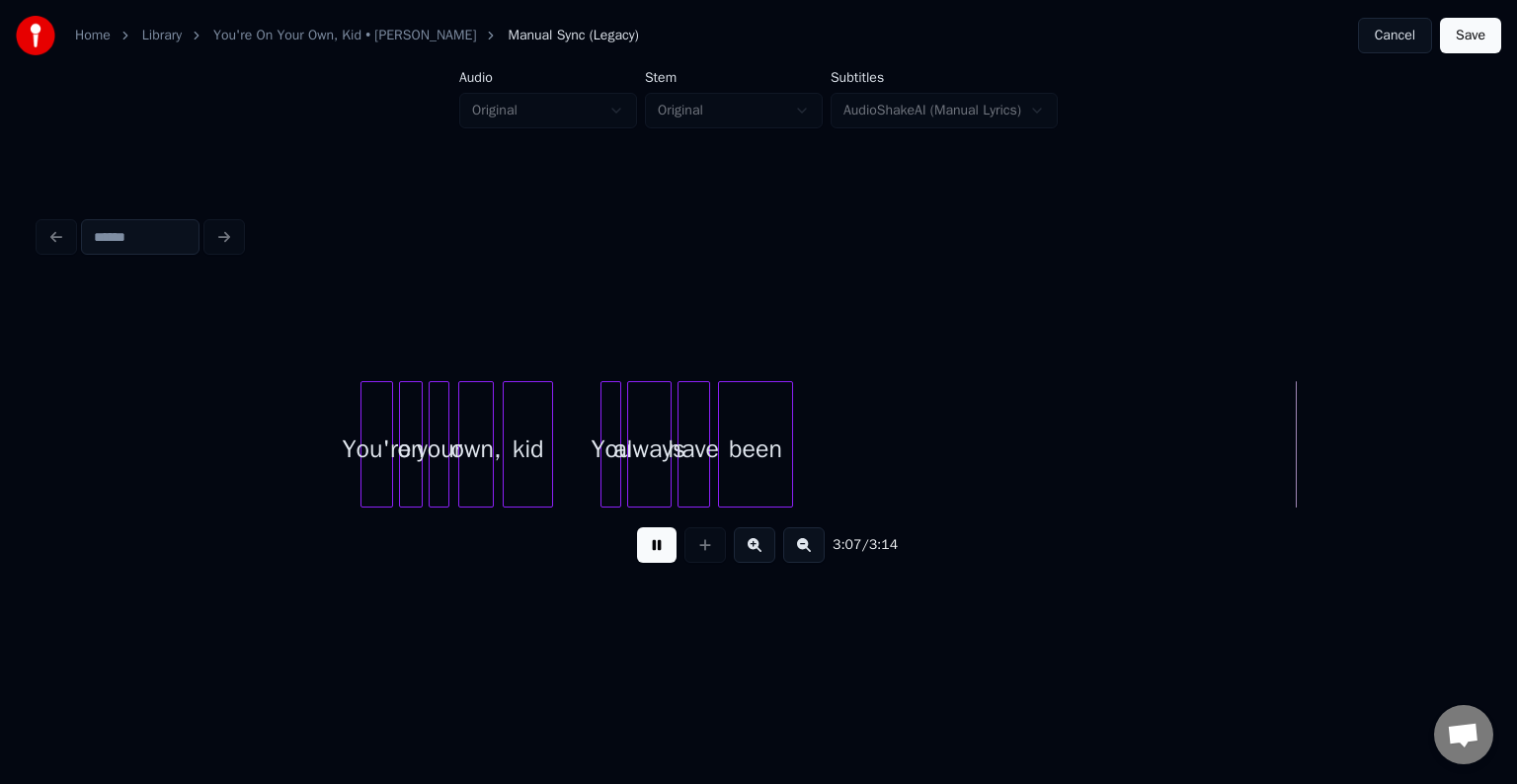 click on "Save" at bounding box center (1471, 36) 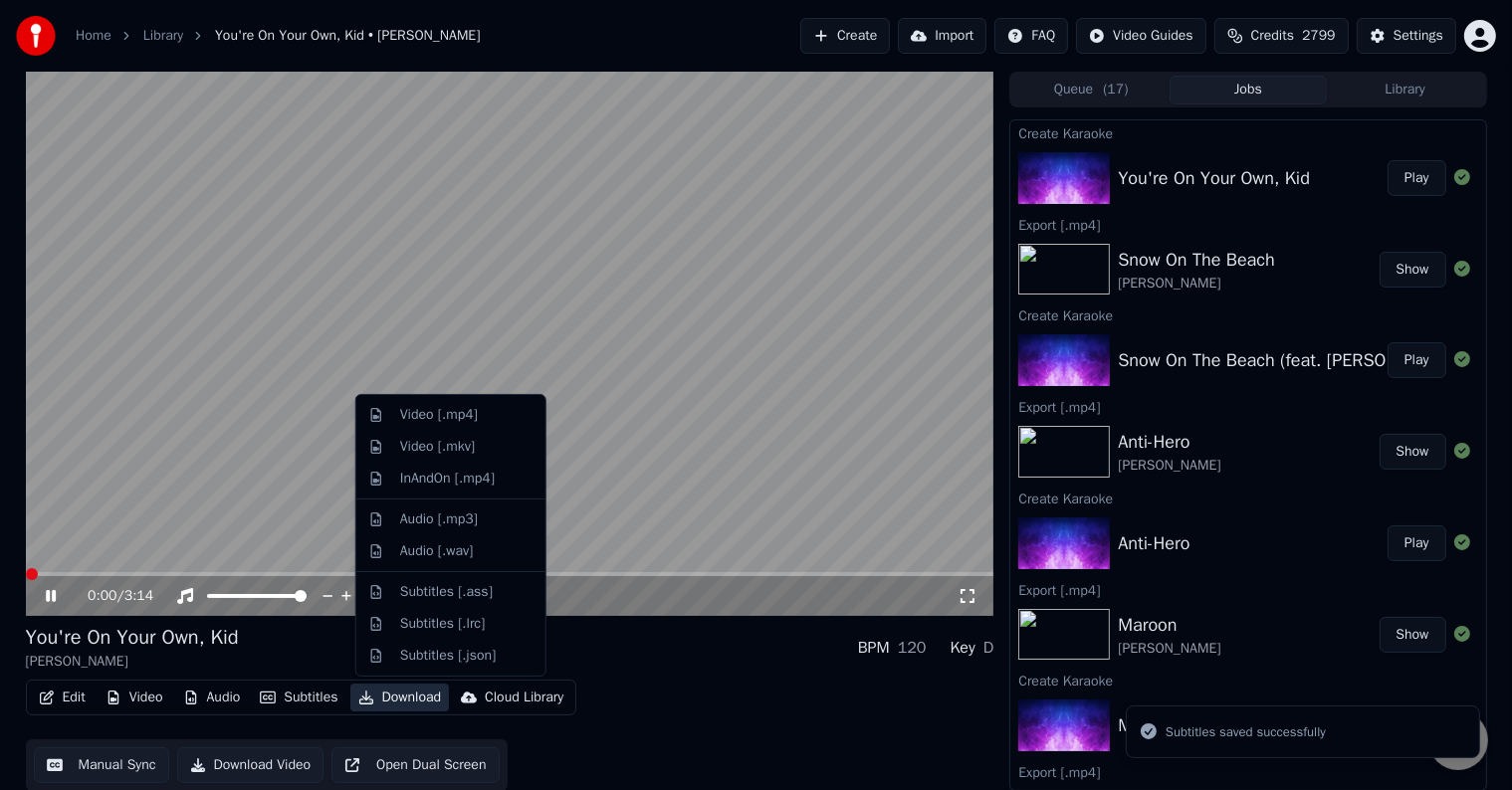 click on "Download" at bounding box center [400, 697] 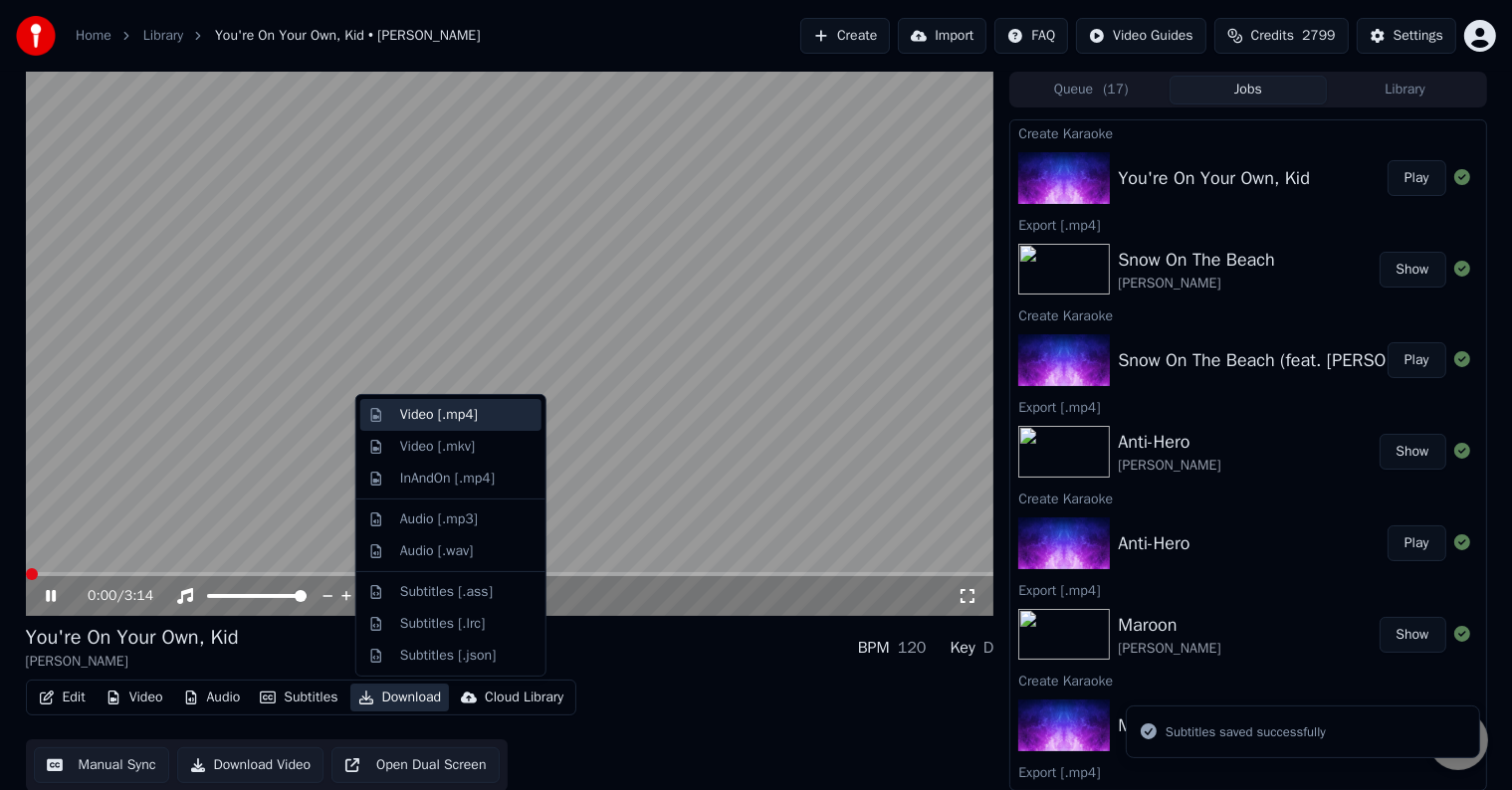 click on "Video [.mp4]" at bounding box center (439, 415) 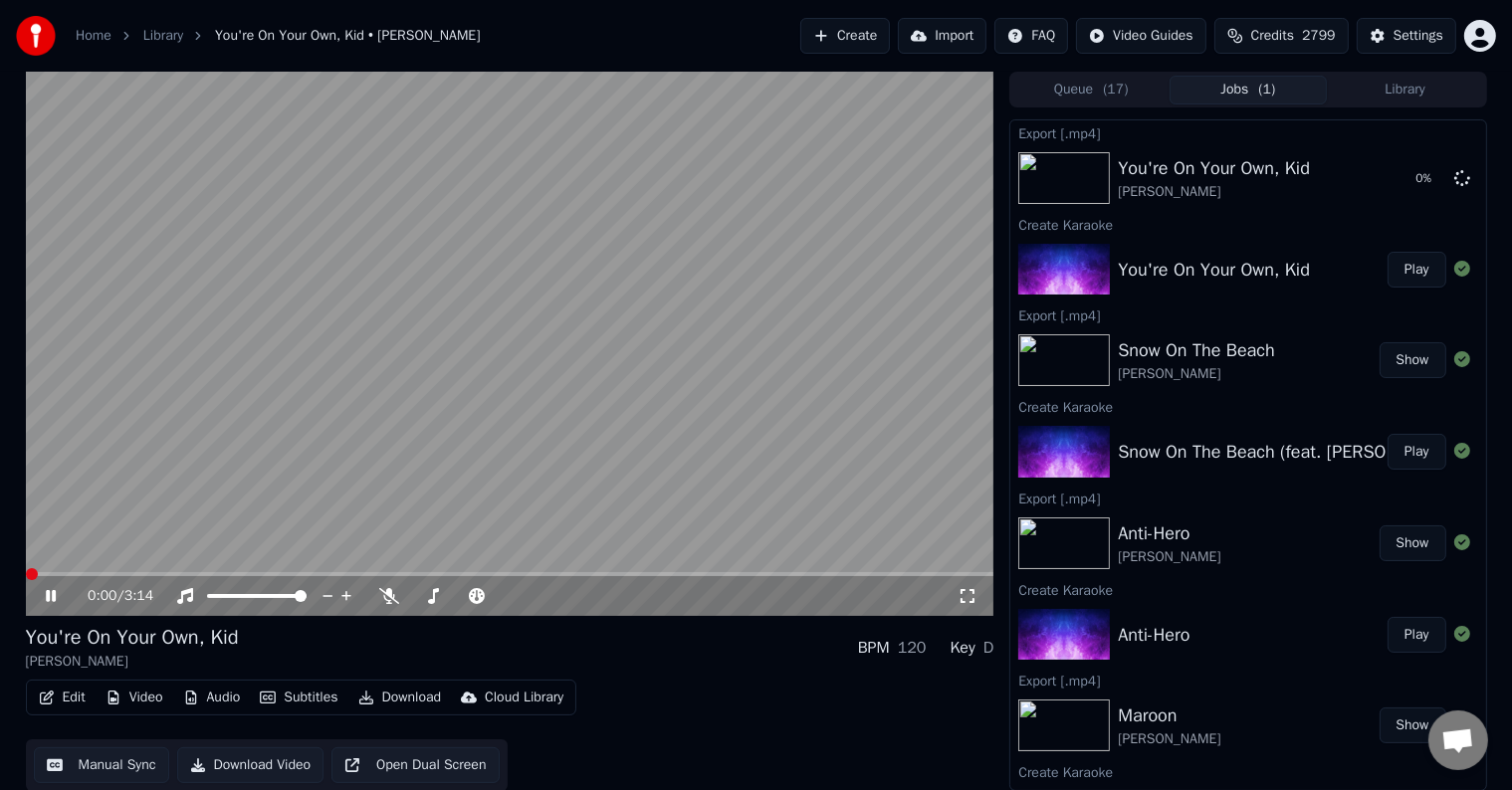 click 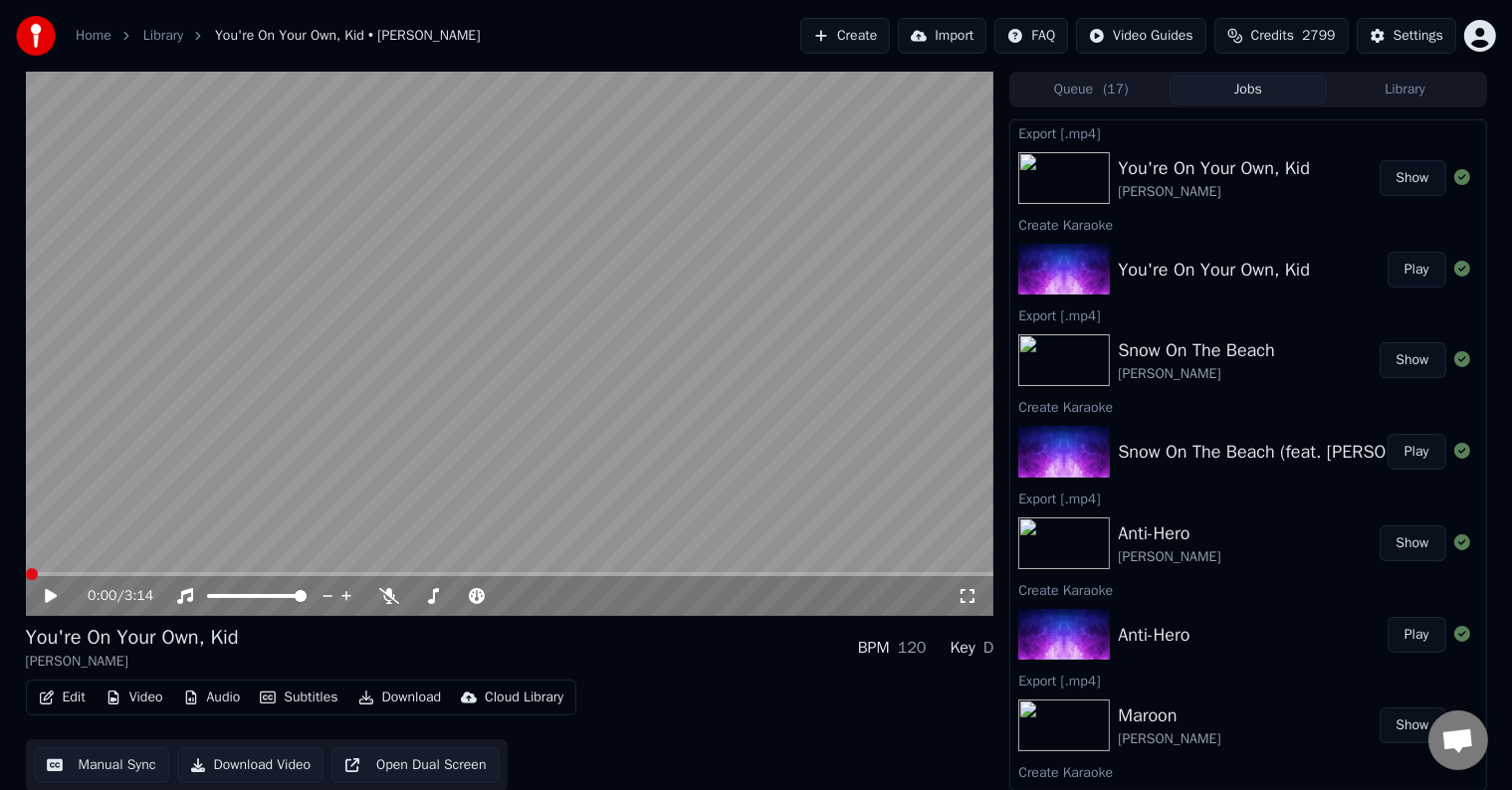 click on "Create" at bounding box center (845, 36) 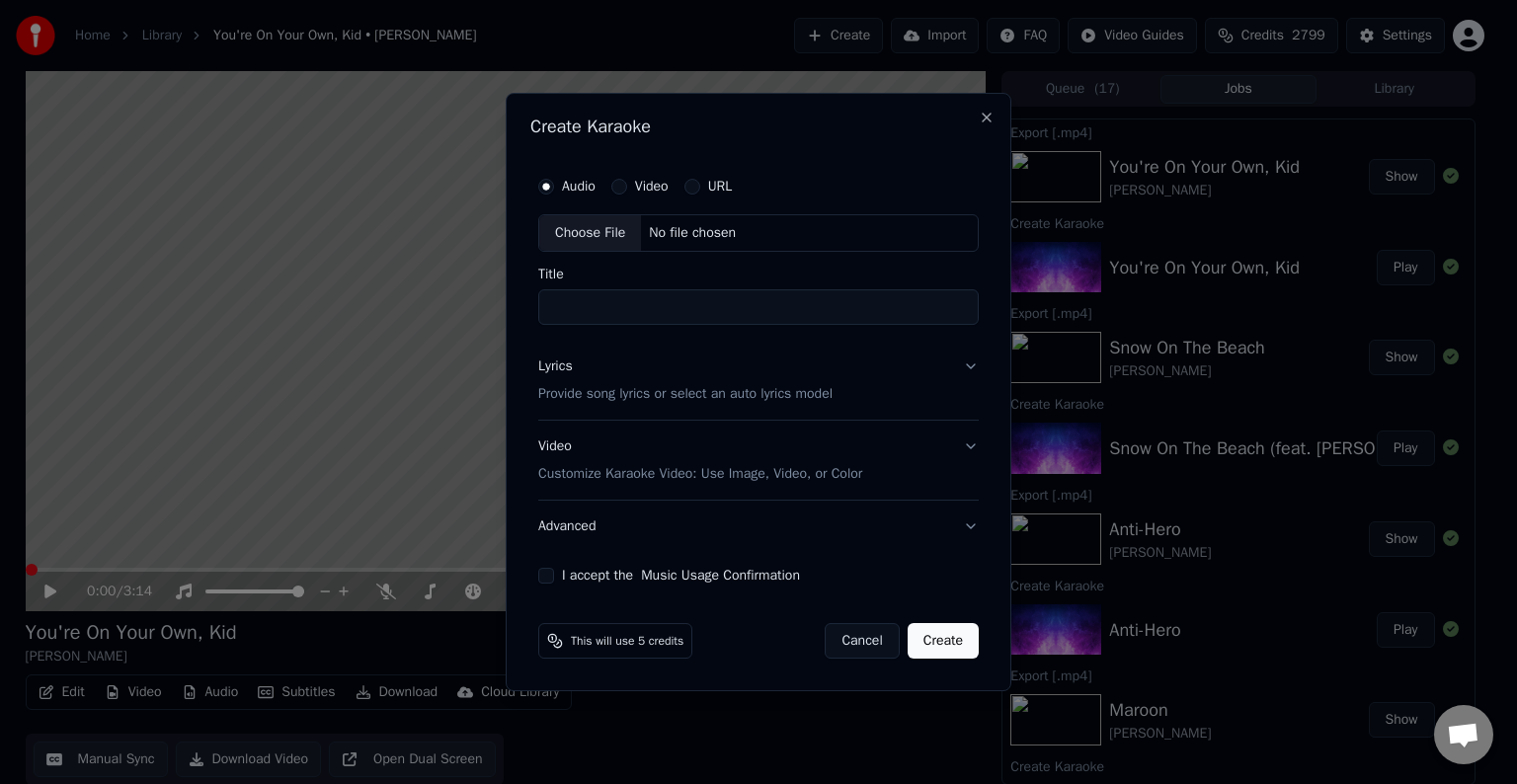 click on "Choose File" at bounding box center (590, 233) 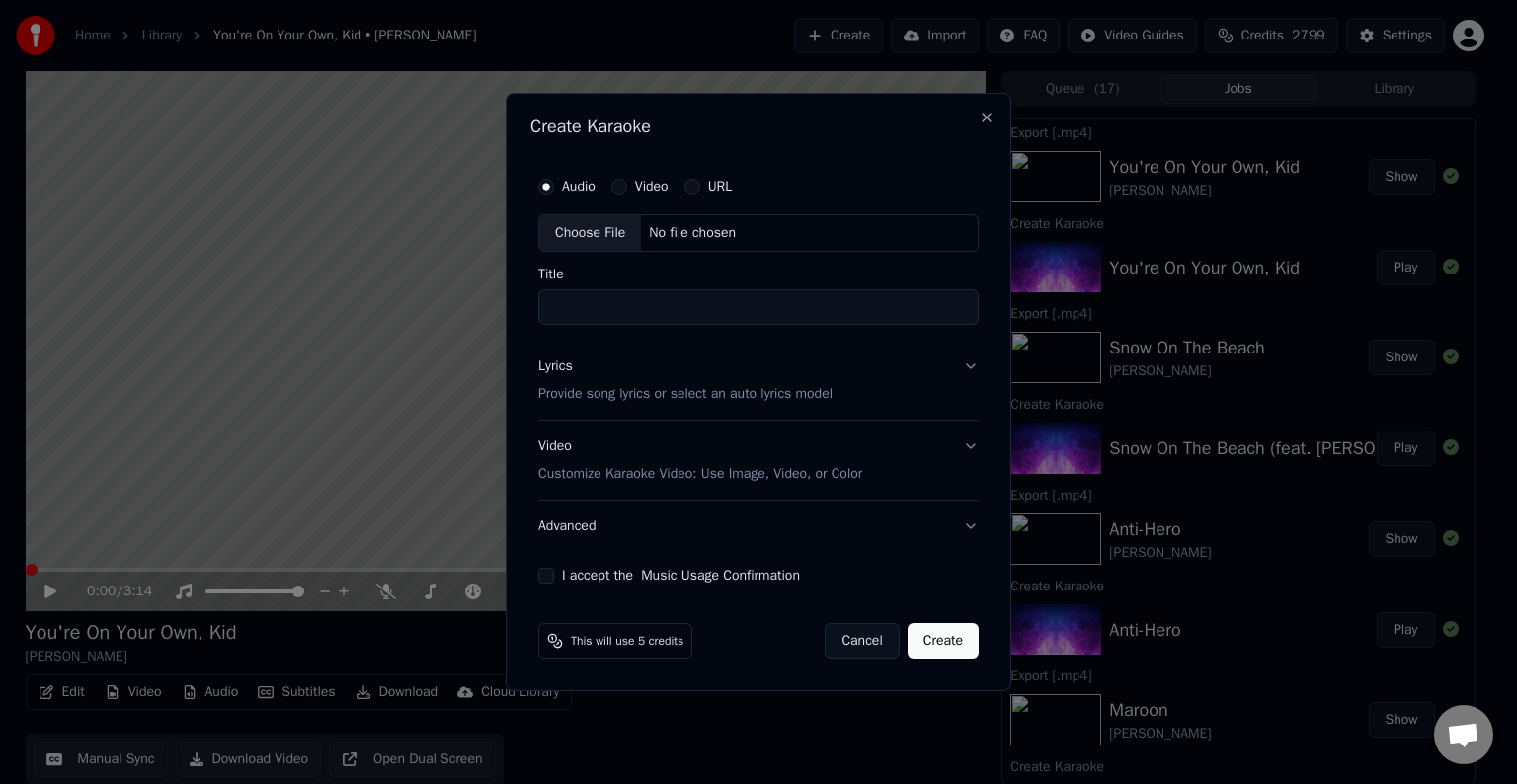 click on "Lyrics Provide song lyrics or select an auto lyrics model" at bounding box center (758, 380) 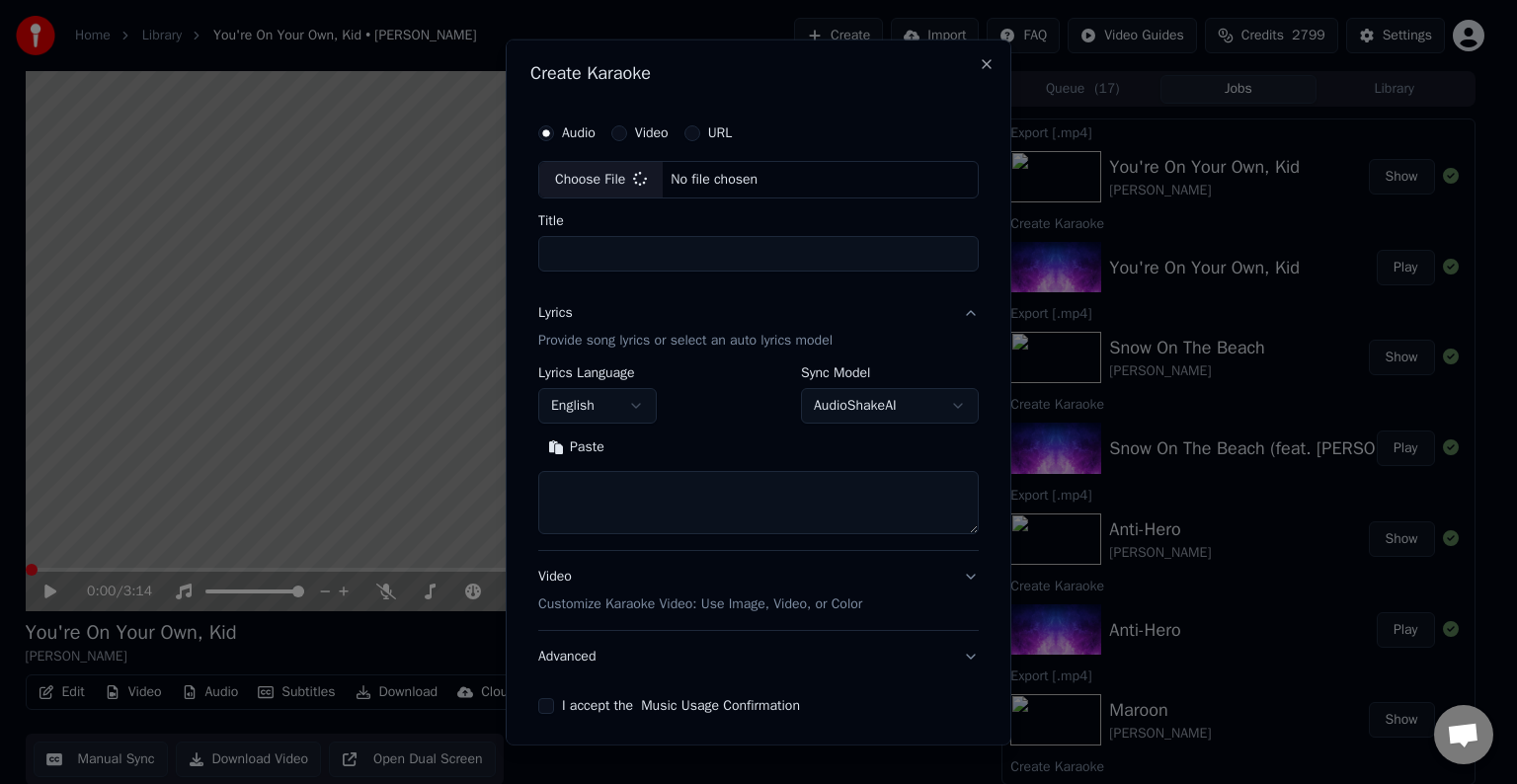 type on "**********" 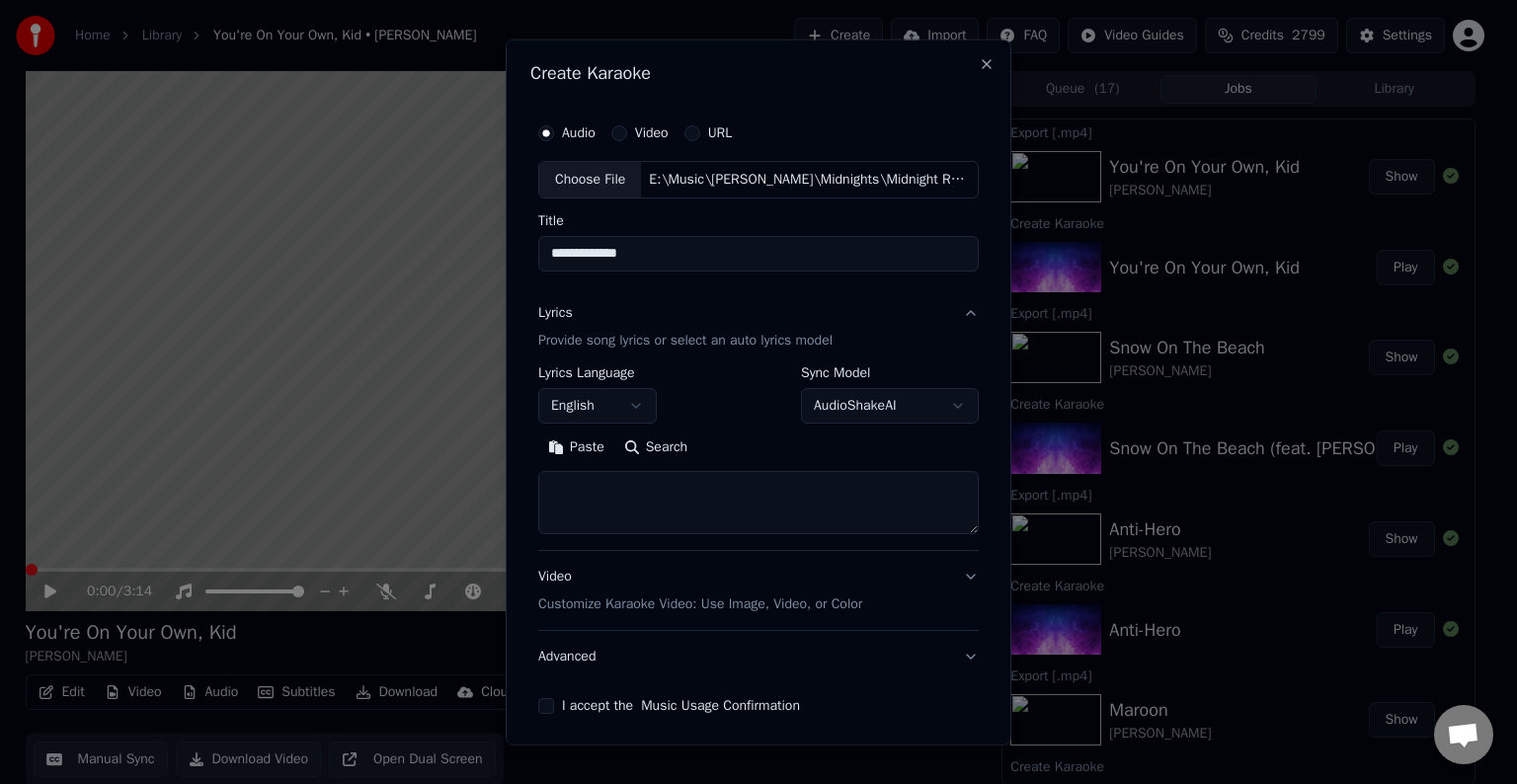 click at bounding box center [758, 503] 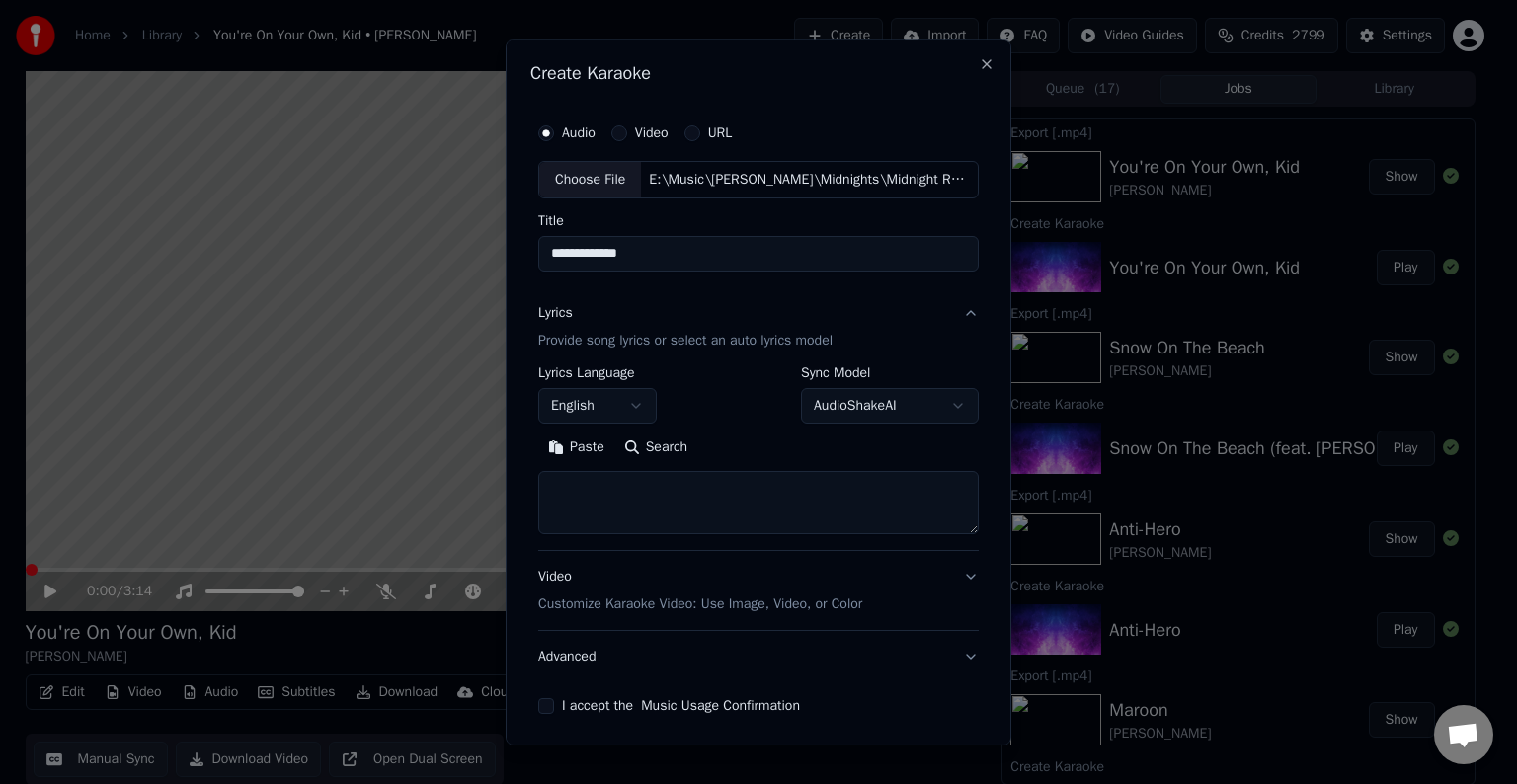 paste on "**********" 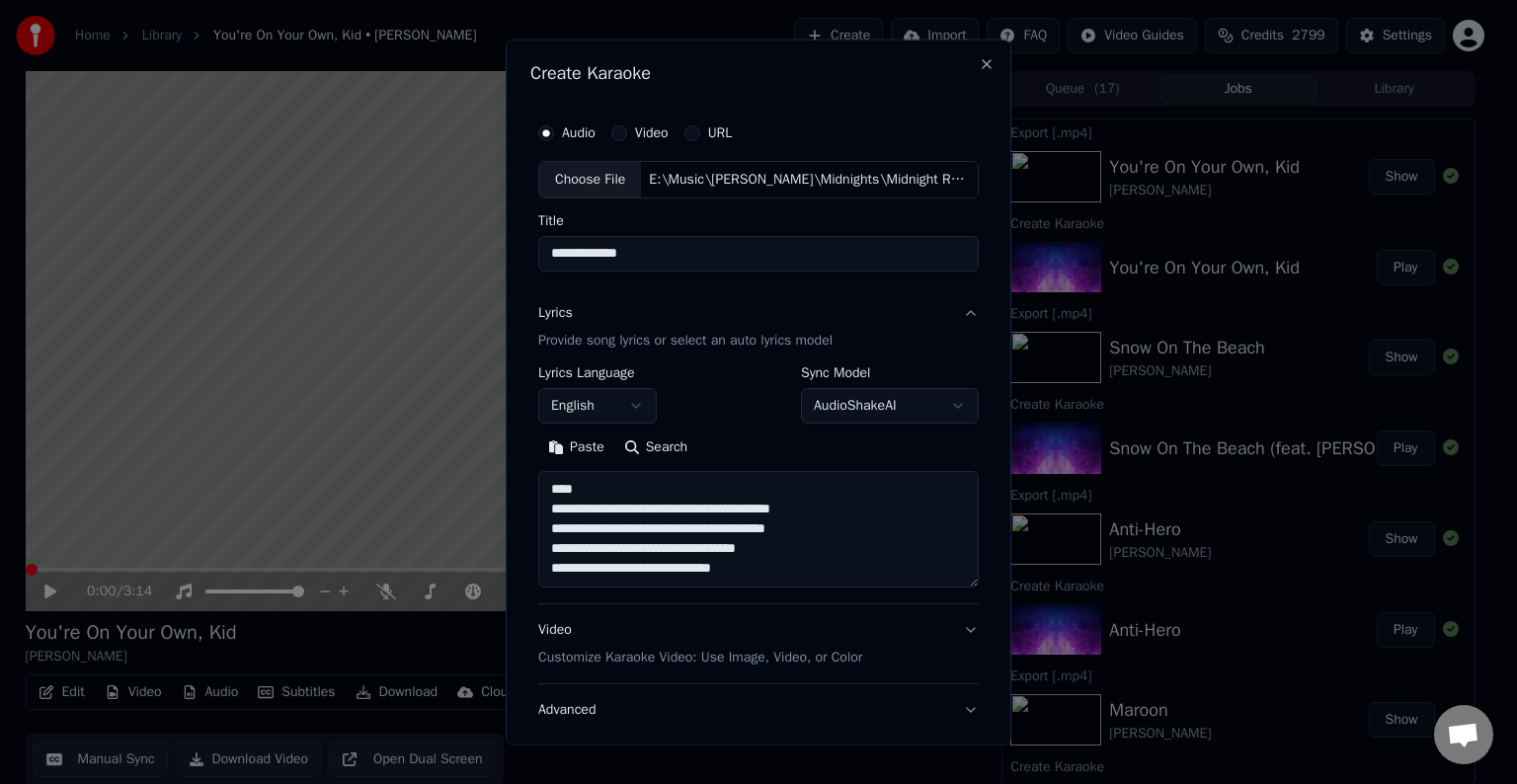 scroll, scrollTop: 63, scrollLeft: 0, axis: vertical 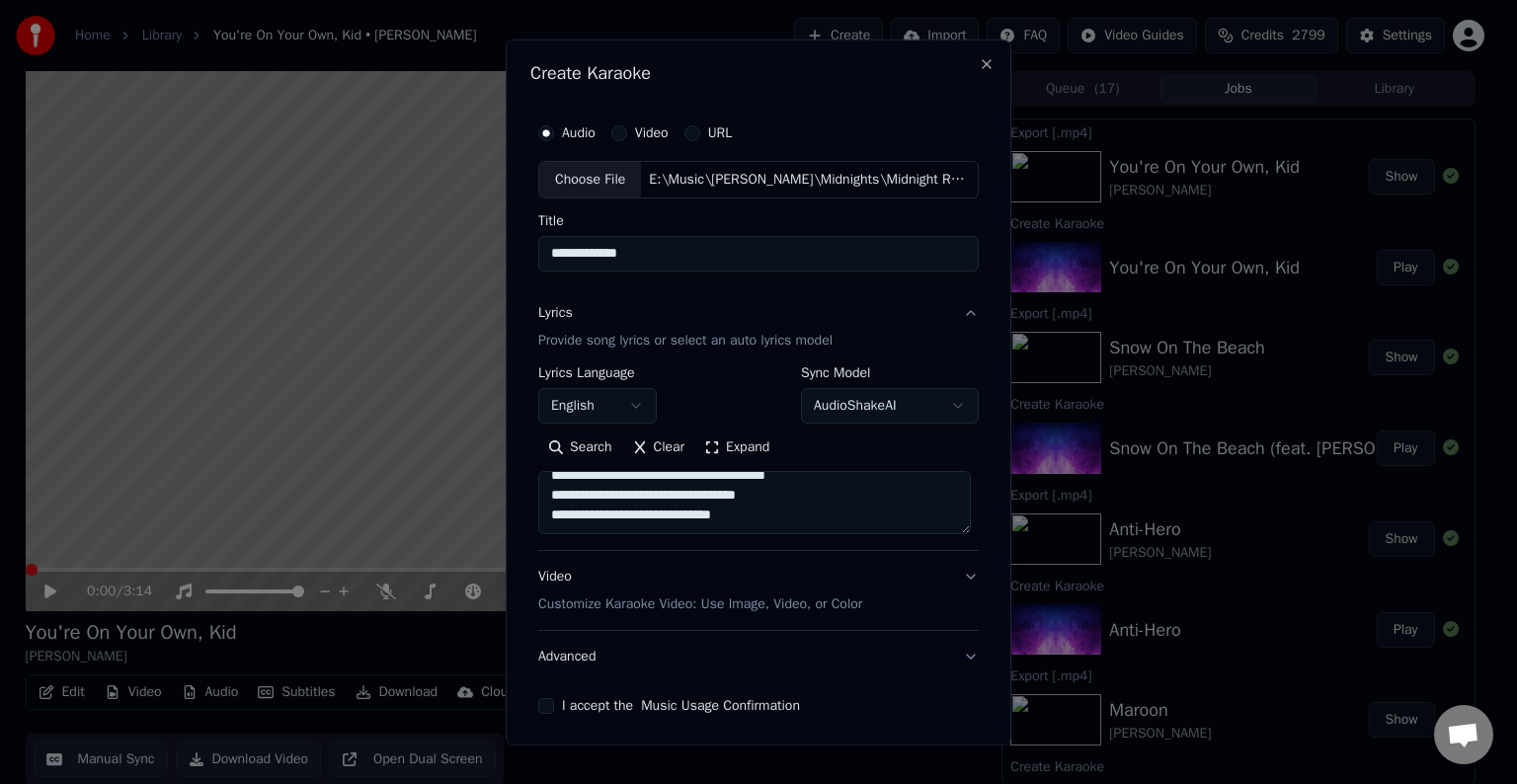 paste on "**********" 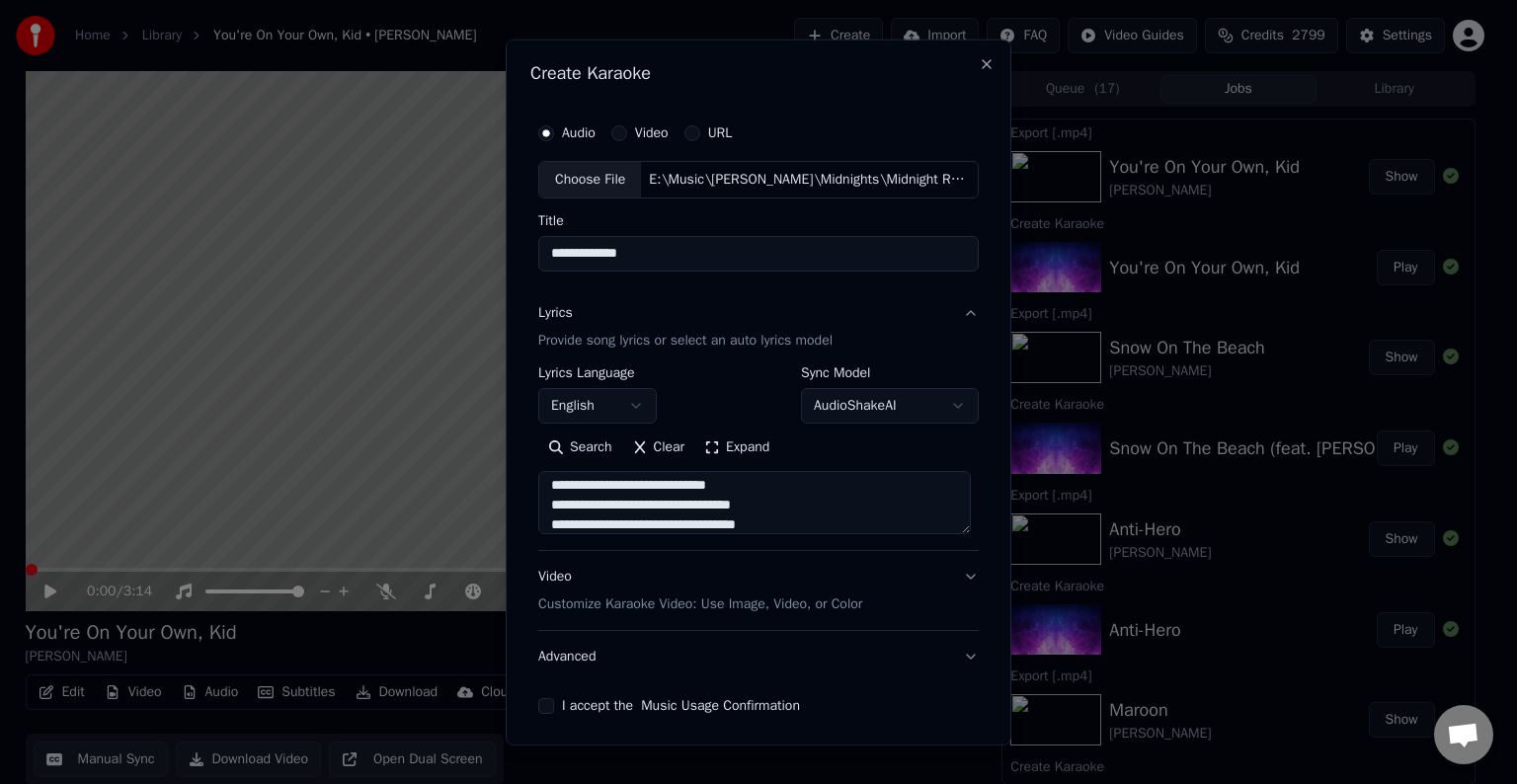 scroll, scrollTop: 241, scrollLeft: 0, axis: vertical 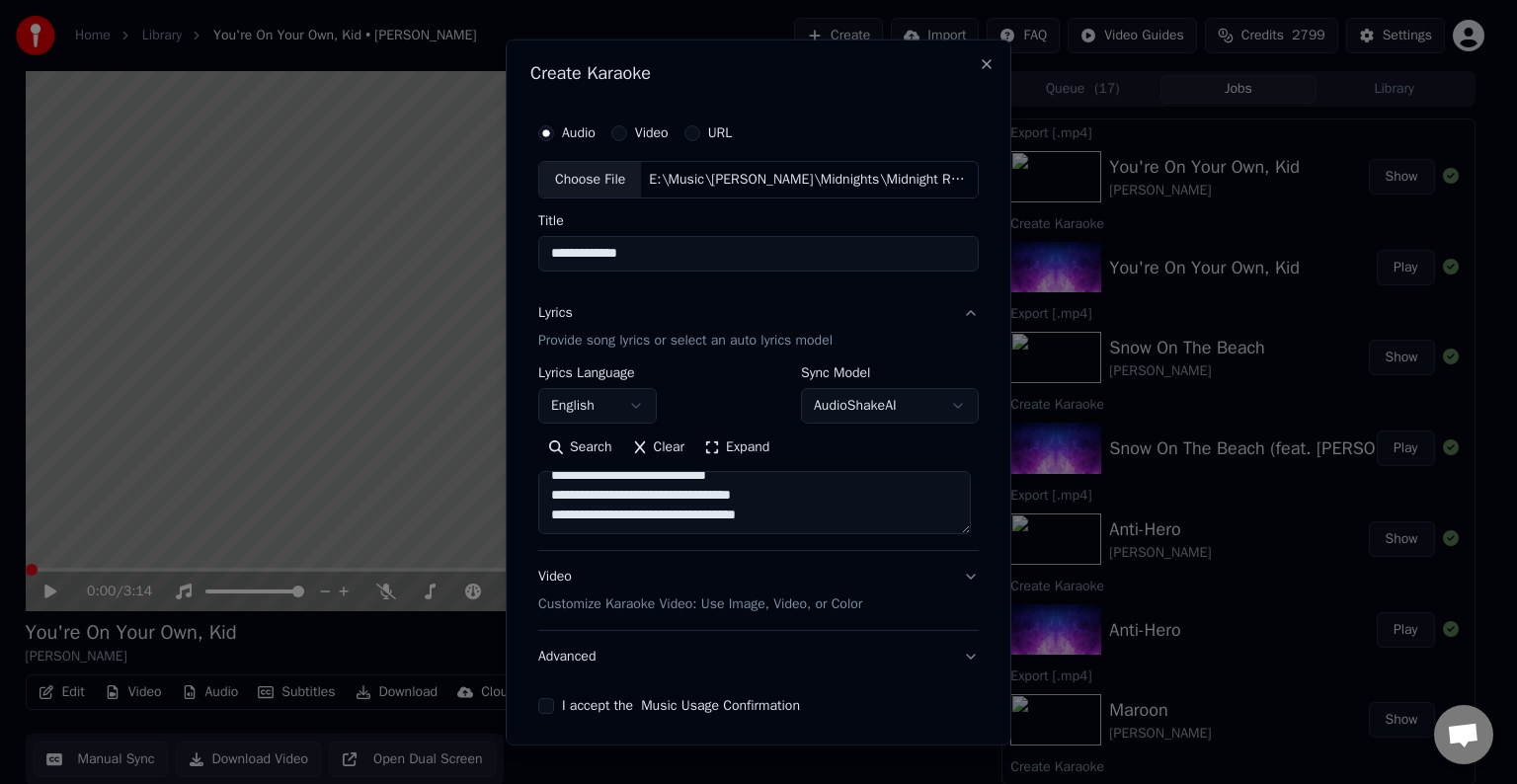 paste on "**********" 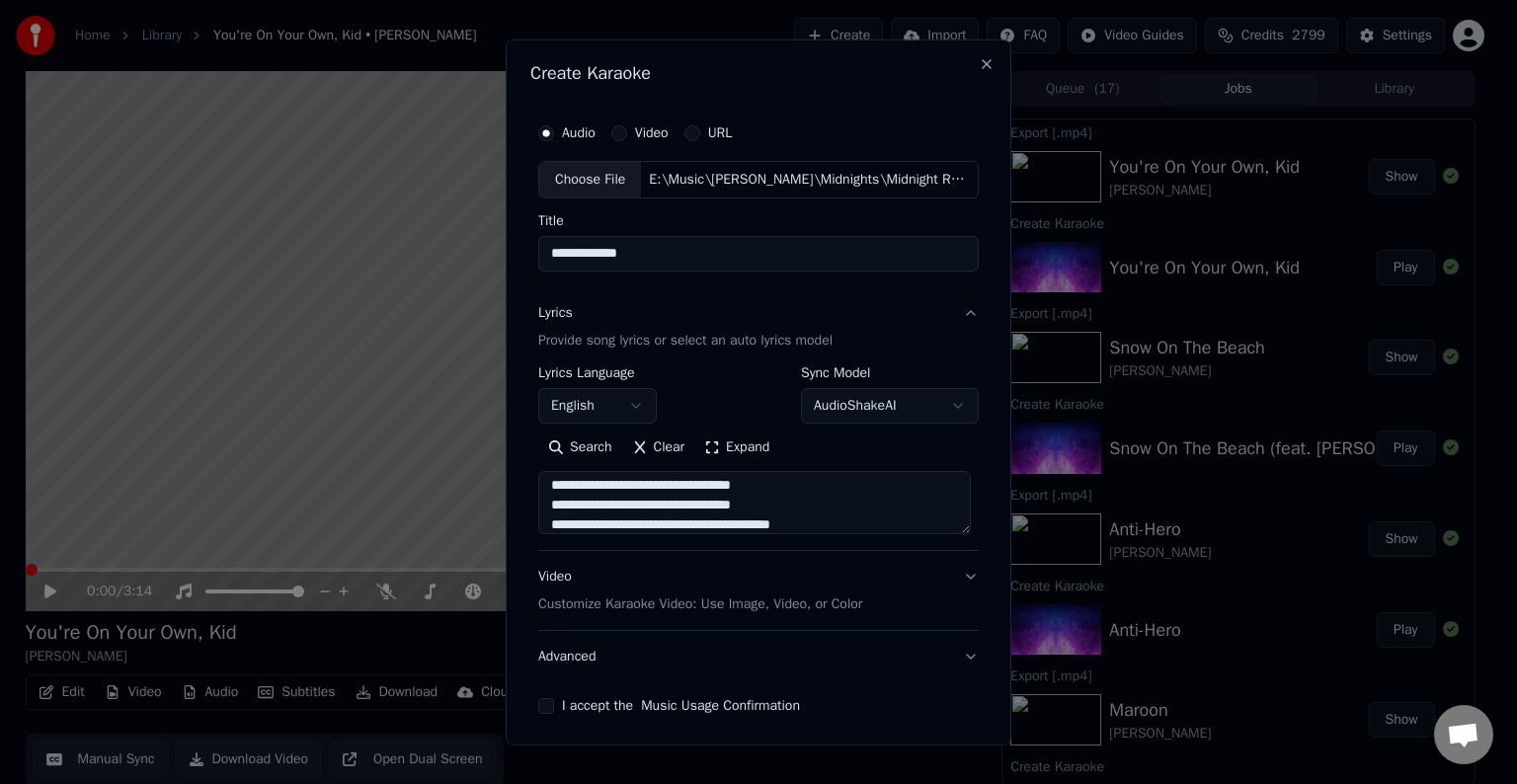 scroll, scrollTop: 320, scrollLeft: 0, axis: vertical 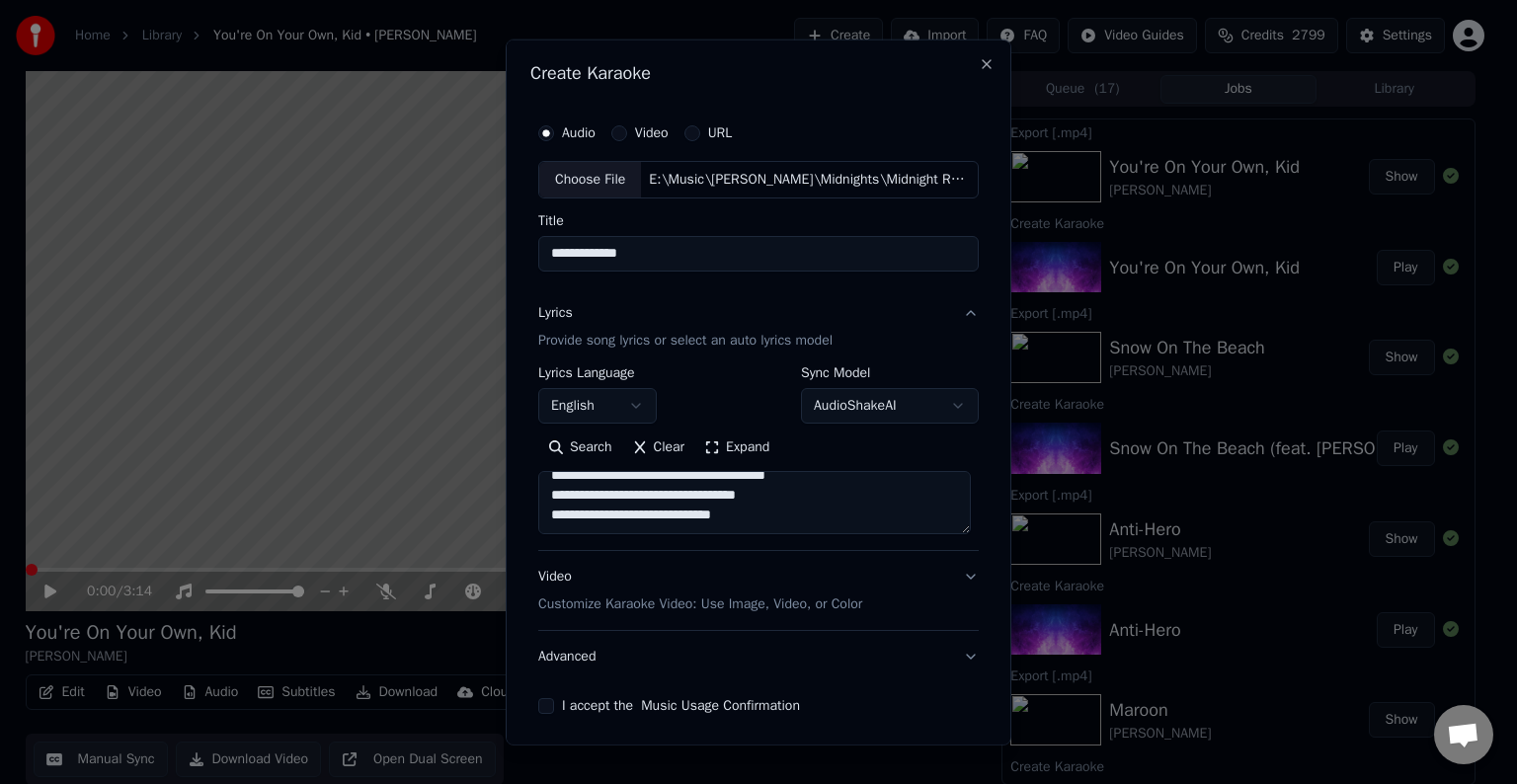 paste on "**********" 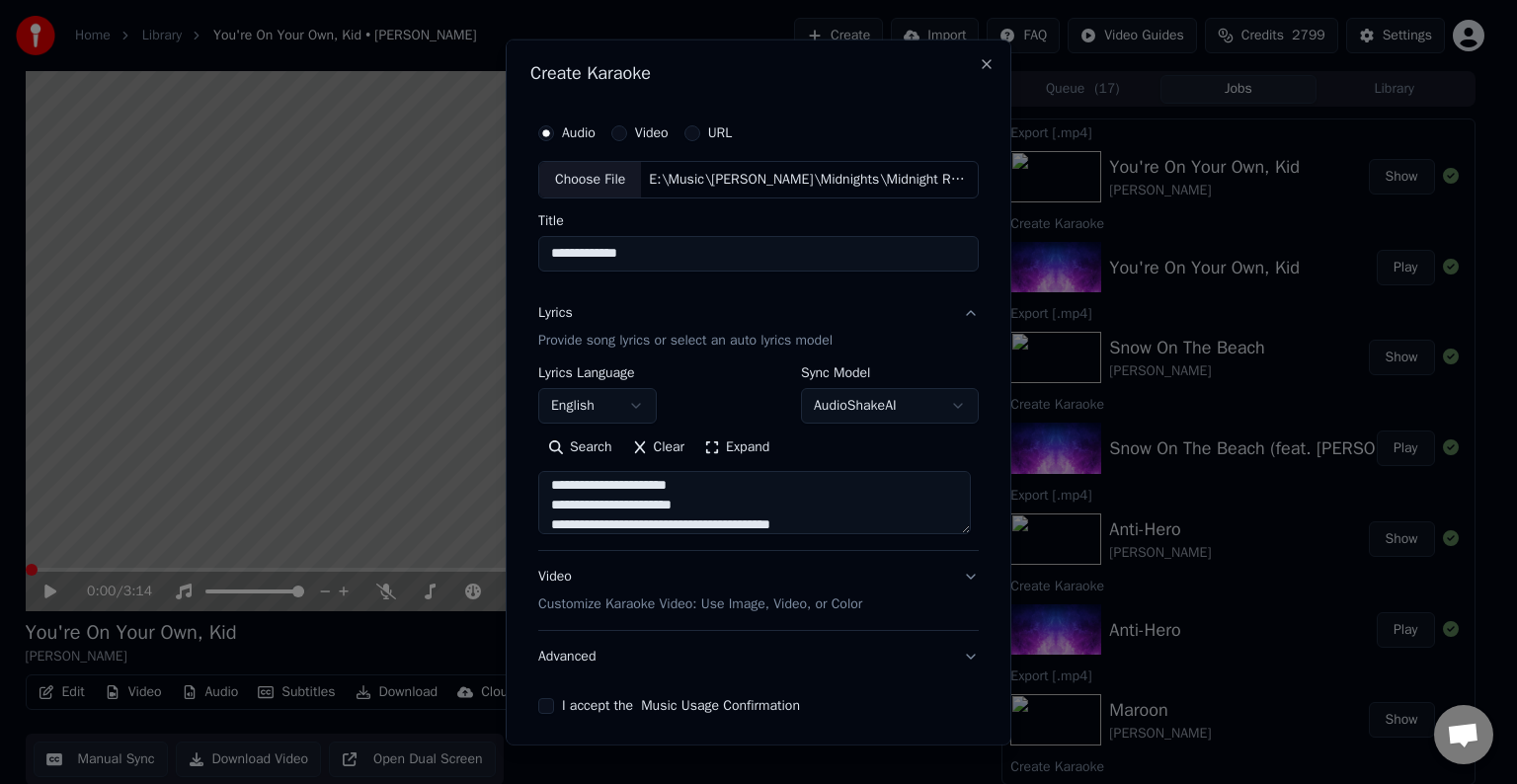 scroll, scrollTop: 498, scrollLeft: 0, axis: vertical 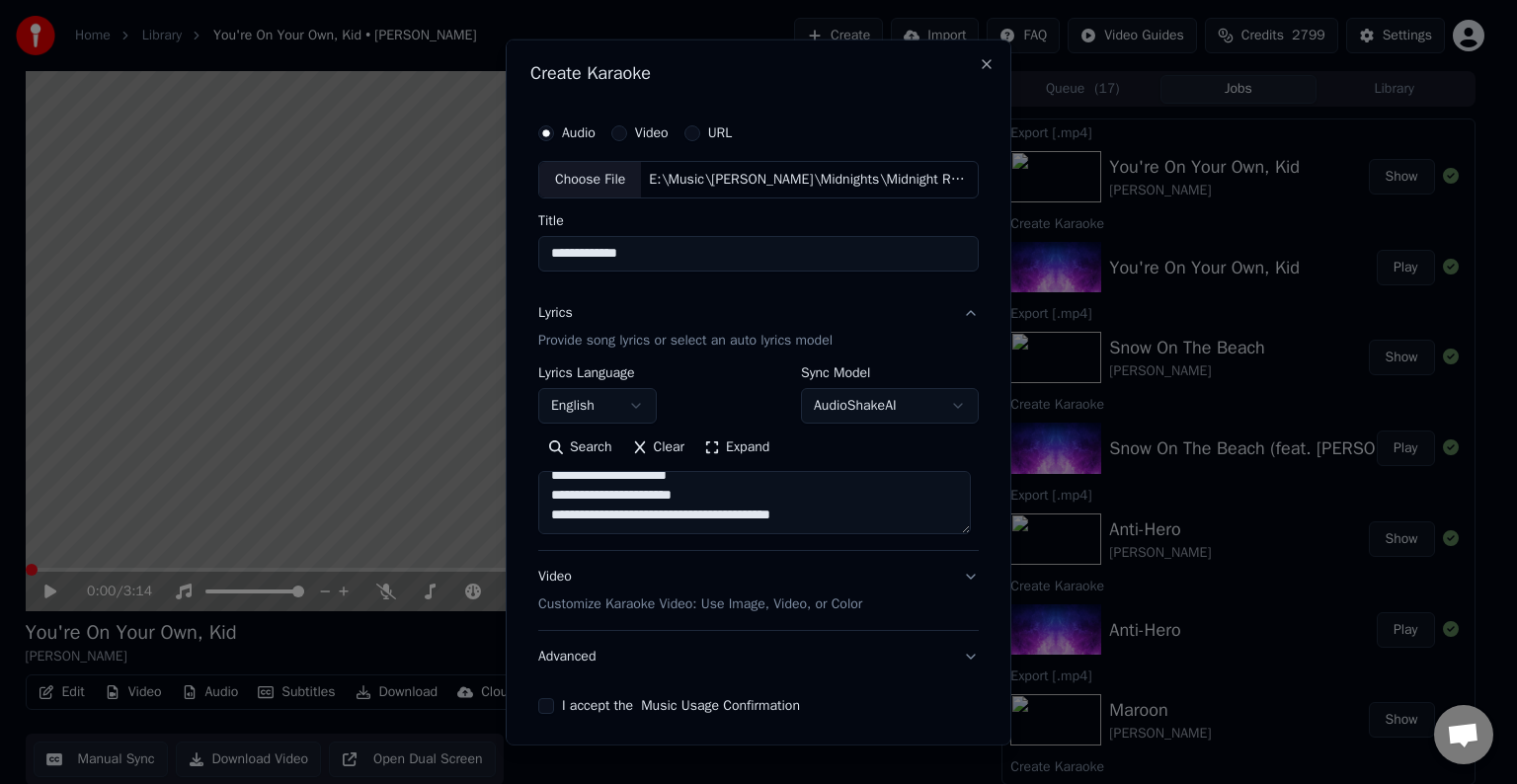 paste on "**********" 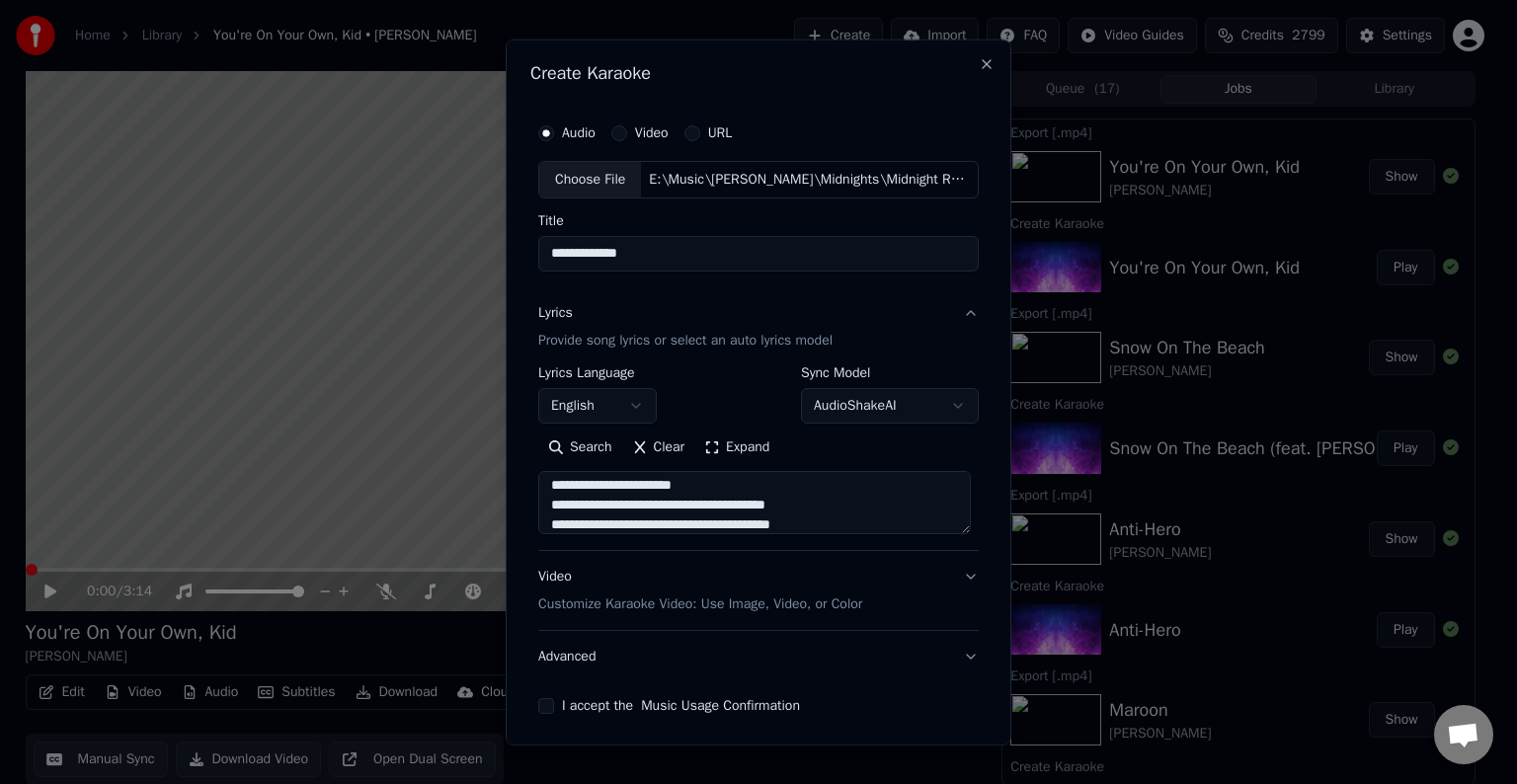 scroll, scrollTop: 656, scrollLeft: 0, axis: vertical 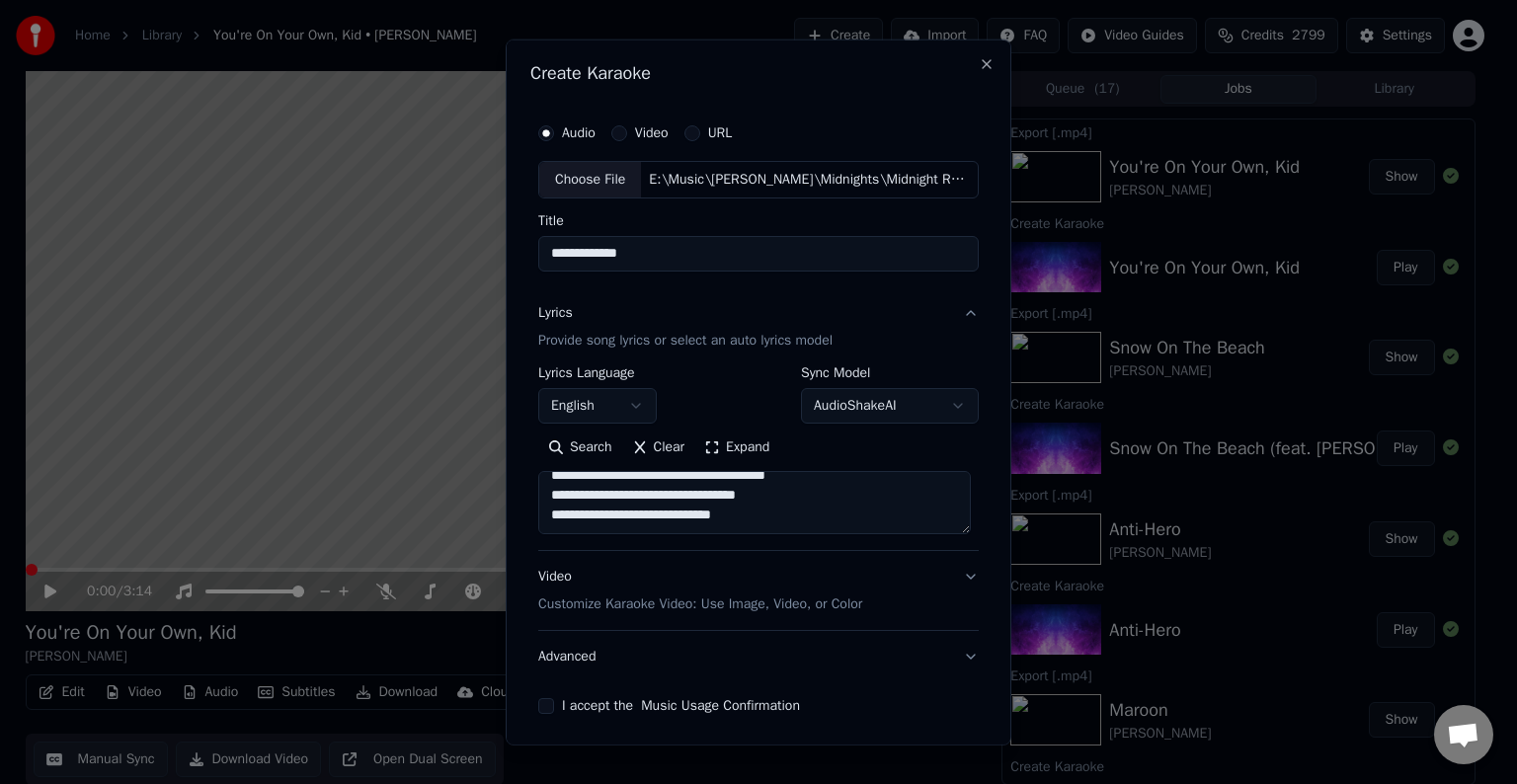 paste on "**********" 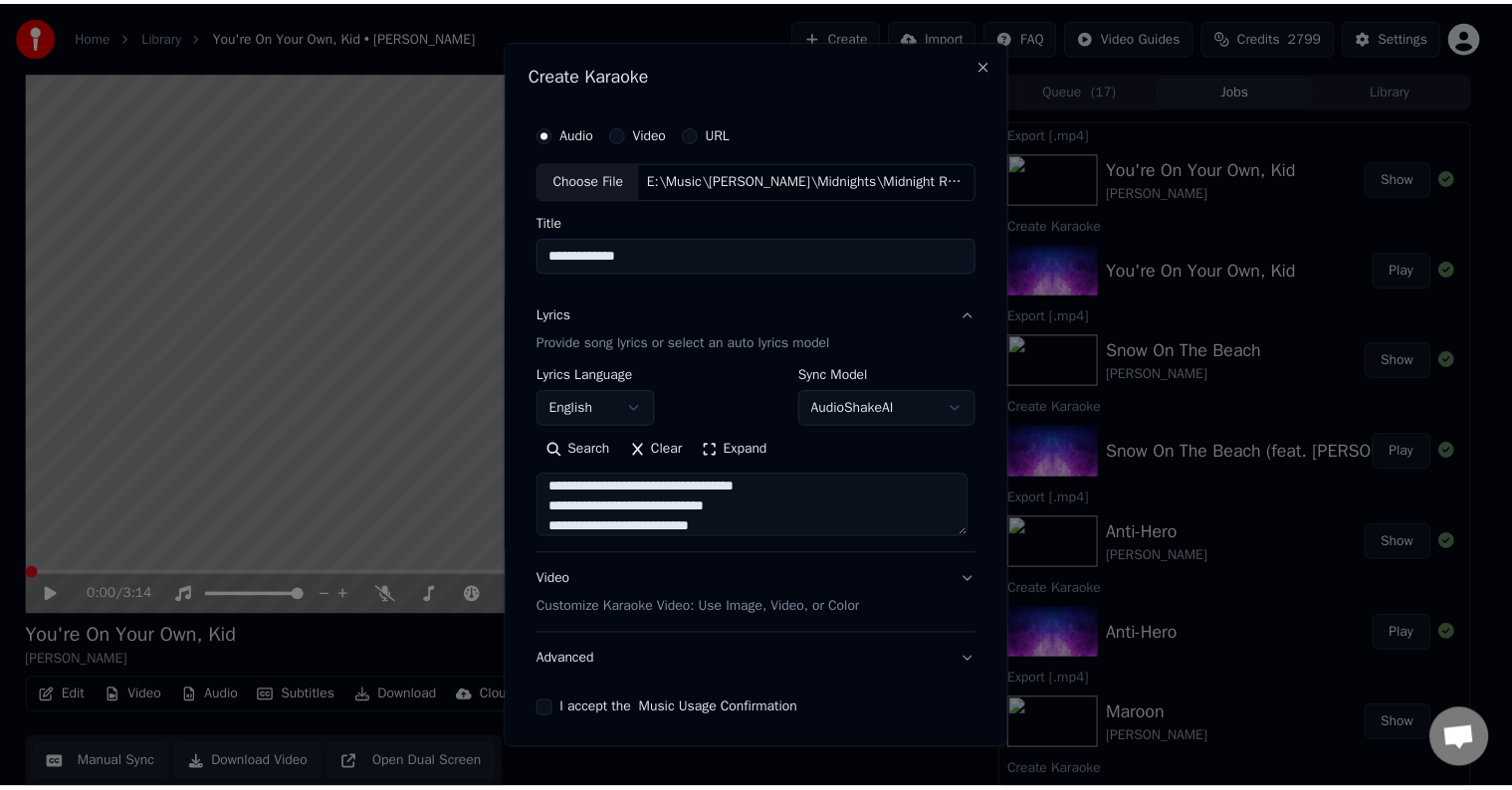 scroll, scrollTop: 820, scrollLeft: 0, axis: vertical 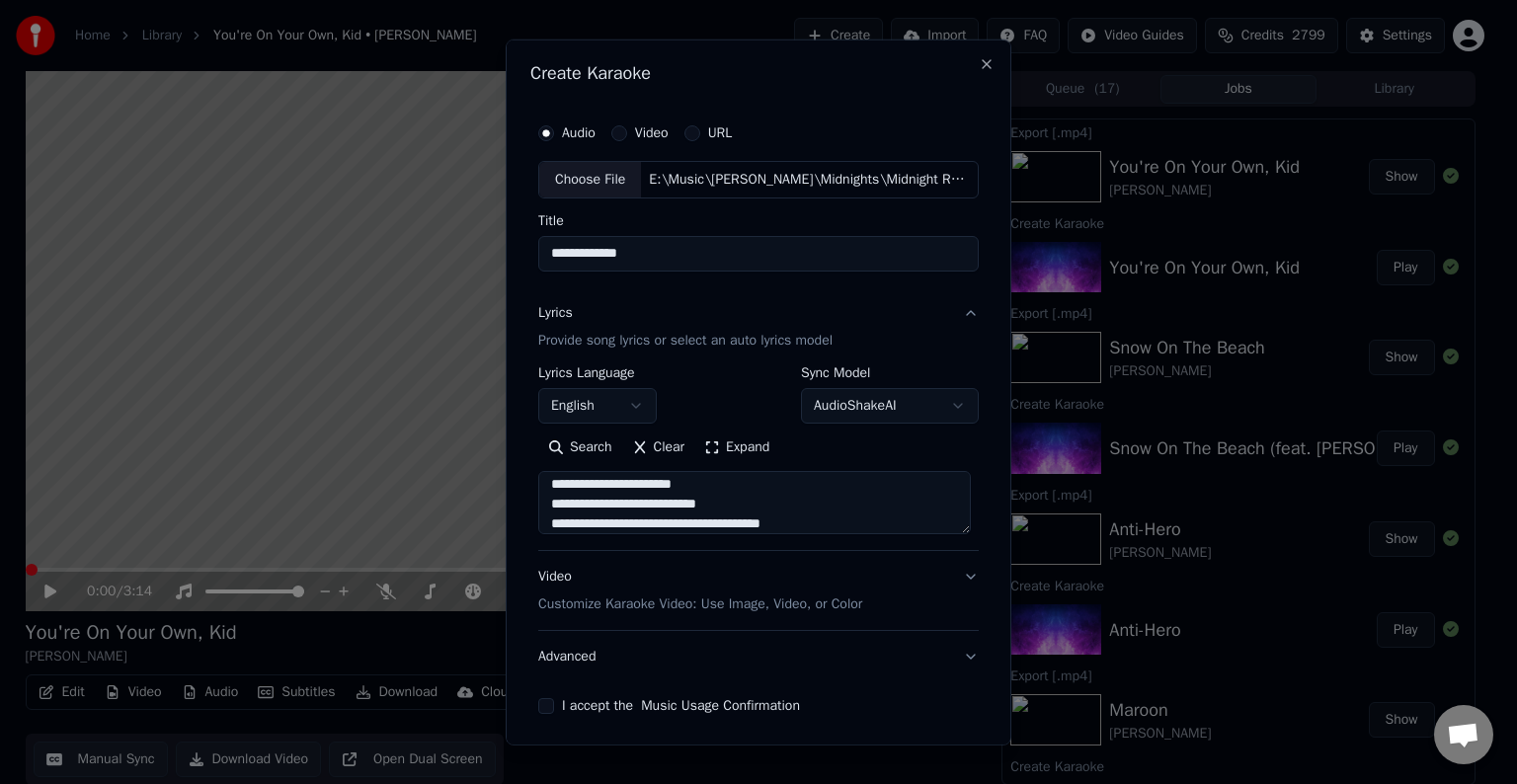 type on "**********" 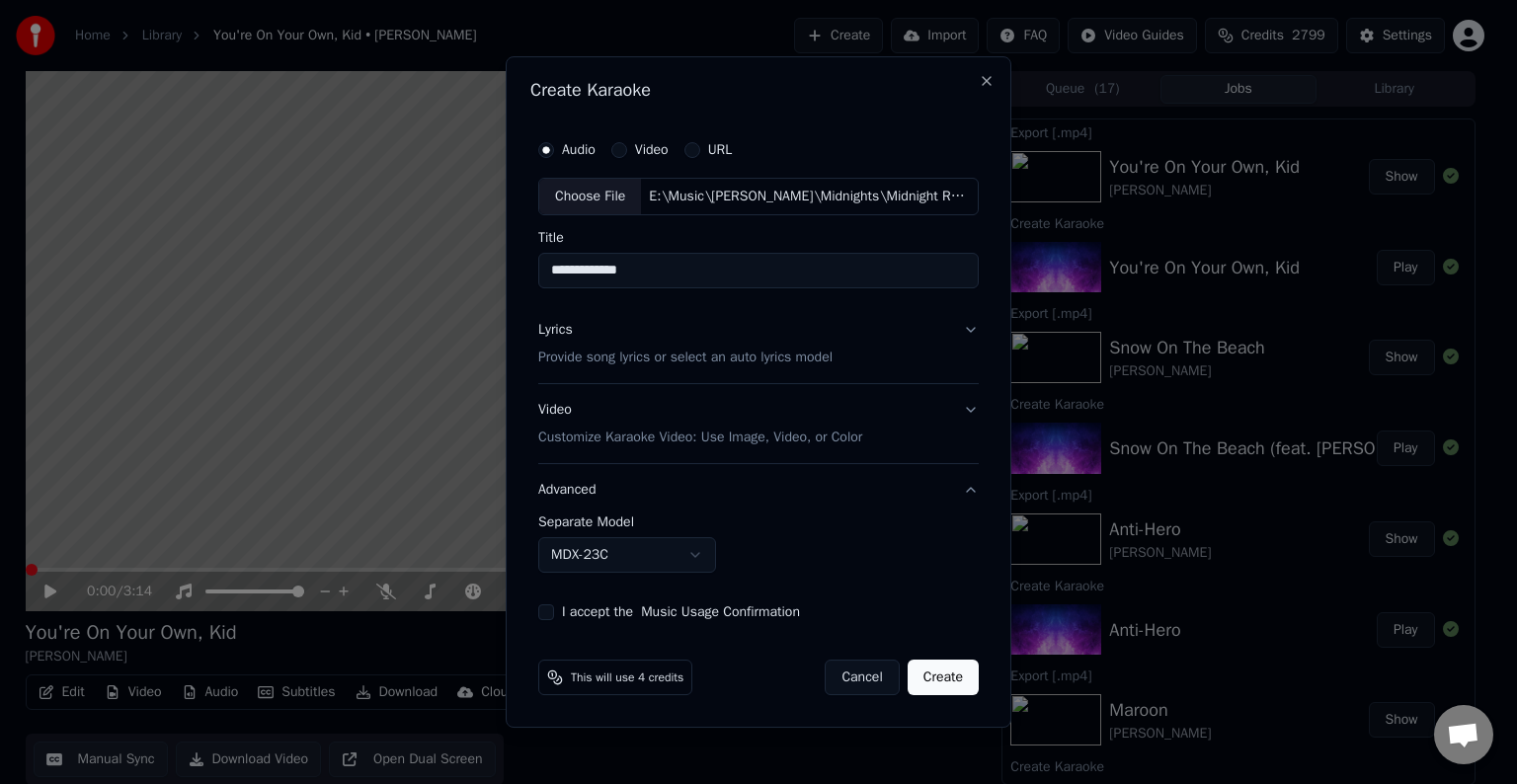 click on "Home Library You're On Your Own, Kid • [PERSON_NAME] Create Import FAQ Video Guides Credits 2799 Settings 0:00  /  3:14 You're On Your Own, [PERSON_NAME] BPM 120 Key D Edit Video Audio Subtitles Download Cloud Library Manual Sync Download Video Open Dual Screen Queue ( 17 ) Jobs Library Export [.mp4] You're On Your Own, [PERSON_NAME] Show Create Karaoke You're On Your Own, Kid Play Export [.mp4] Snow On The Beach [PERSON_NAME] Show Create Karaoke Snow On The Beach (feat. [PERSON_NAME]) Play Export [.mp4] Anti-Hero [PERSON_NAME] Show Create Karaoke Anti-Hero Play Export [.mp4] [PERSON_NAME] Show Create Karaoke Maroon Play Export [.mp4] Lavender [PERSON_NAME] Show Separate Audio Lavender Haze [PERSON_NAME] Play Create Karaoke Lavender Haze Play Export [.mp4] If This Was A Movie ([PERSON_NAME] Version) [PERSON_NAME] Show Create Karaoke If This Was A Movie ([PERSON_NAME] Version) Play Export [.mp4] Bye Bye Baby (From The Vault) [PERSON_NAME] Show Sync Lyrics Bye Bye Baby (From The Vault) [PERSON_NAME] Play Play" at bounding box center (750, 392) 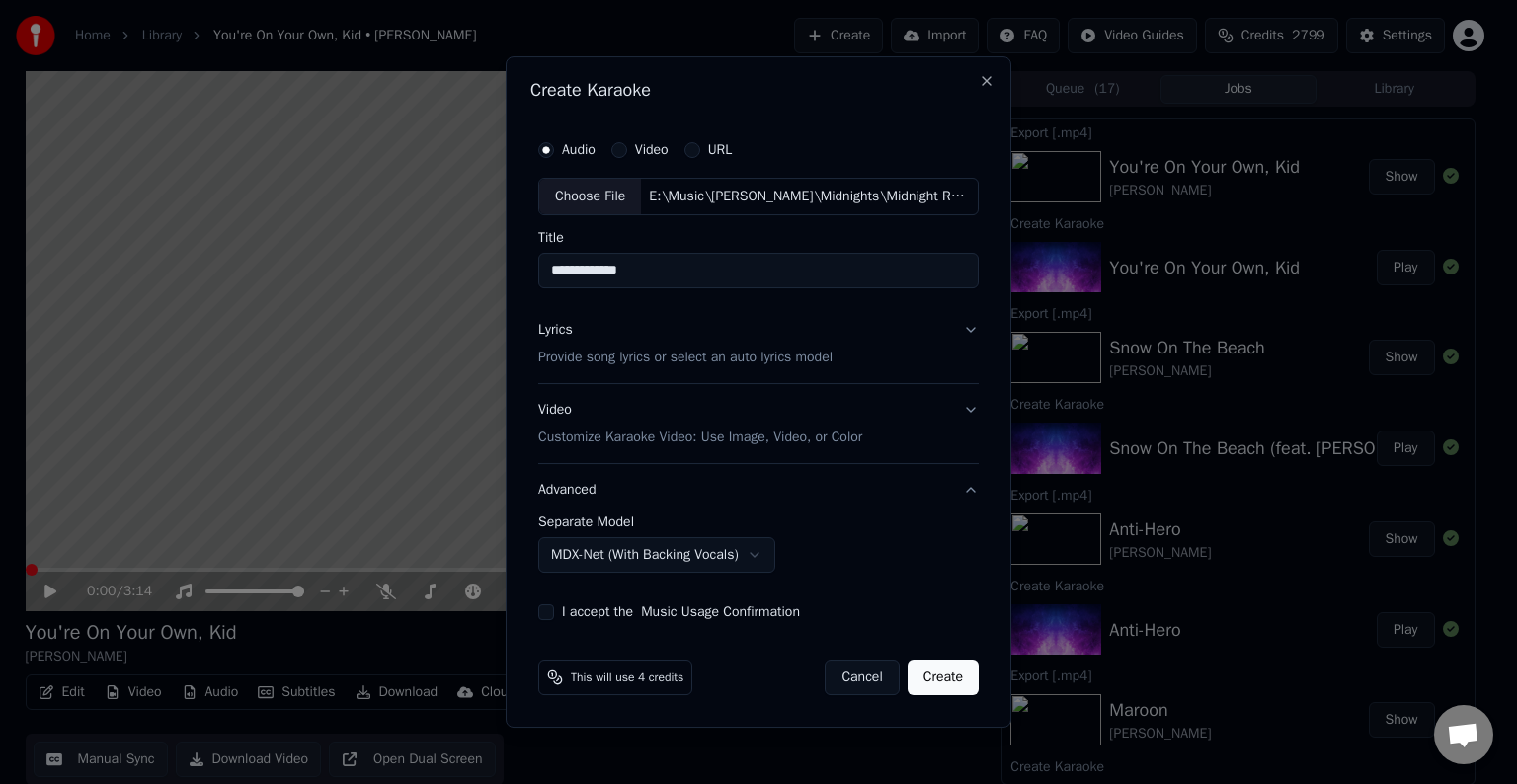 click on "I accept the   Music Usage Confirmation" at bounding box center (546, 612) 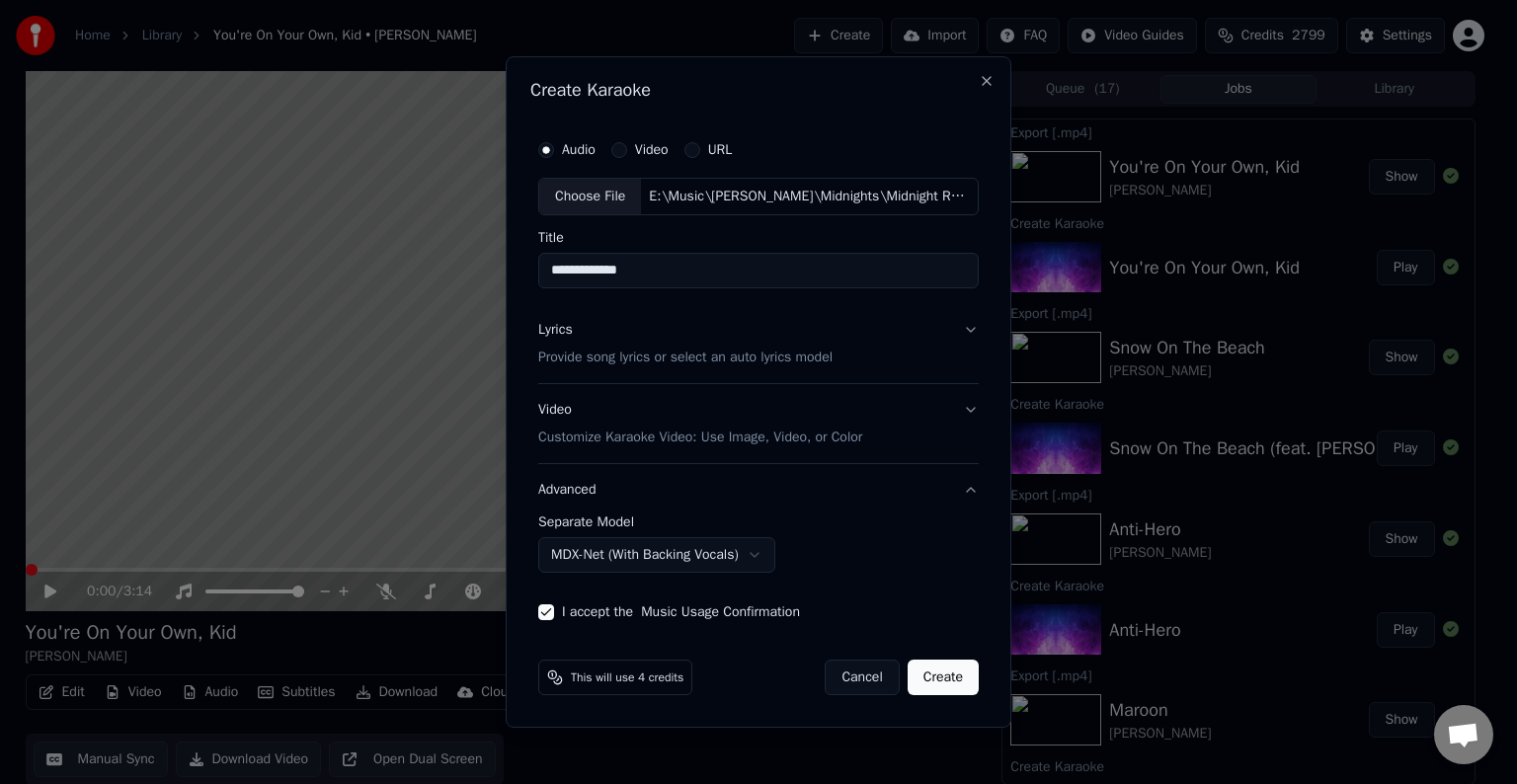 click on "Create" at bounding box center [943, 677] 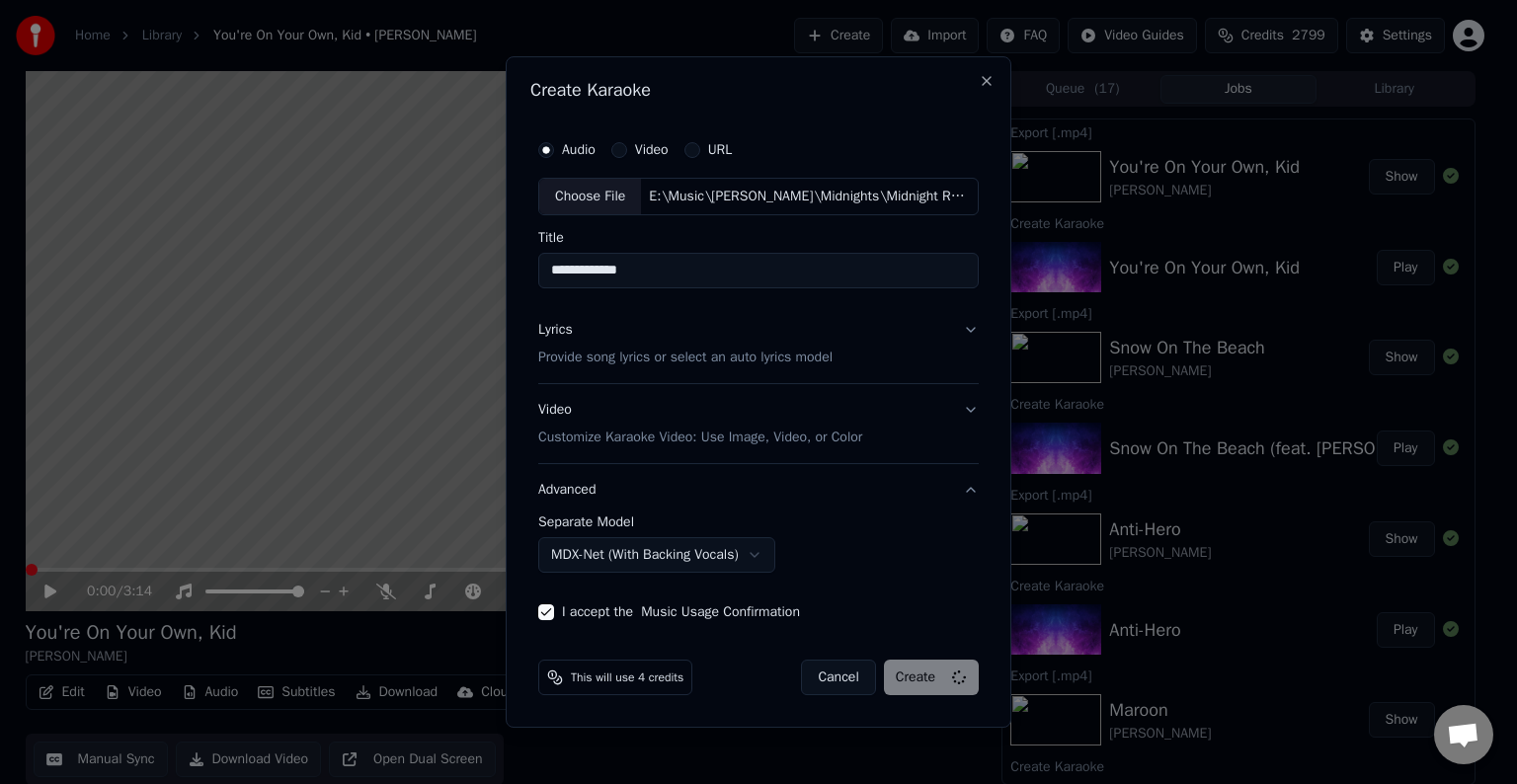 select on "******" 